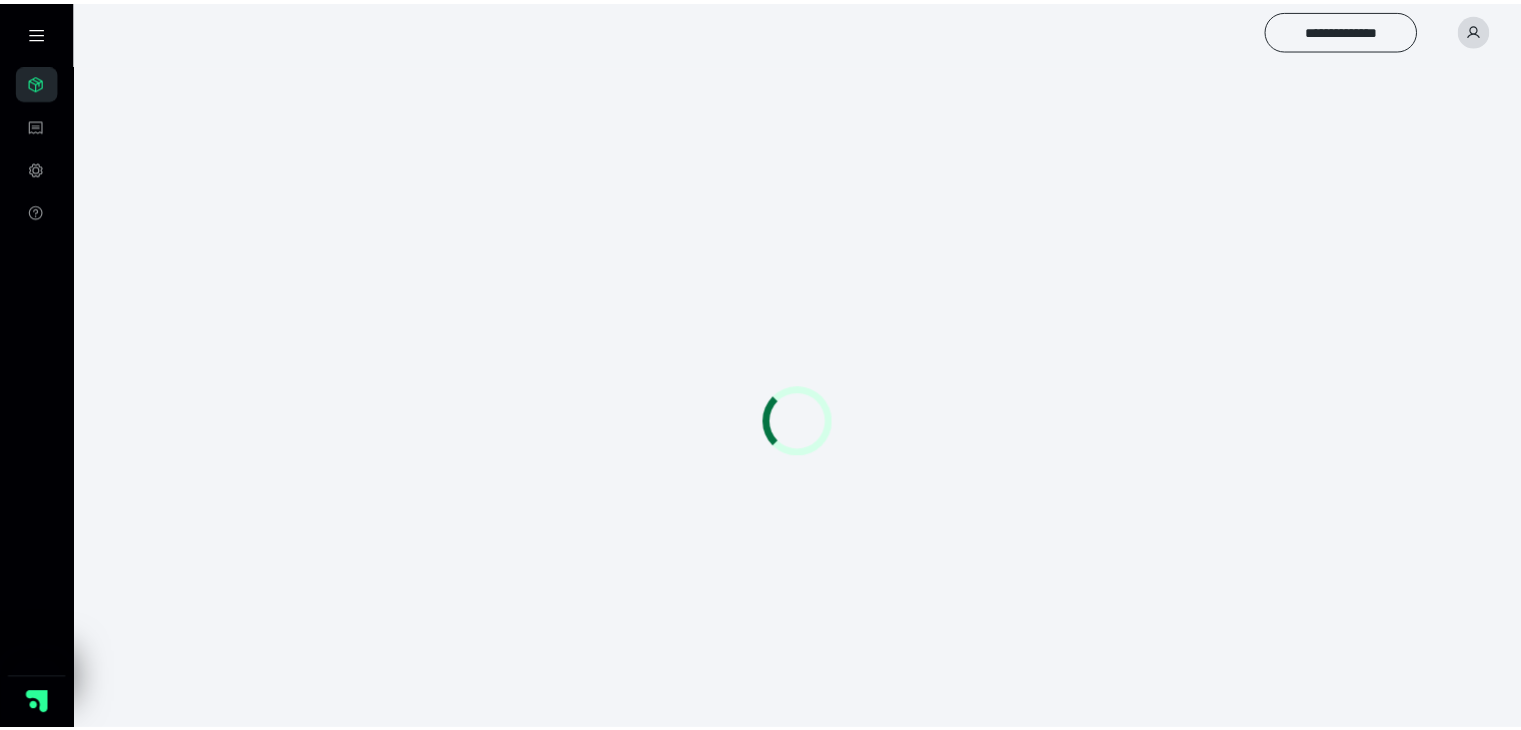 scroll, scrollTop: 0, scrollLeft: 0, axis: both 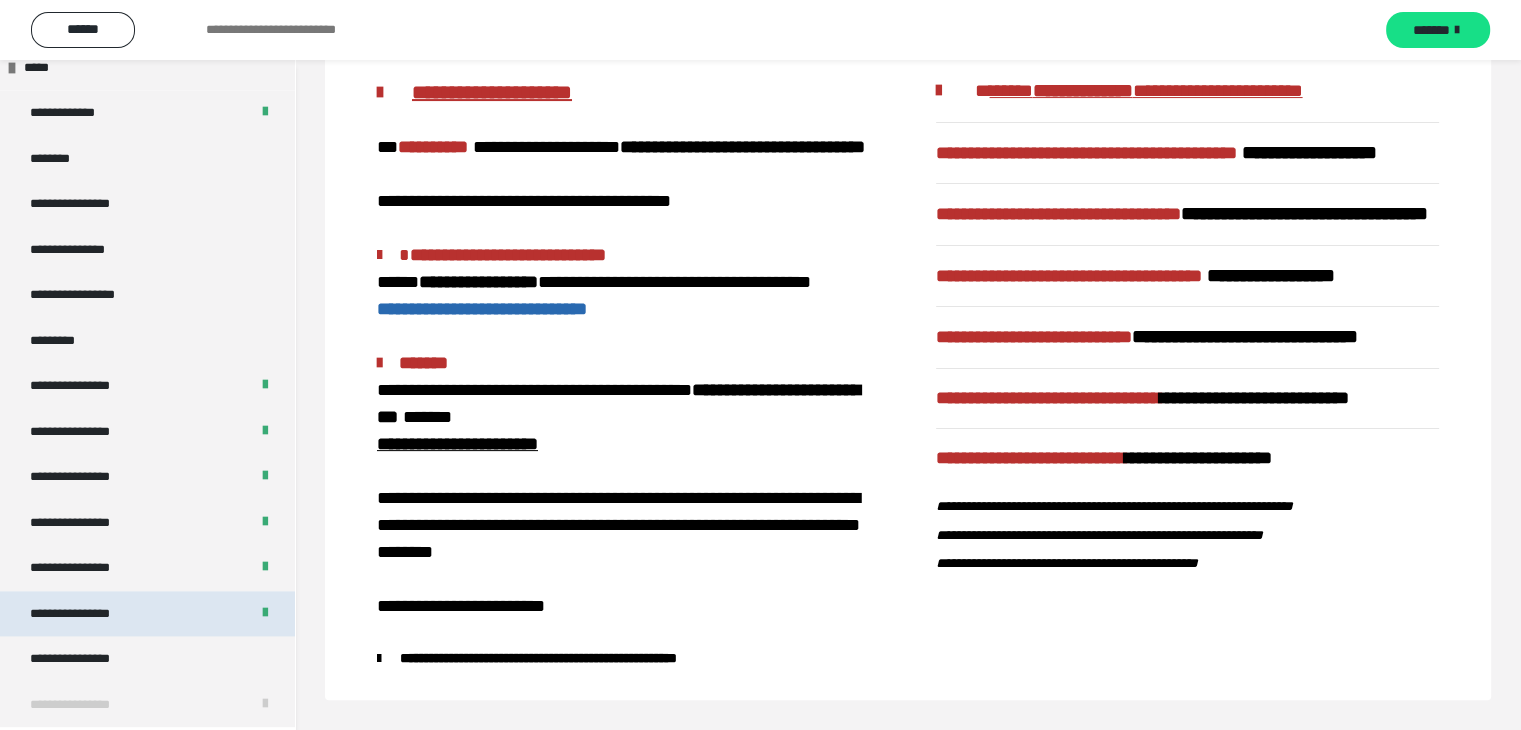 click on "**********" at bounding box center (147, 614) 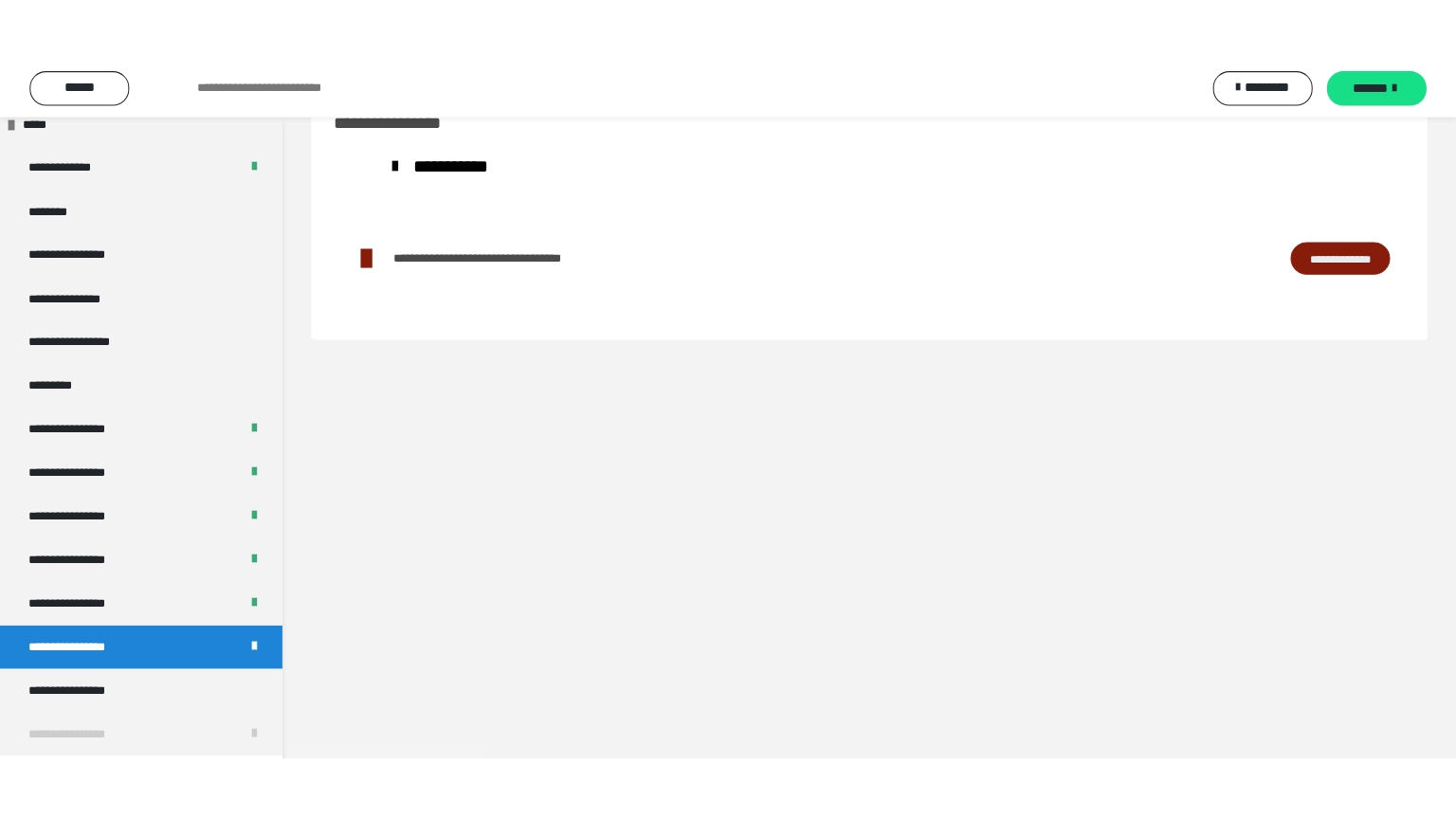 scroll, scrollTop: 57, scrollLeft: 0, axis: vertical 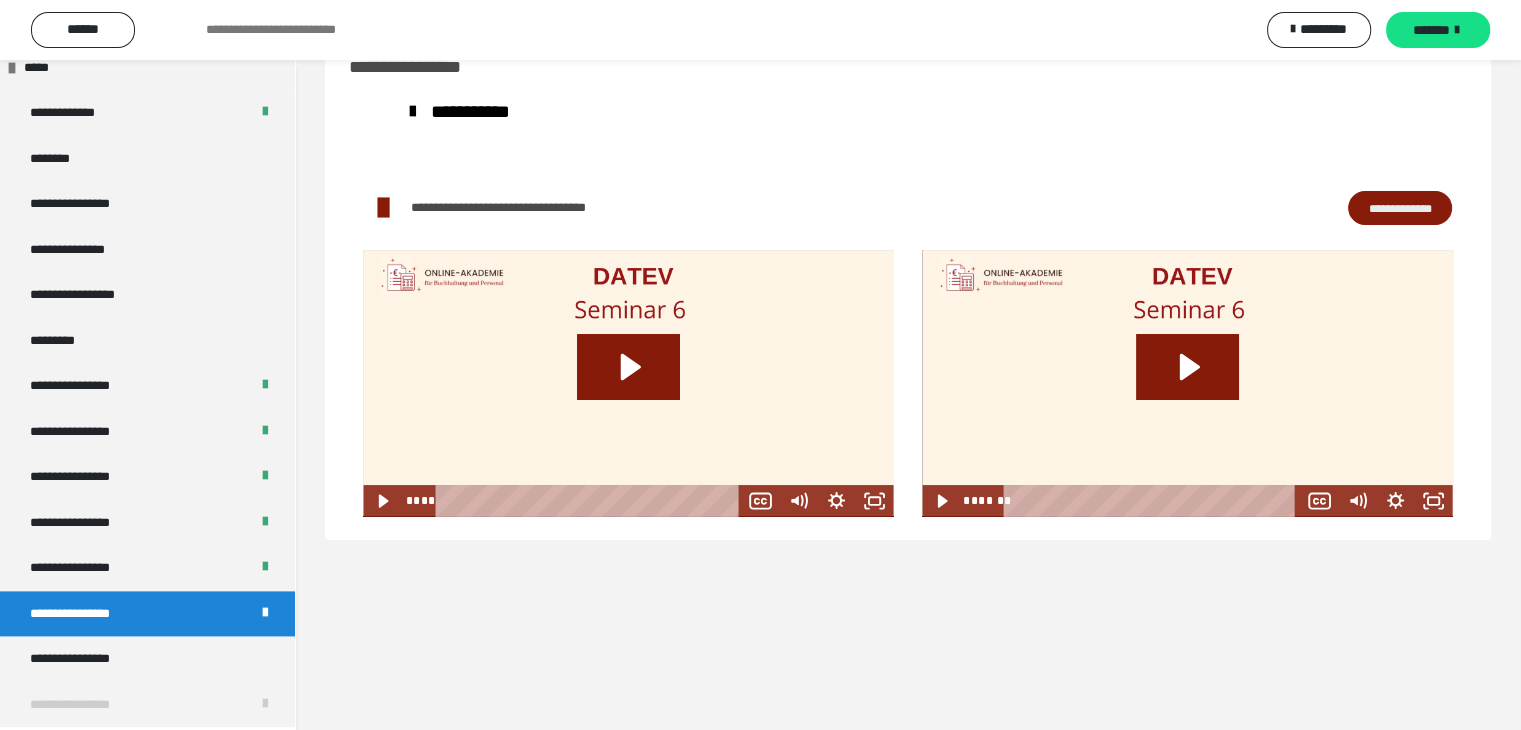 click at bounding box center [628, 383] 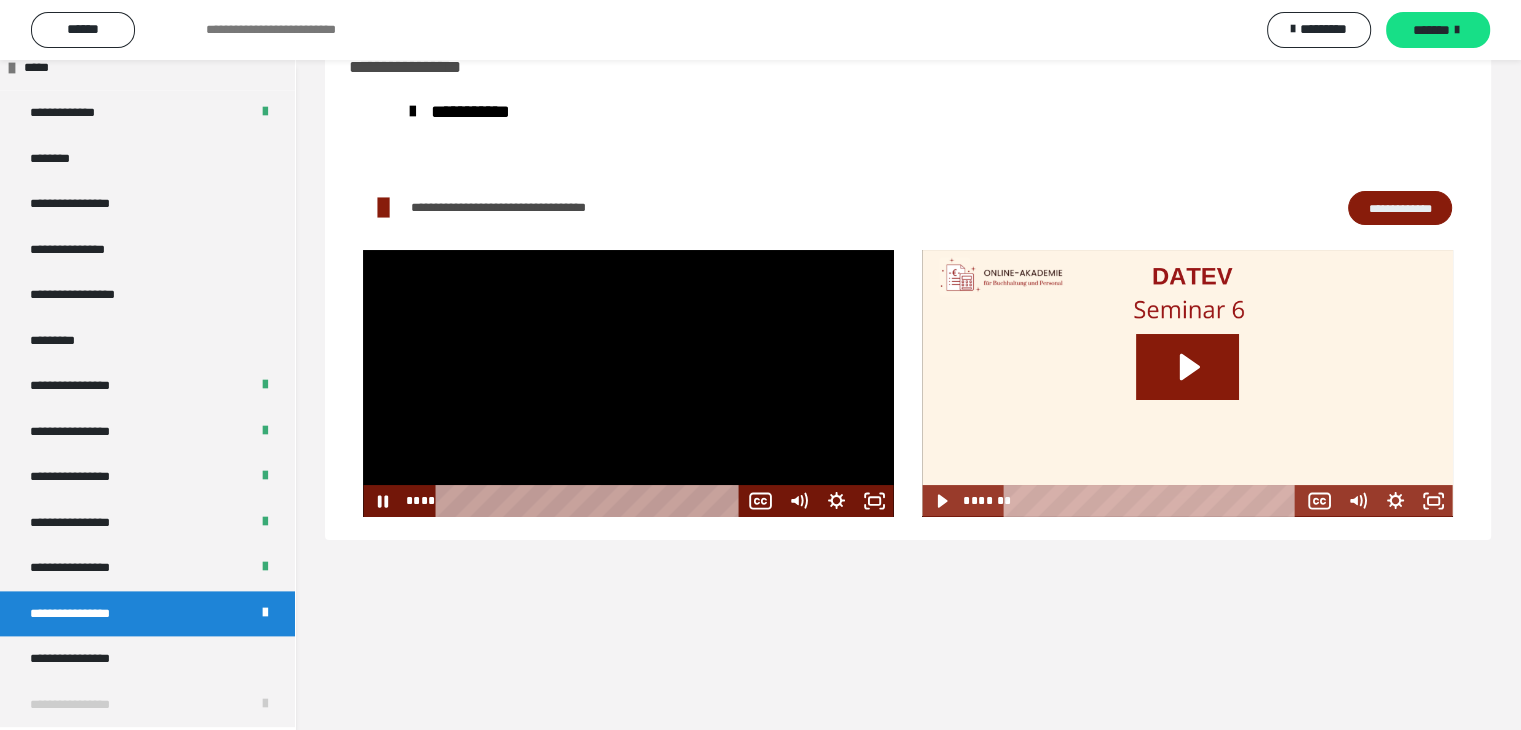 click at bounding box center (628, 383) 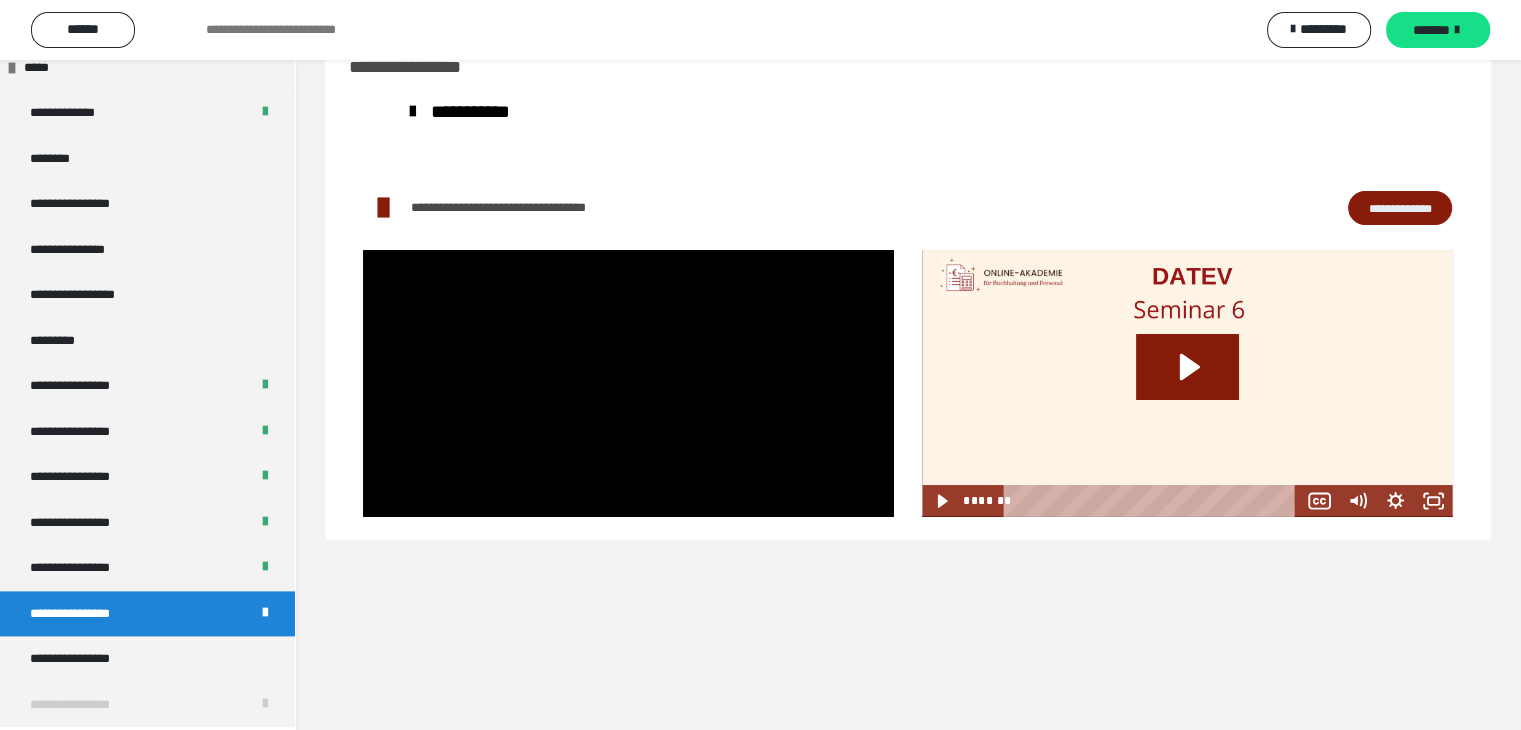 click at bounding box center (1187, 383) 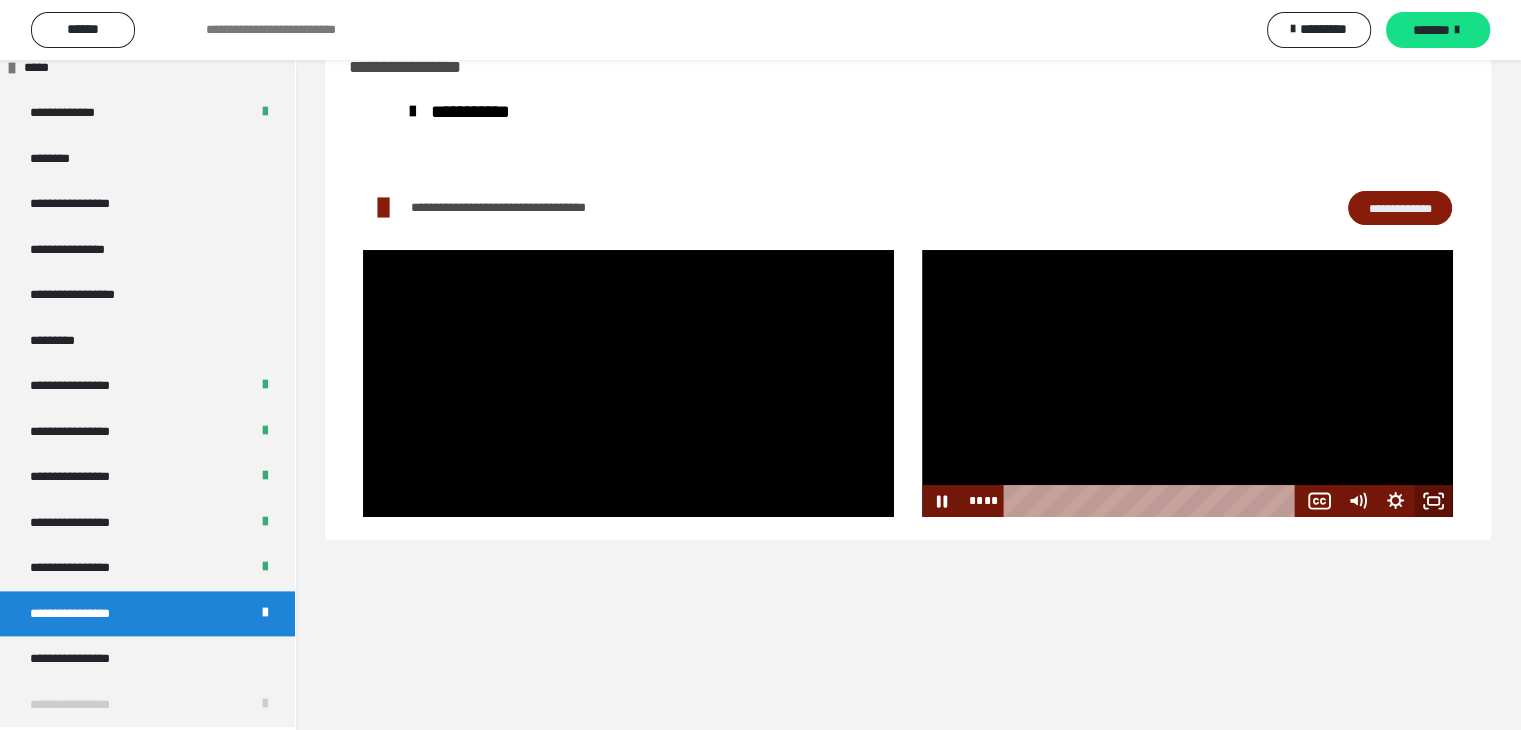 click 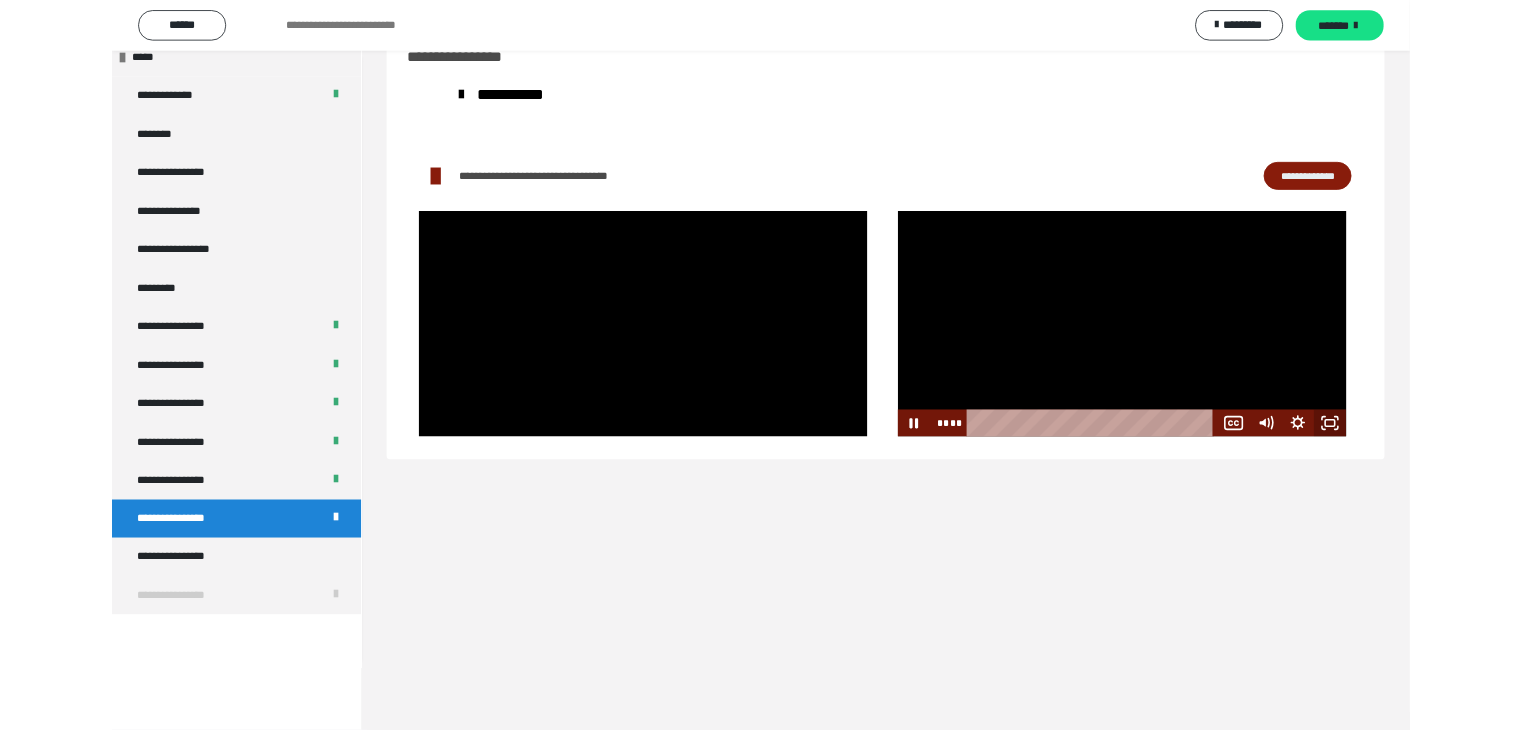 scroll, scrollTop: 2330, scrollLeft: 0, axis: vertical 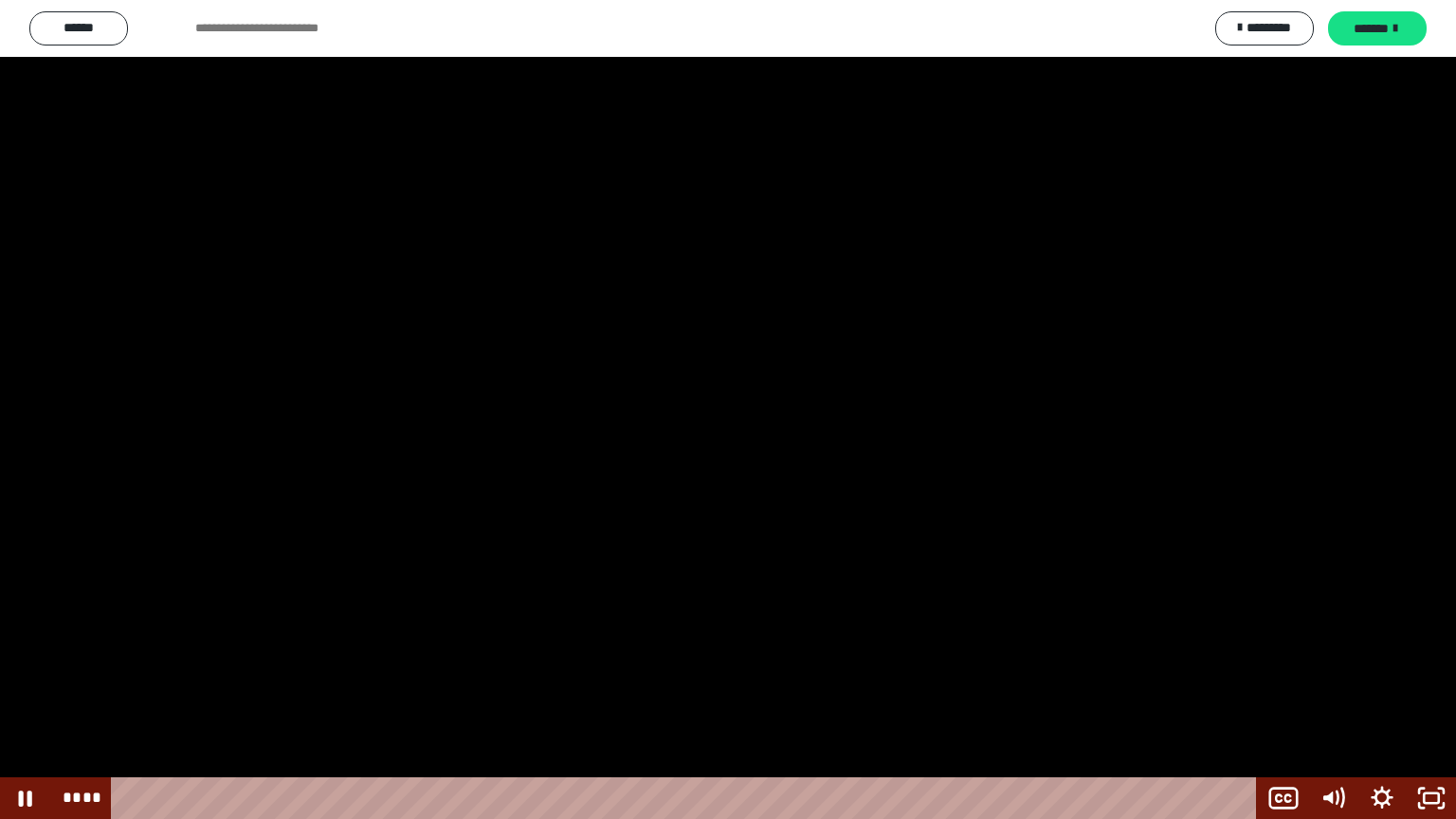 click at bounding box center [728, 410] 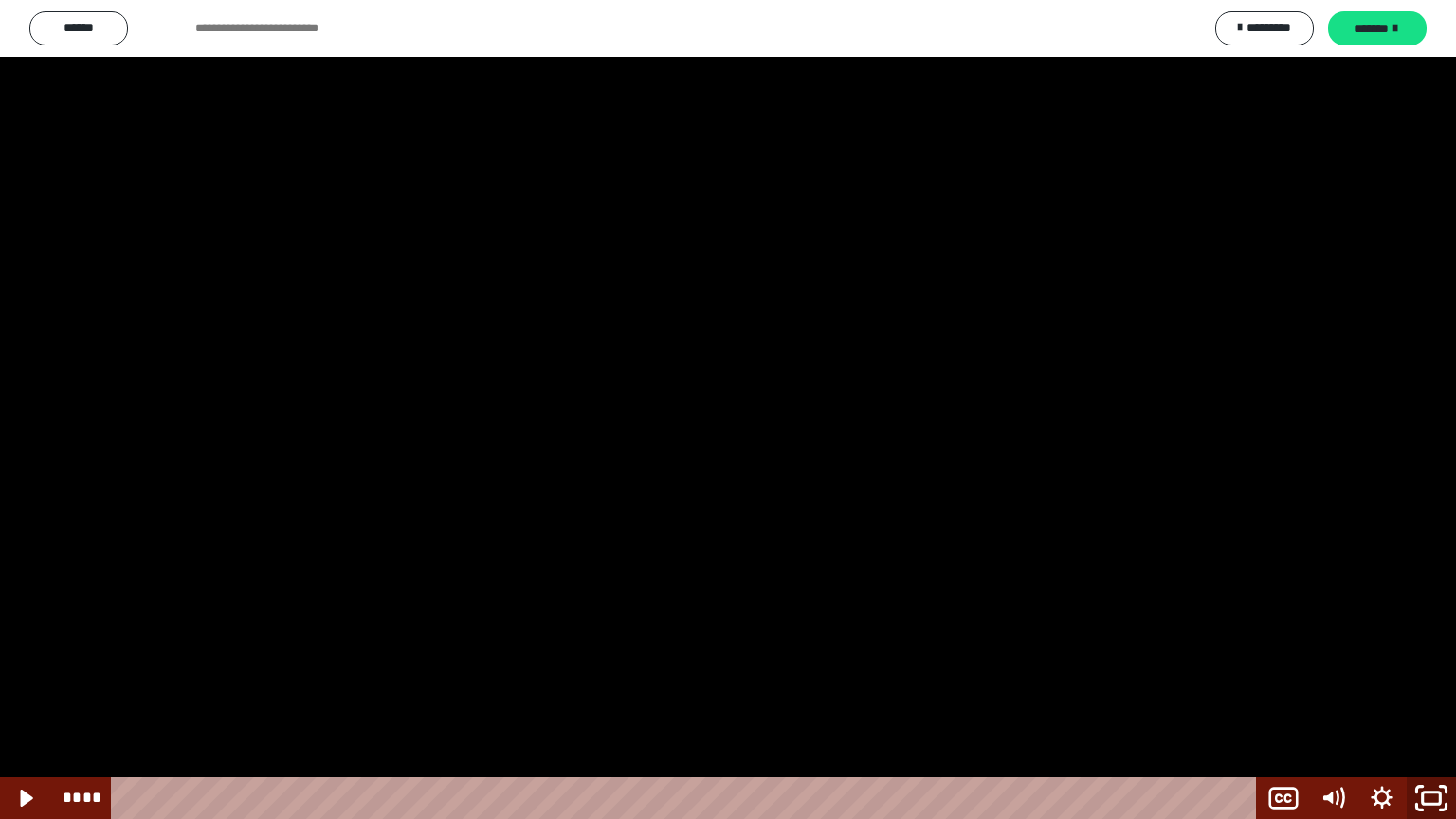 click 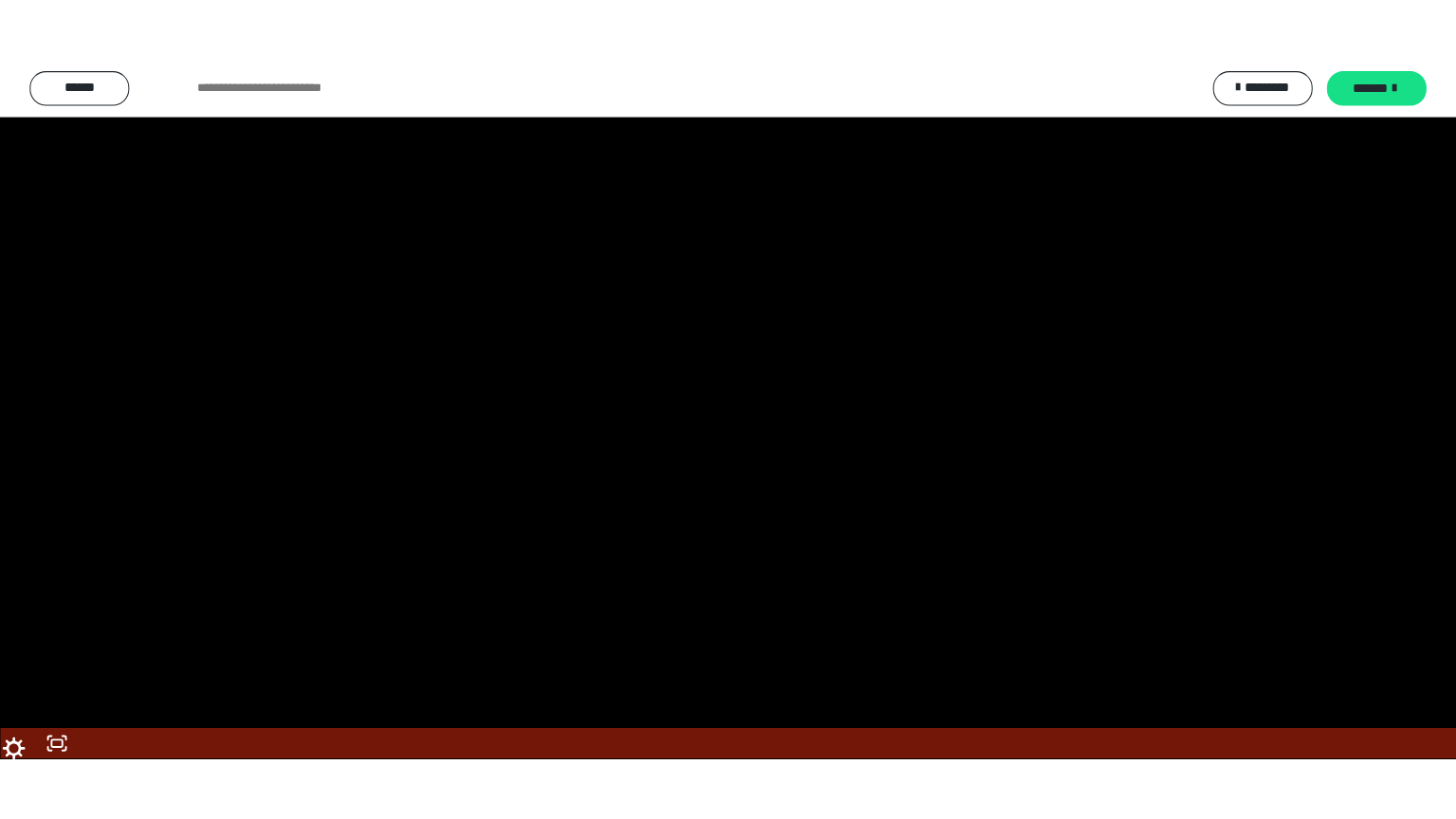 scroll, scrollTop: 2336, scrollLeft: 0, axis: vertical 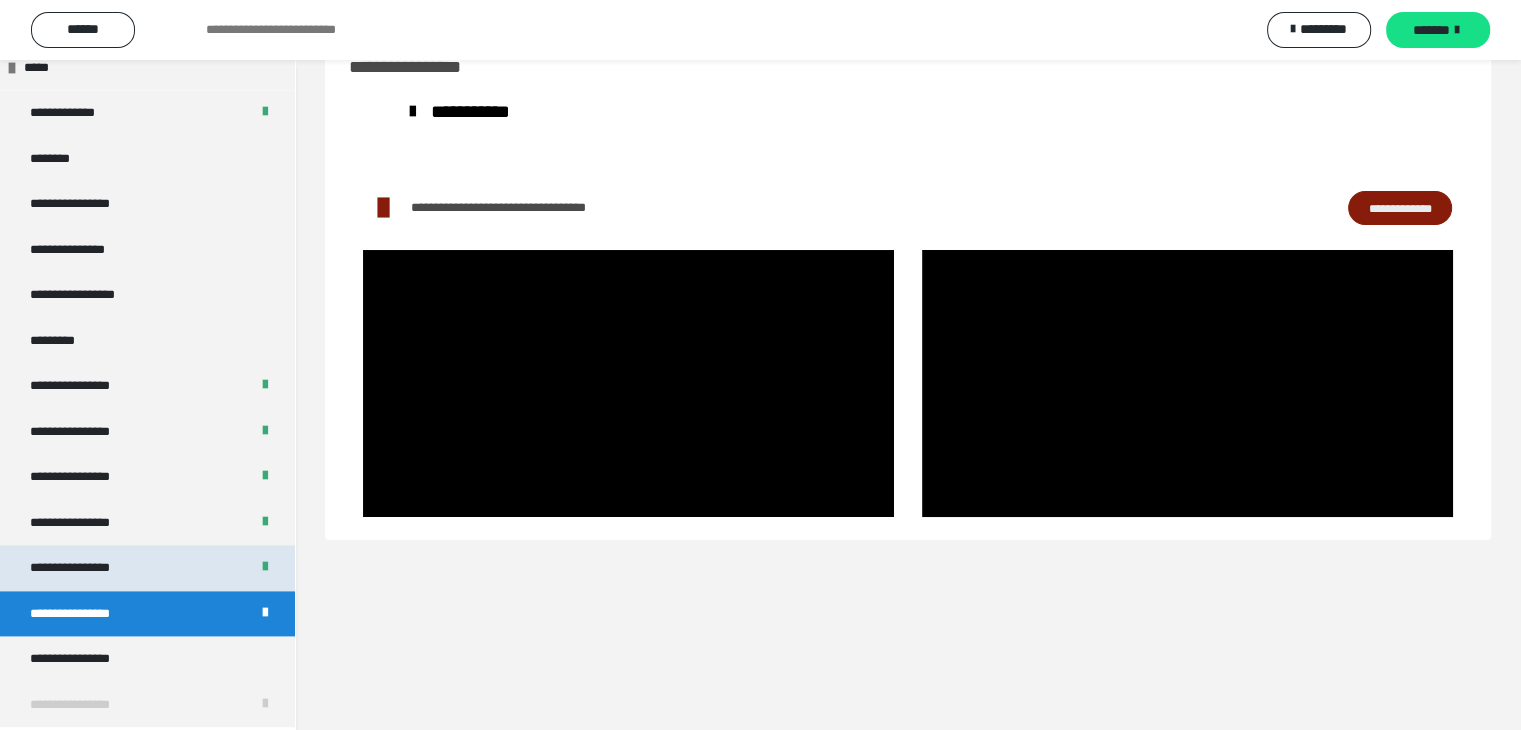 click on "**********" at bounding box center [87, 568] 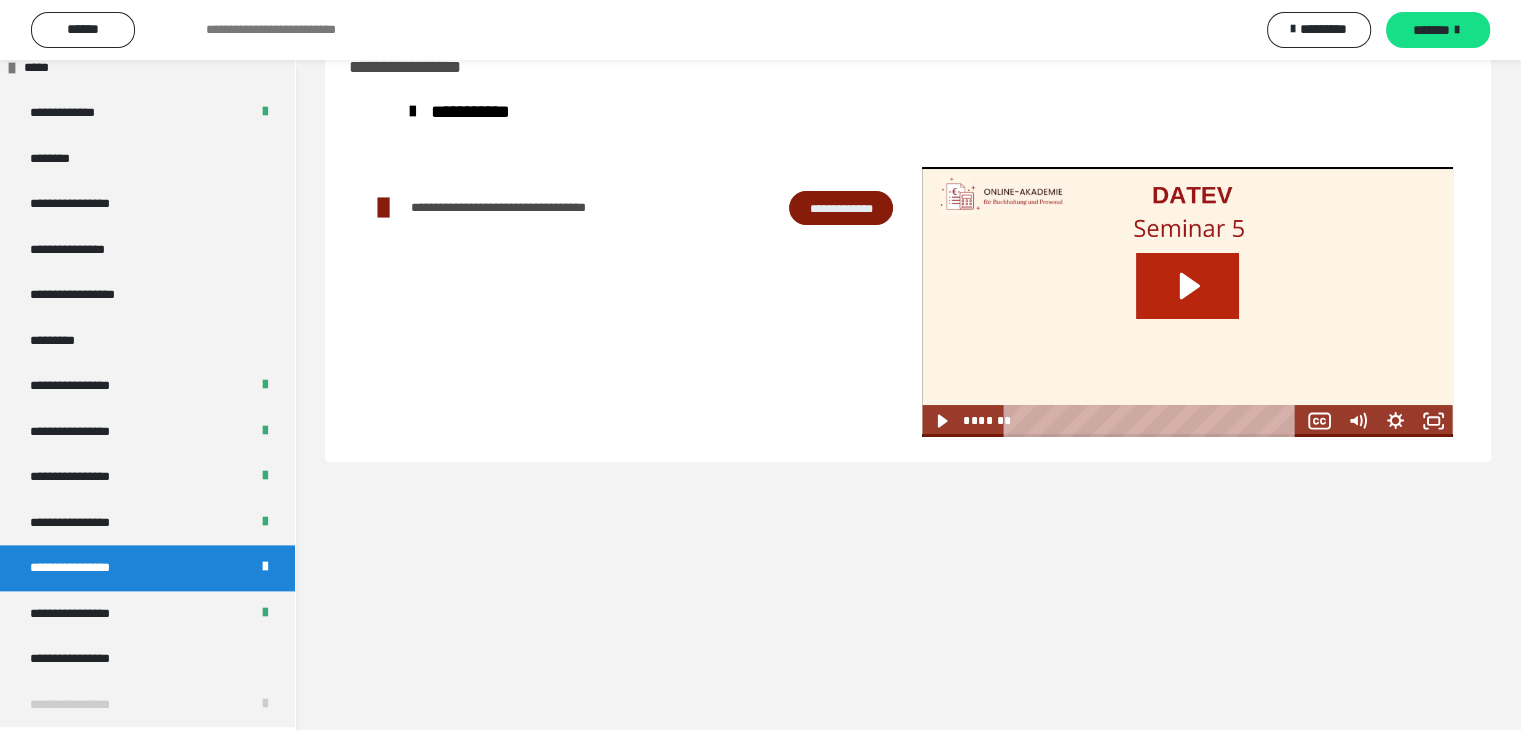 click 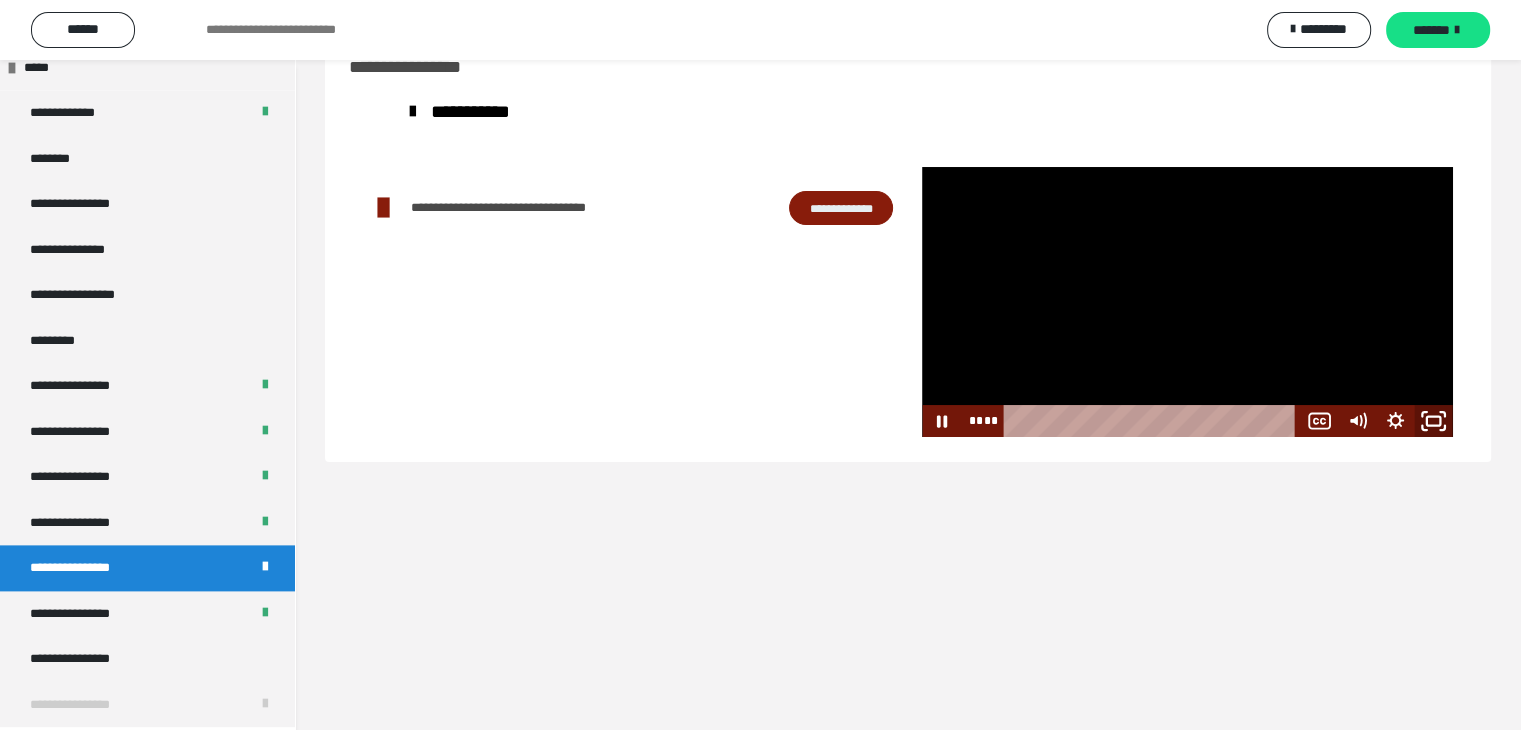 click 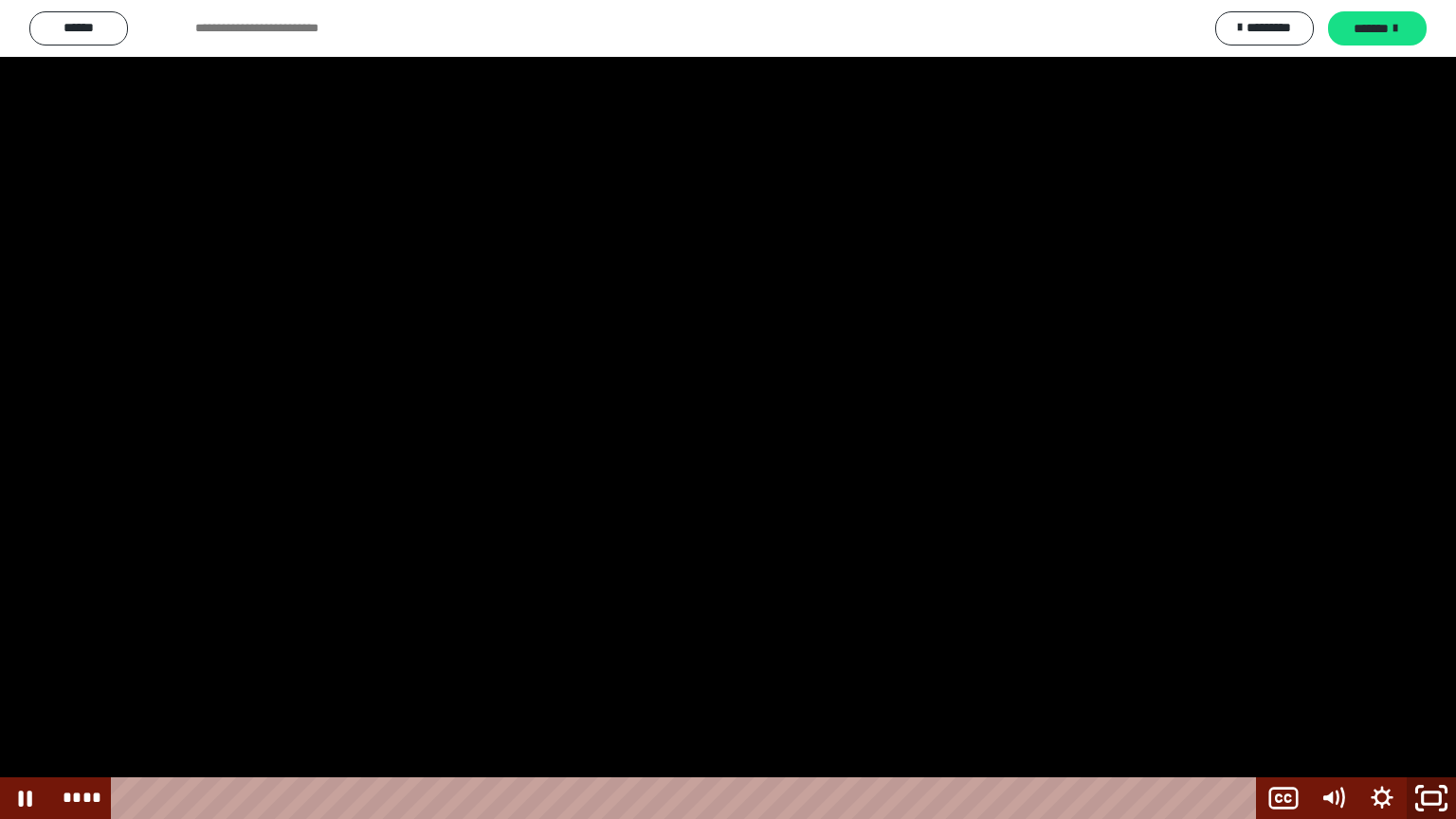 click 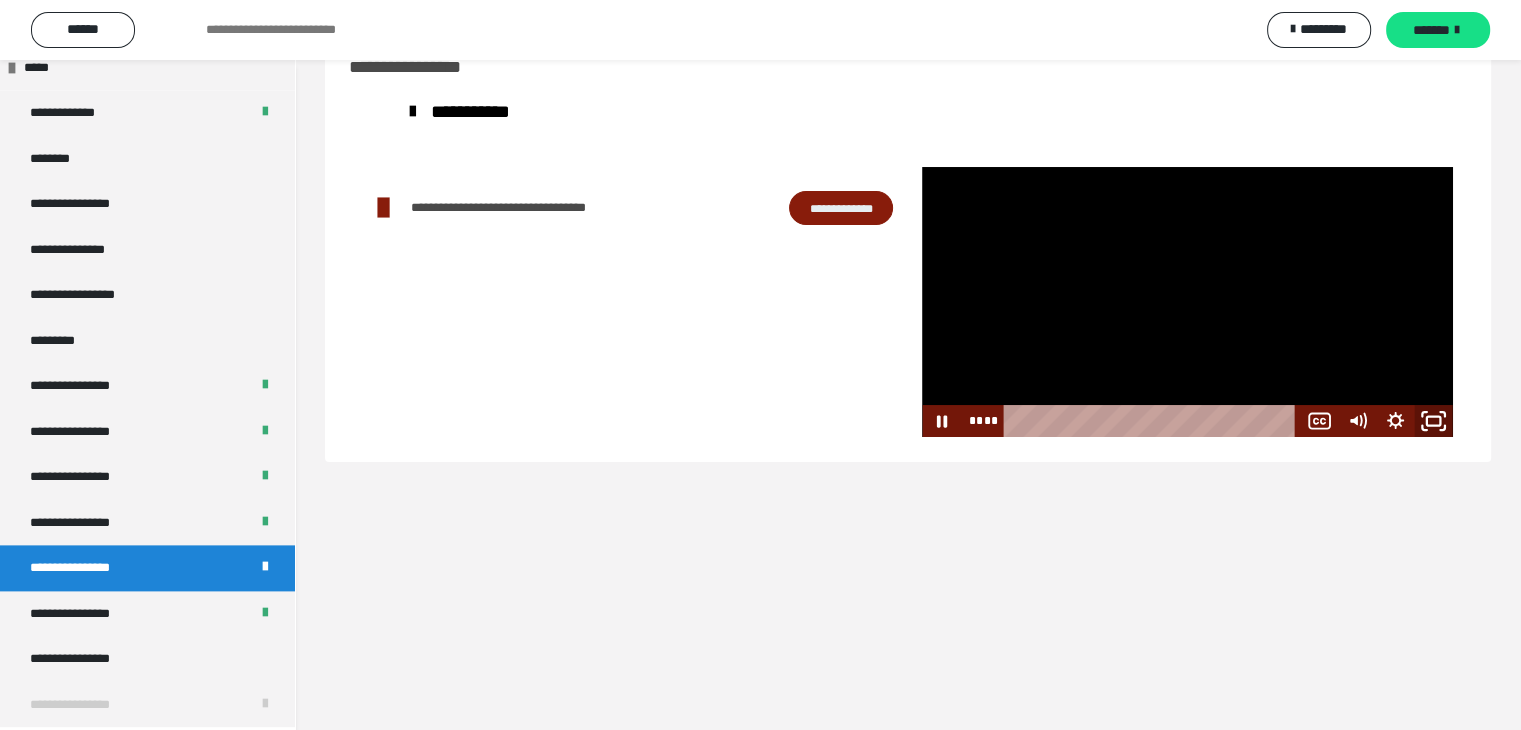 click 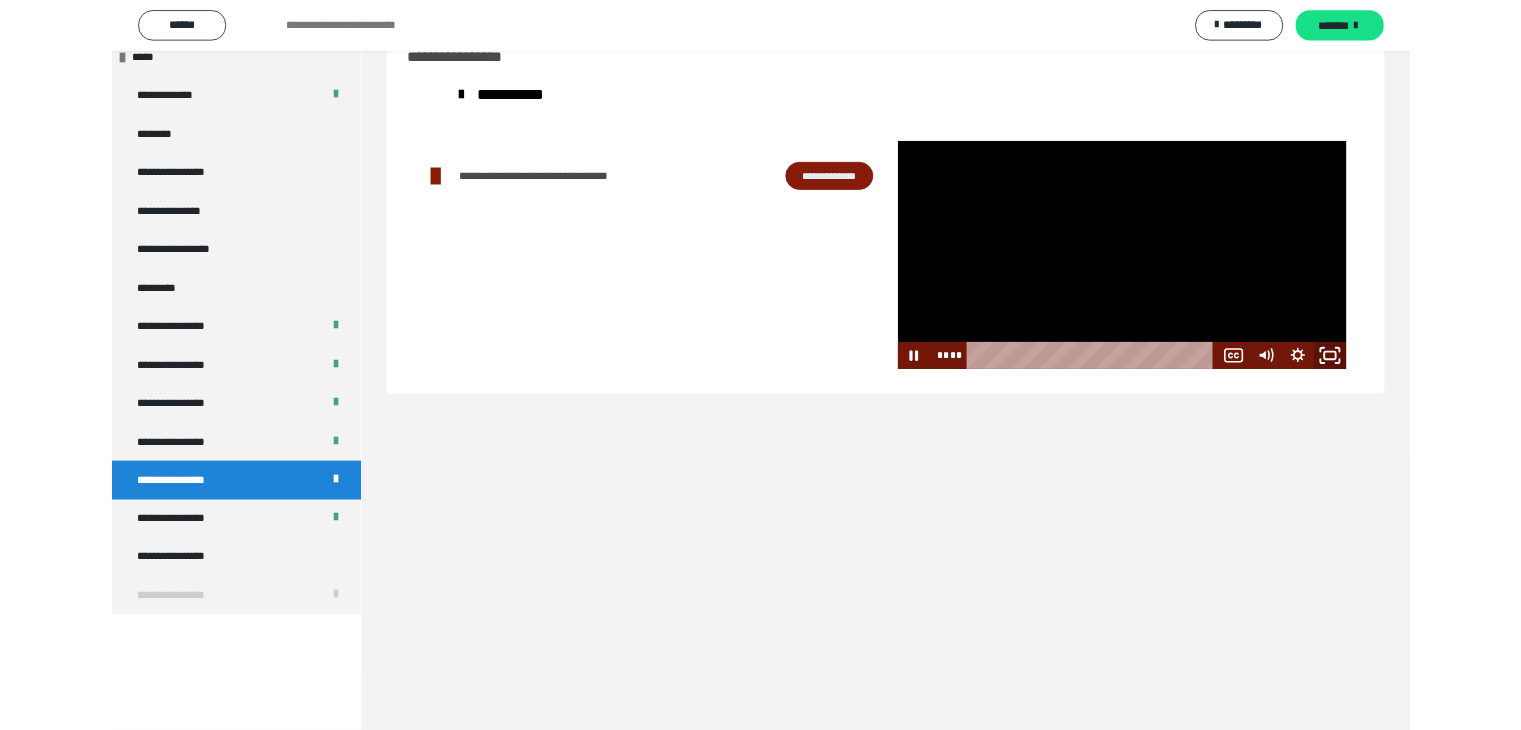 scroll, scrollTop: 2330, scrollLeft: 0, axis: vertical 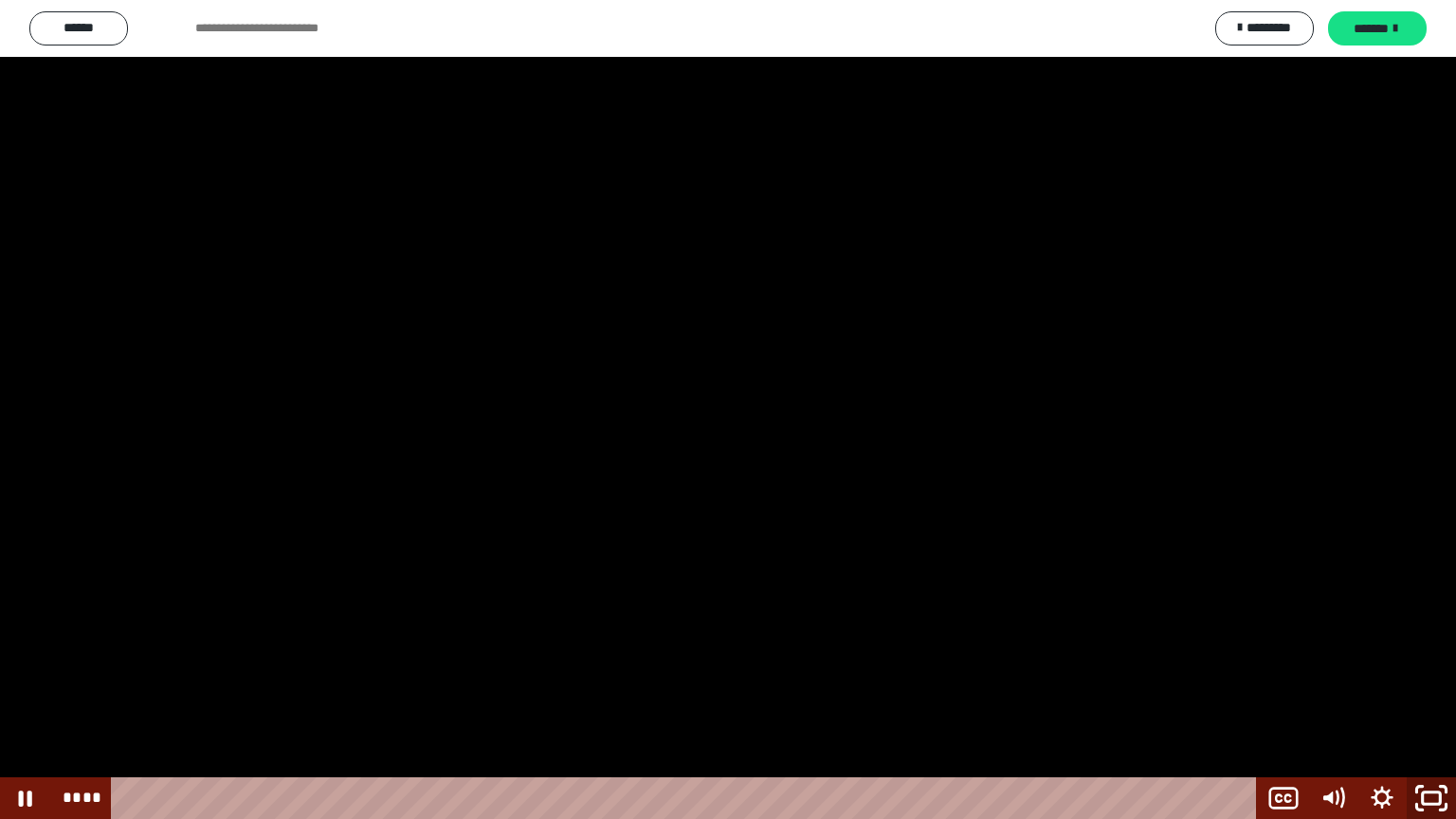 click 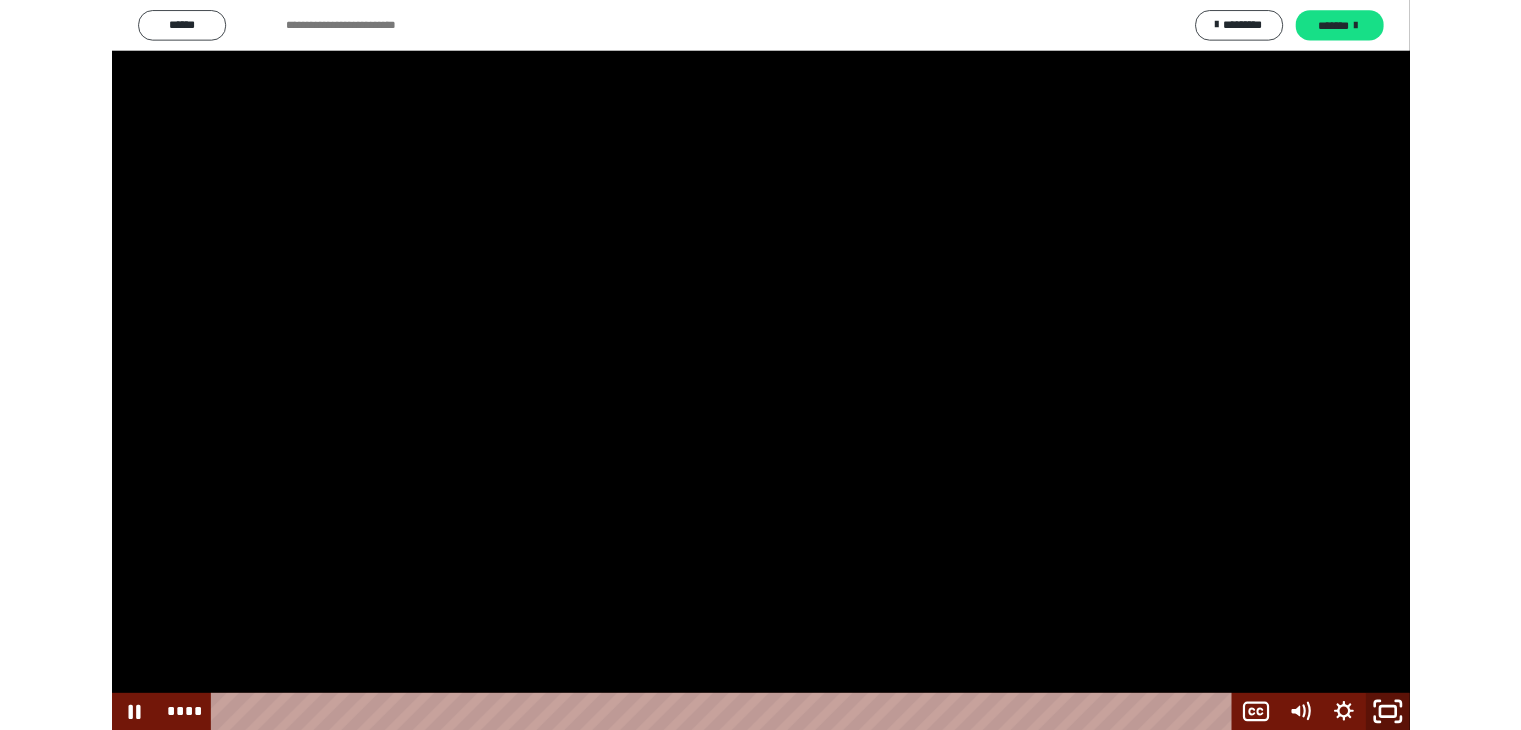 scroll, scrollTop: 2464, scrollLeft: 0, axis: vertical 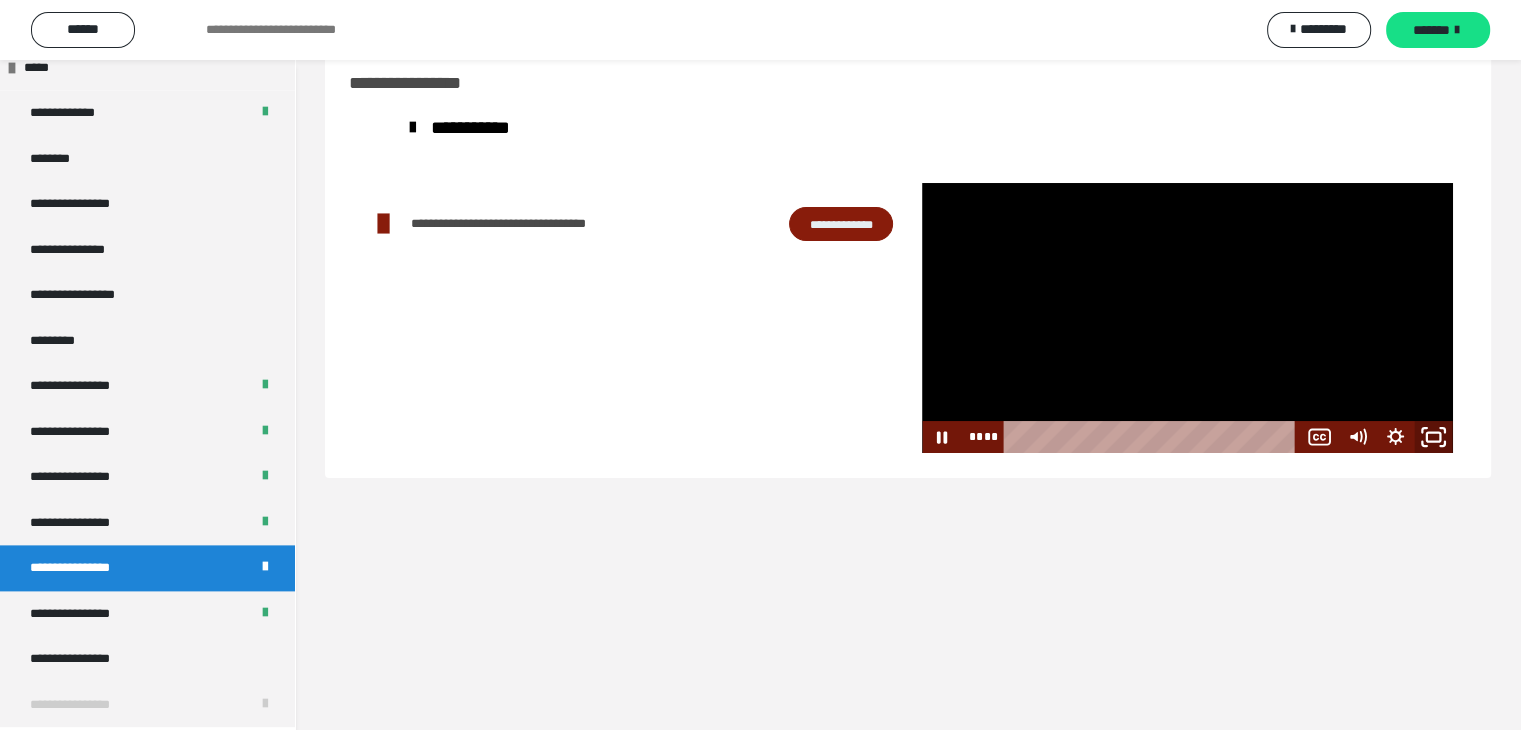 click 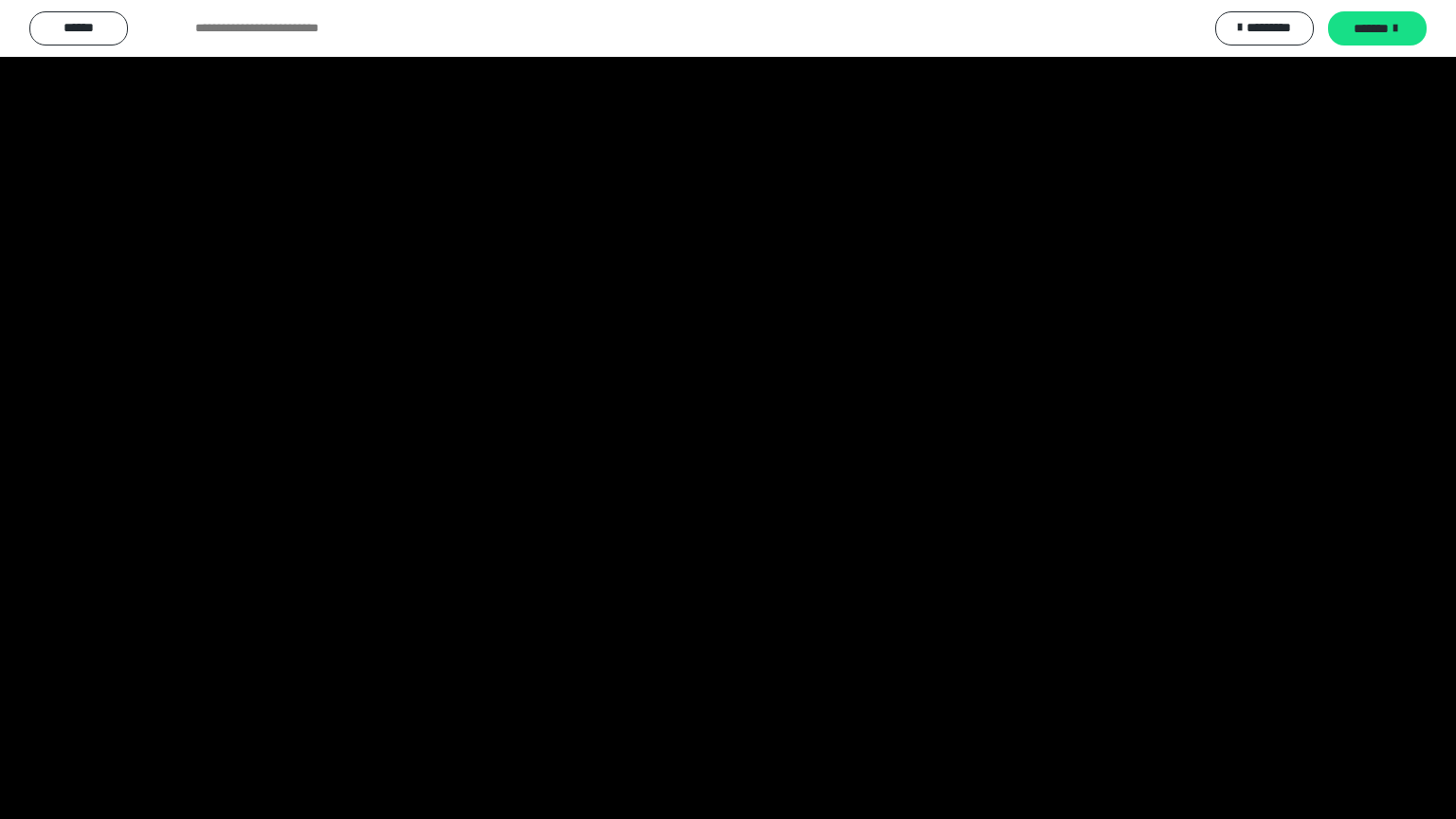type 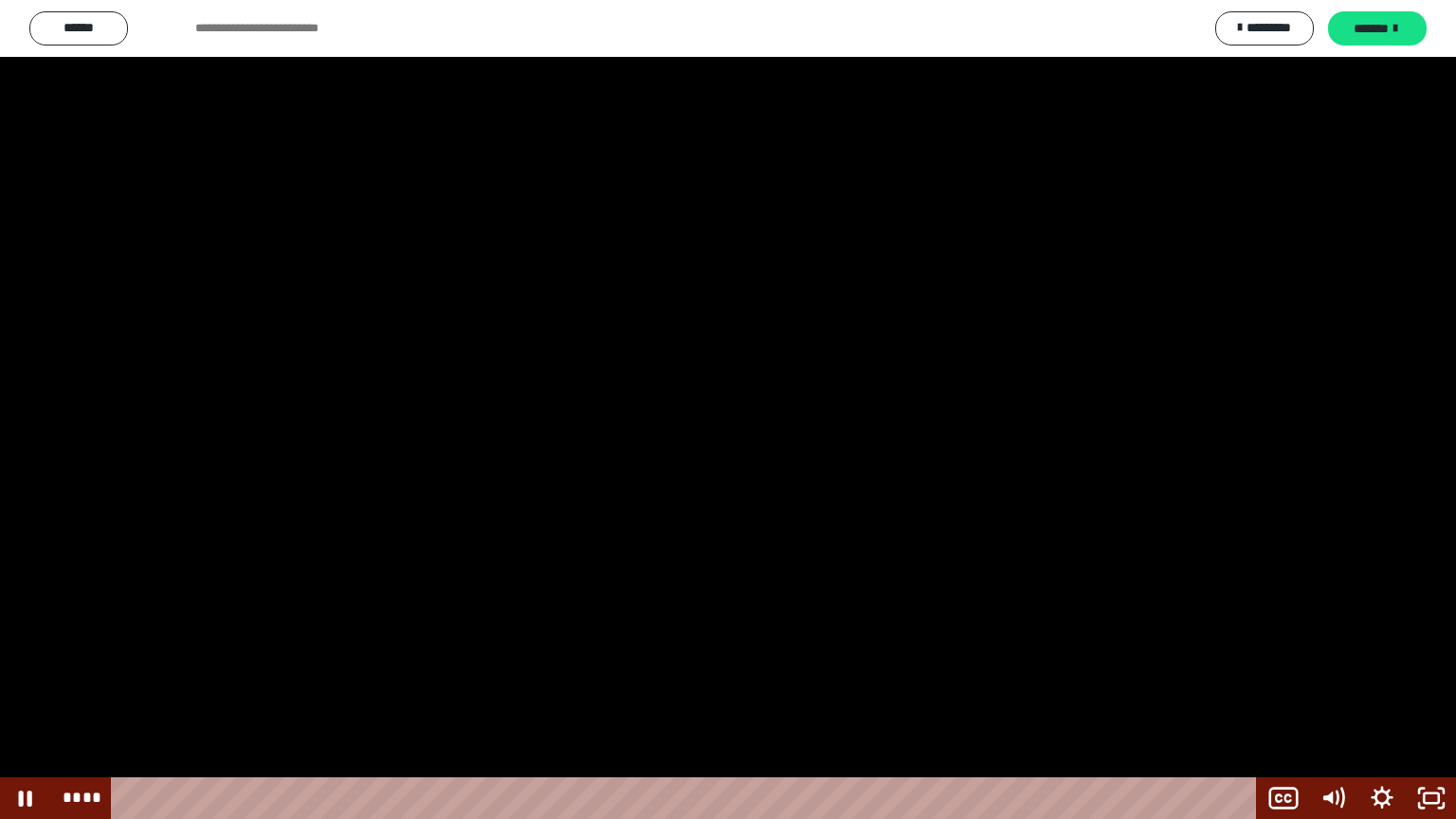 click at bounding box center [728, 410] 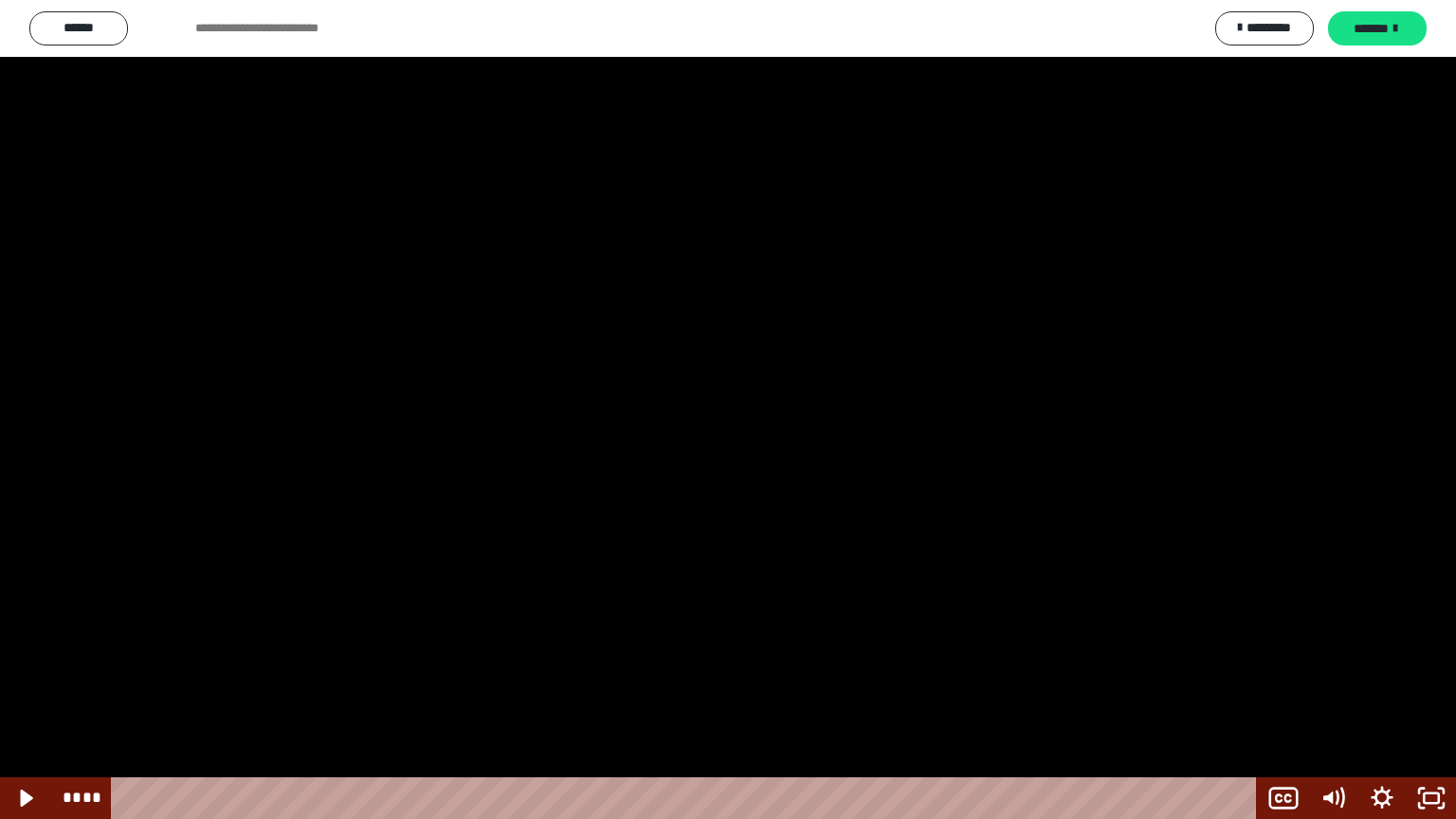click at bounding box center (728, 410) 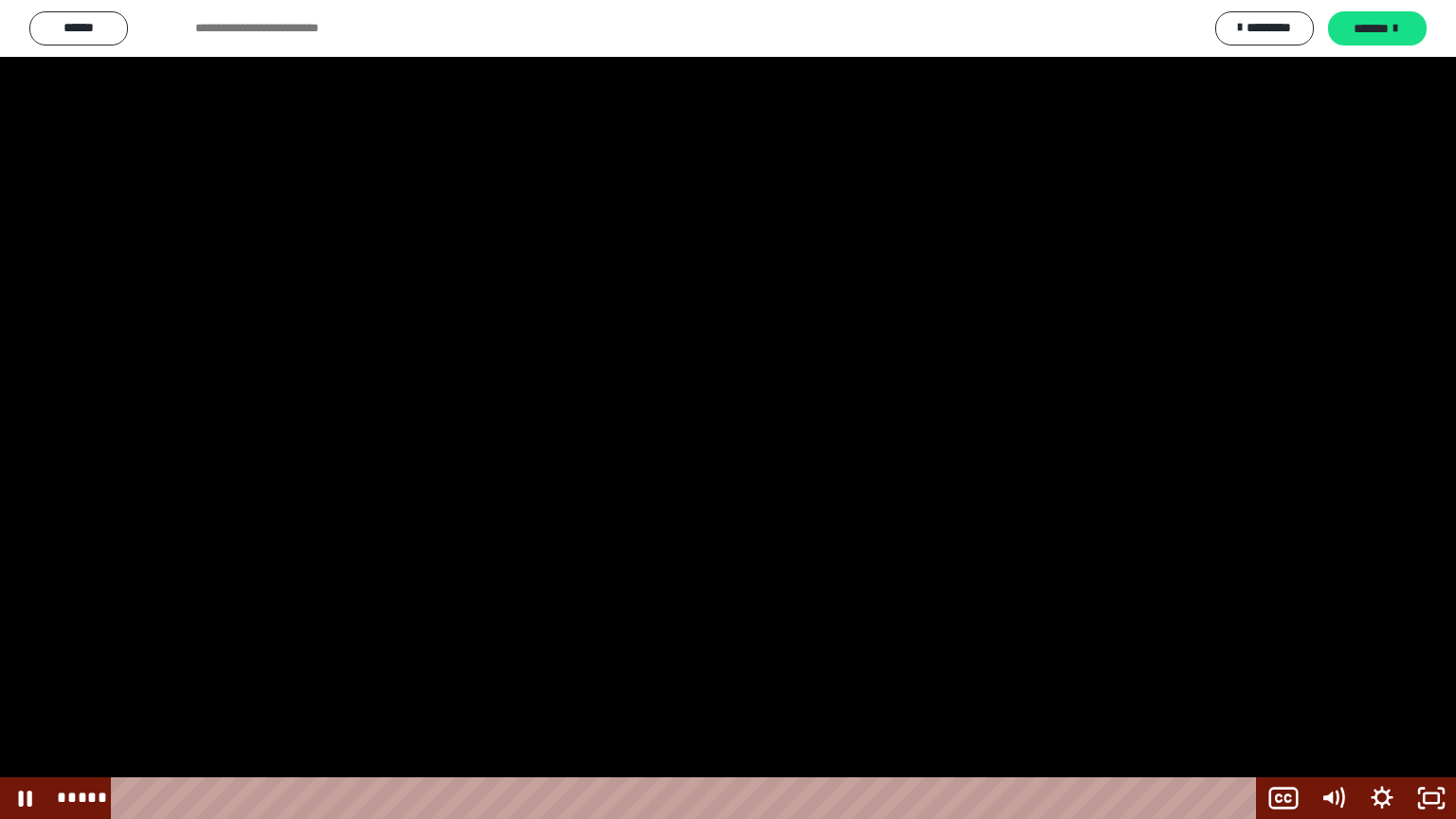 type 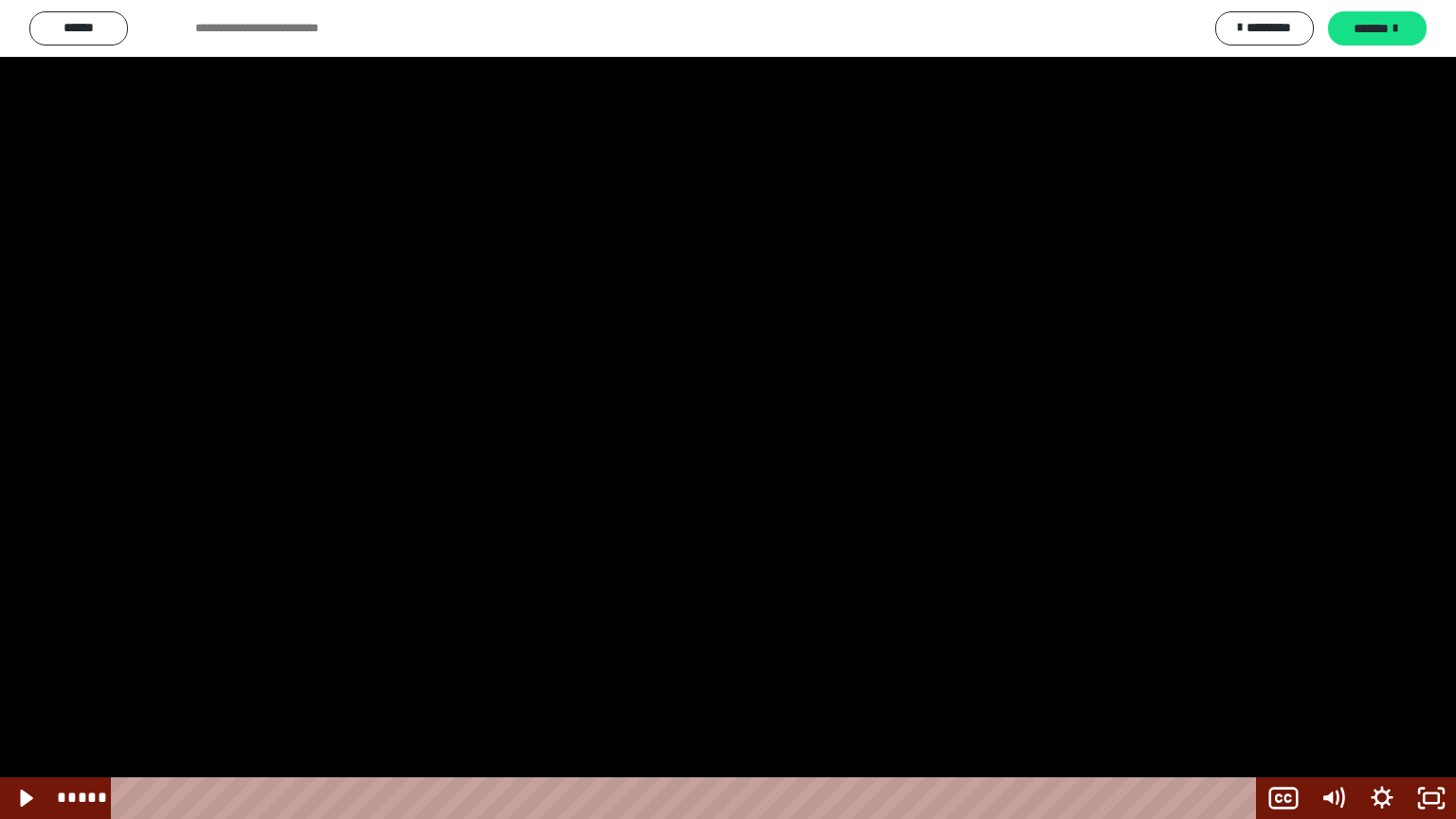 click at bounding box center [728, 410] 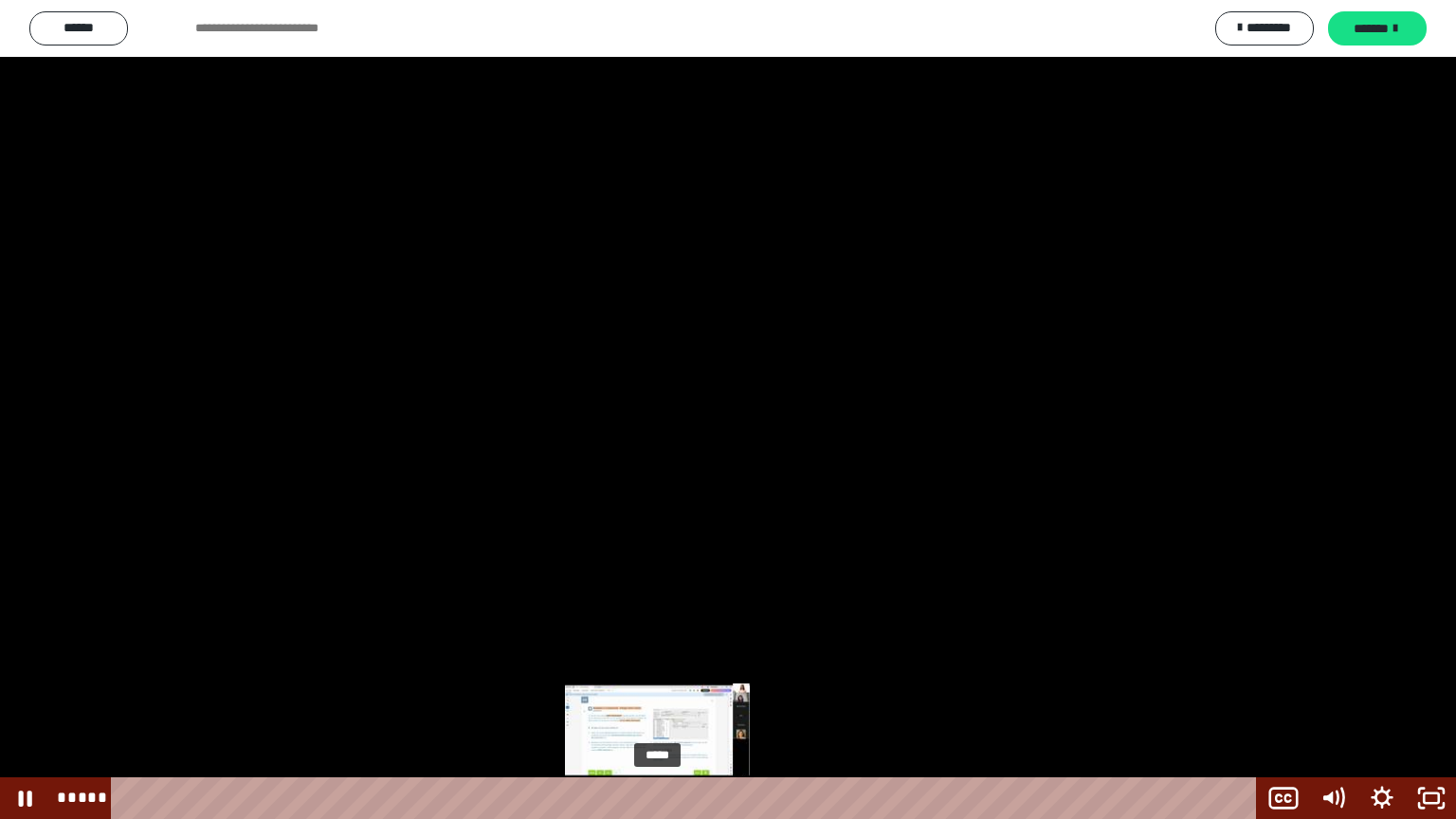 click on "*****" at bounding box center (687, 798) 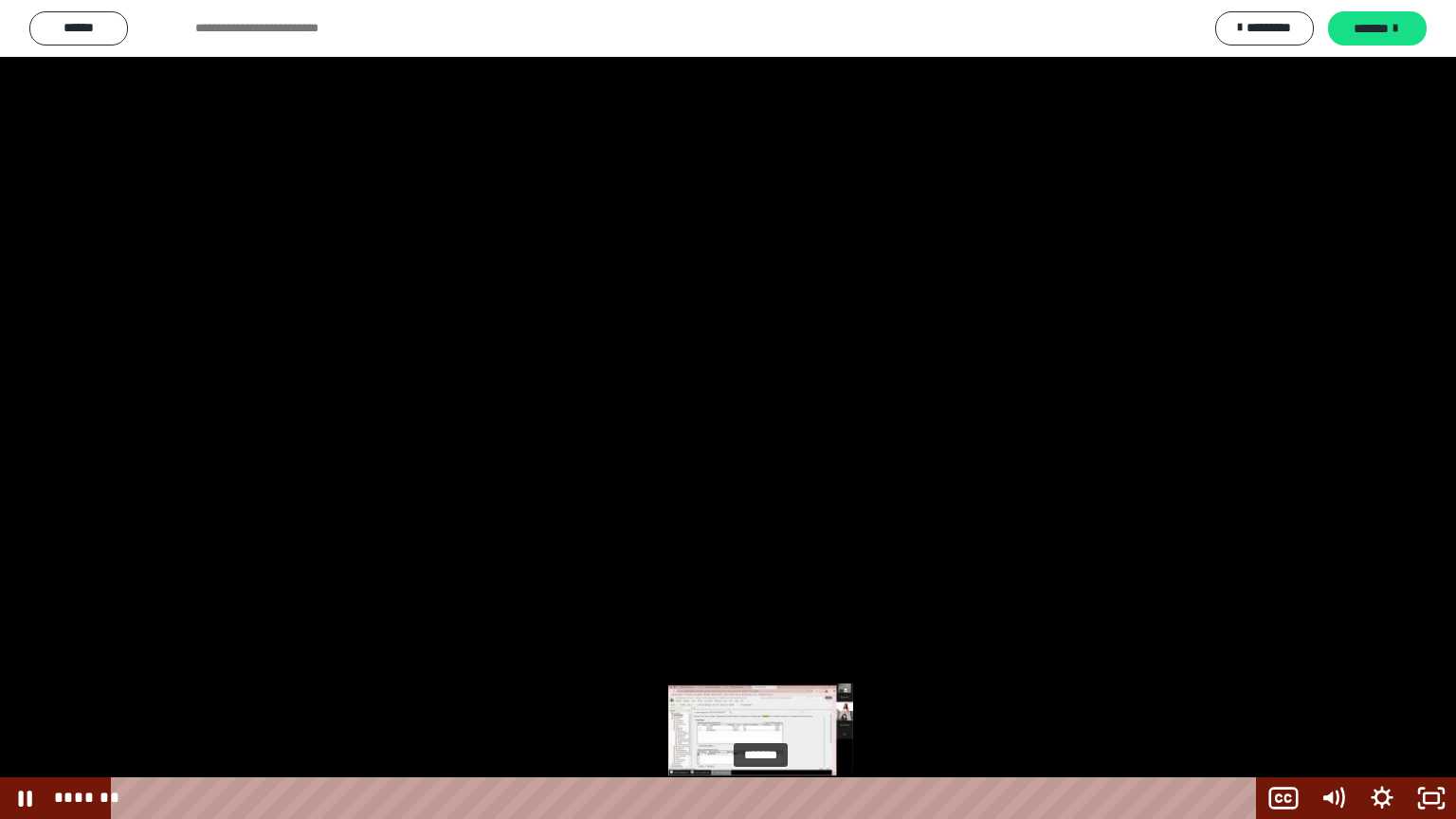 click on "*******" at bounding box center [687, 798] 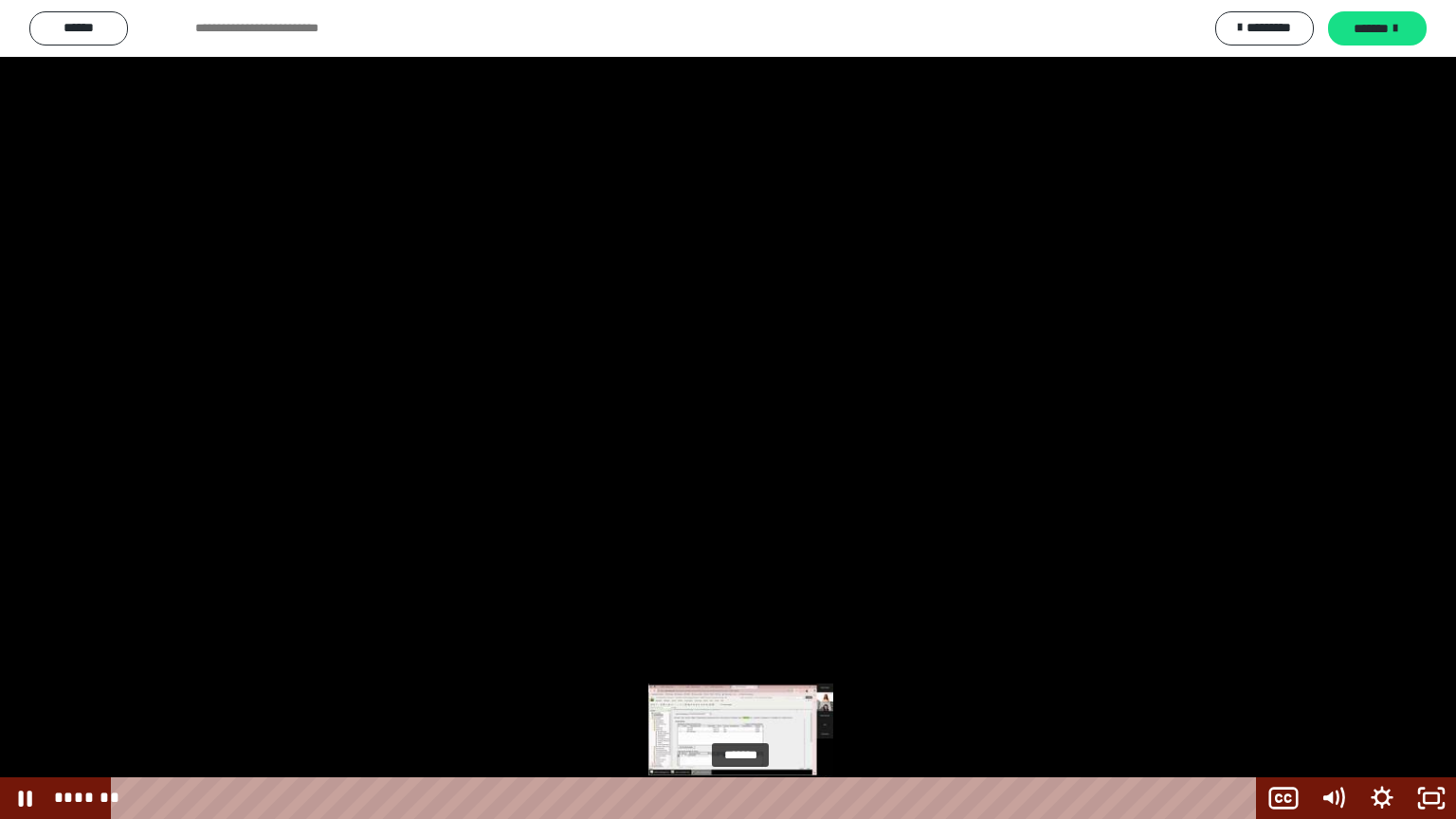 click on "*******" at bounding box center [687, 798] 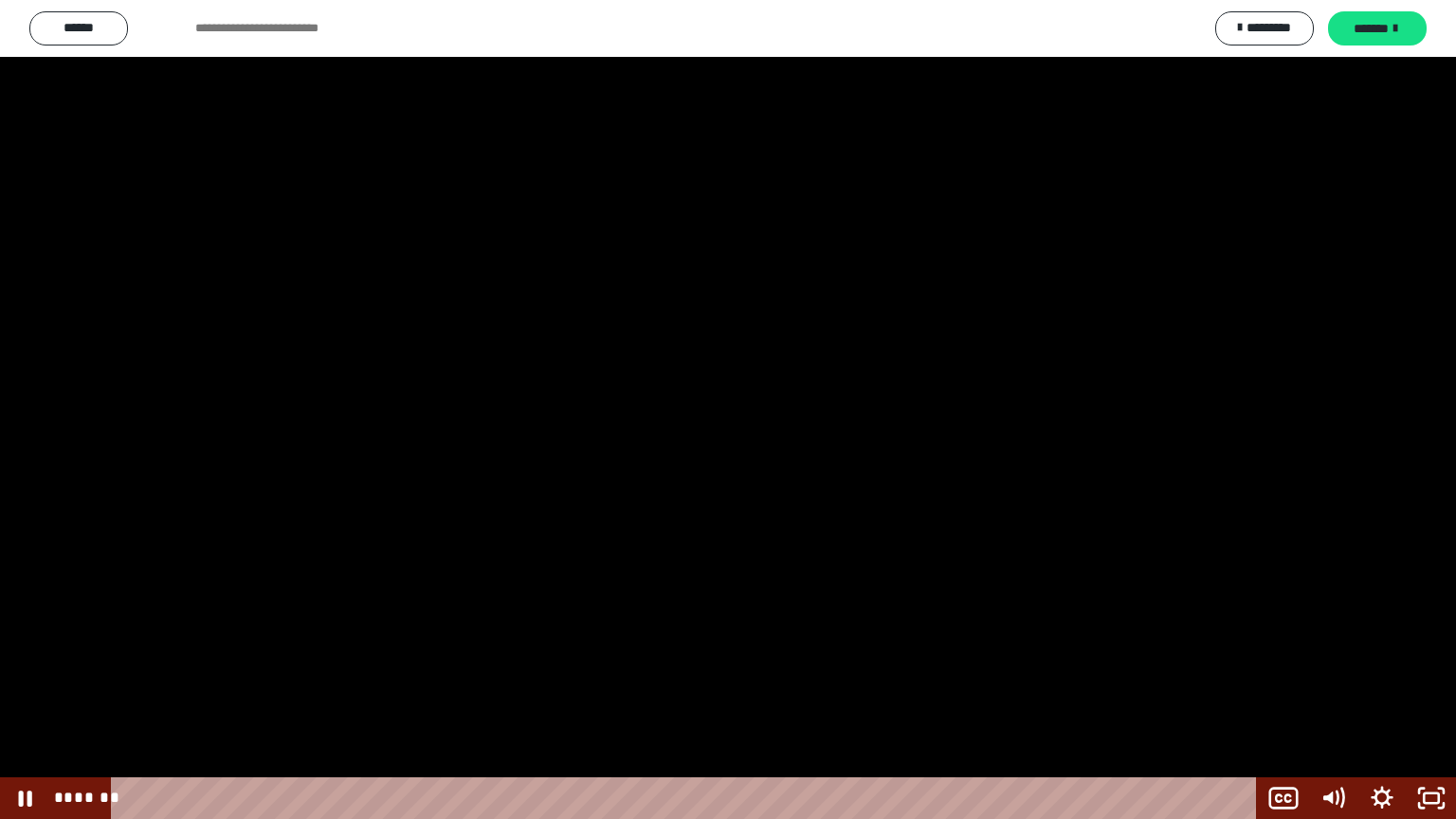 click at bounding box center (728, 410) 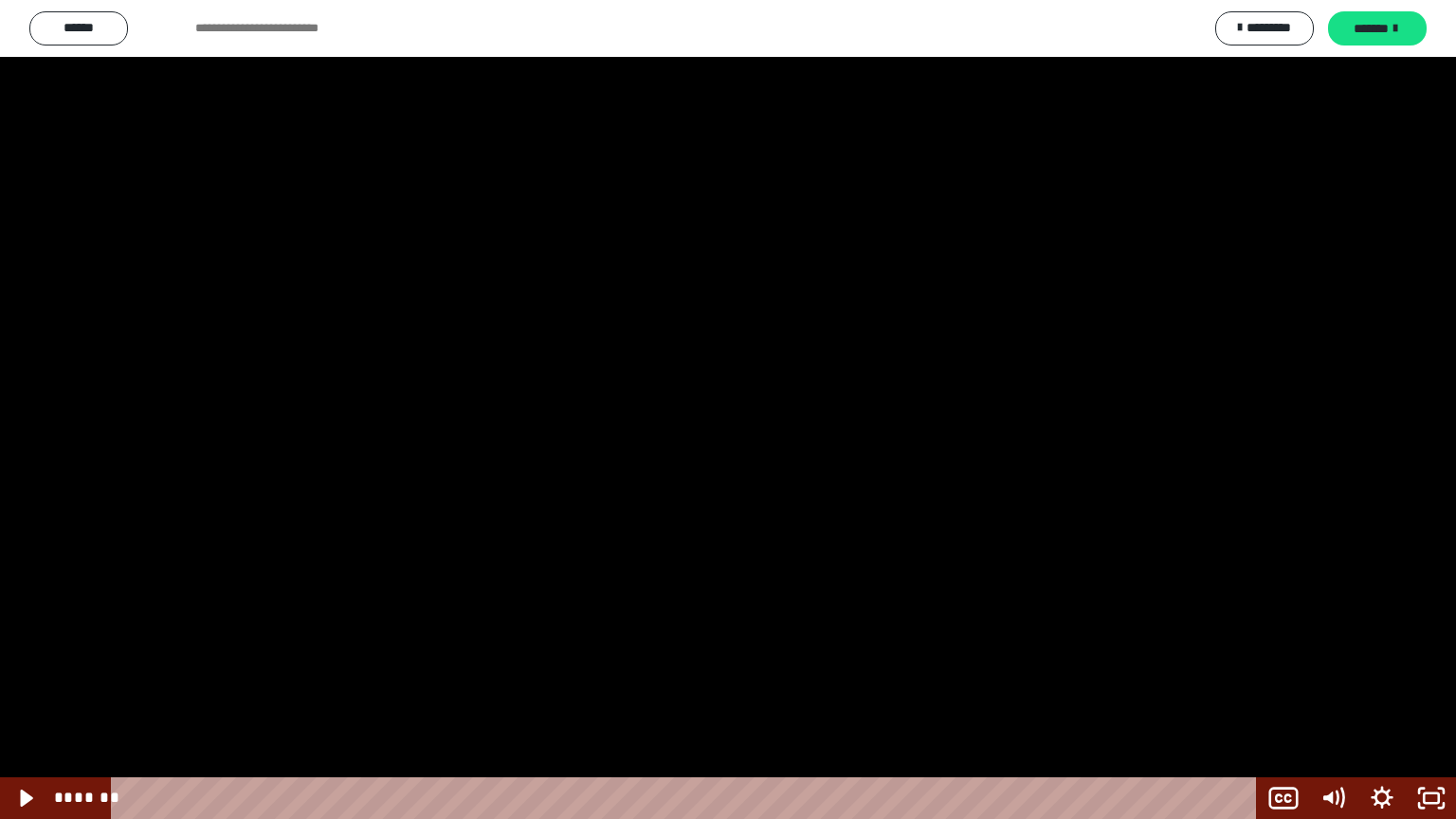 click at bounding box center (728, 410) 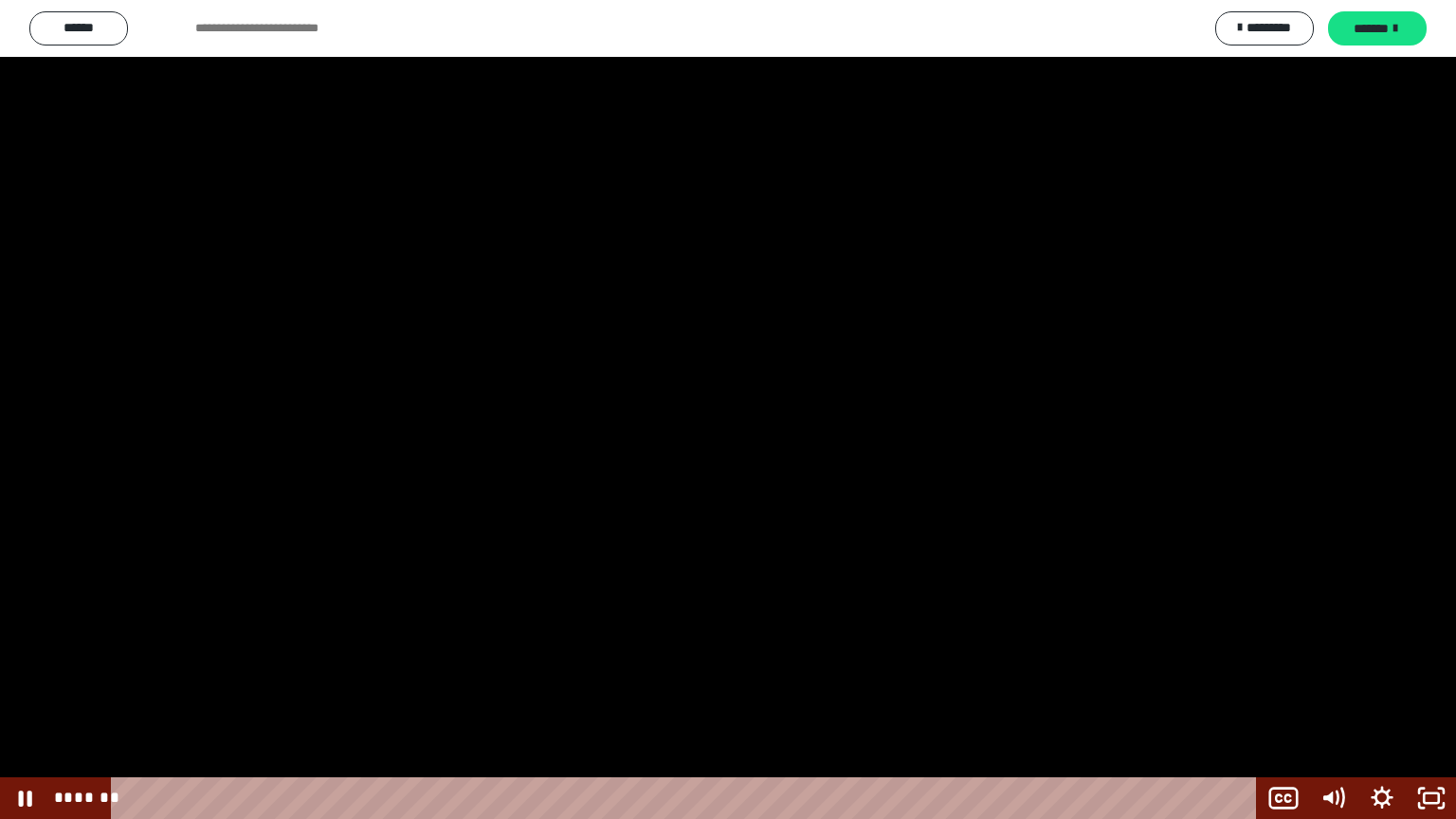 click at bounding box center (728, 410) 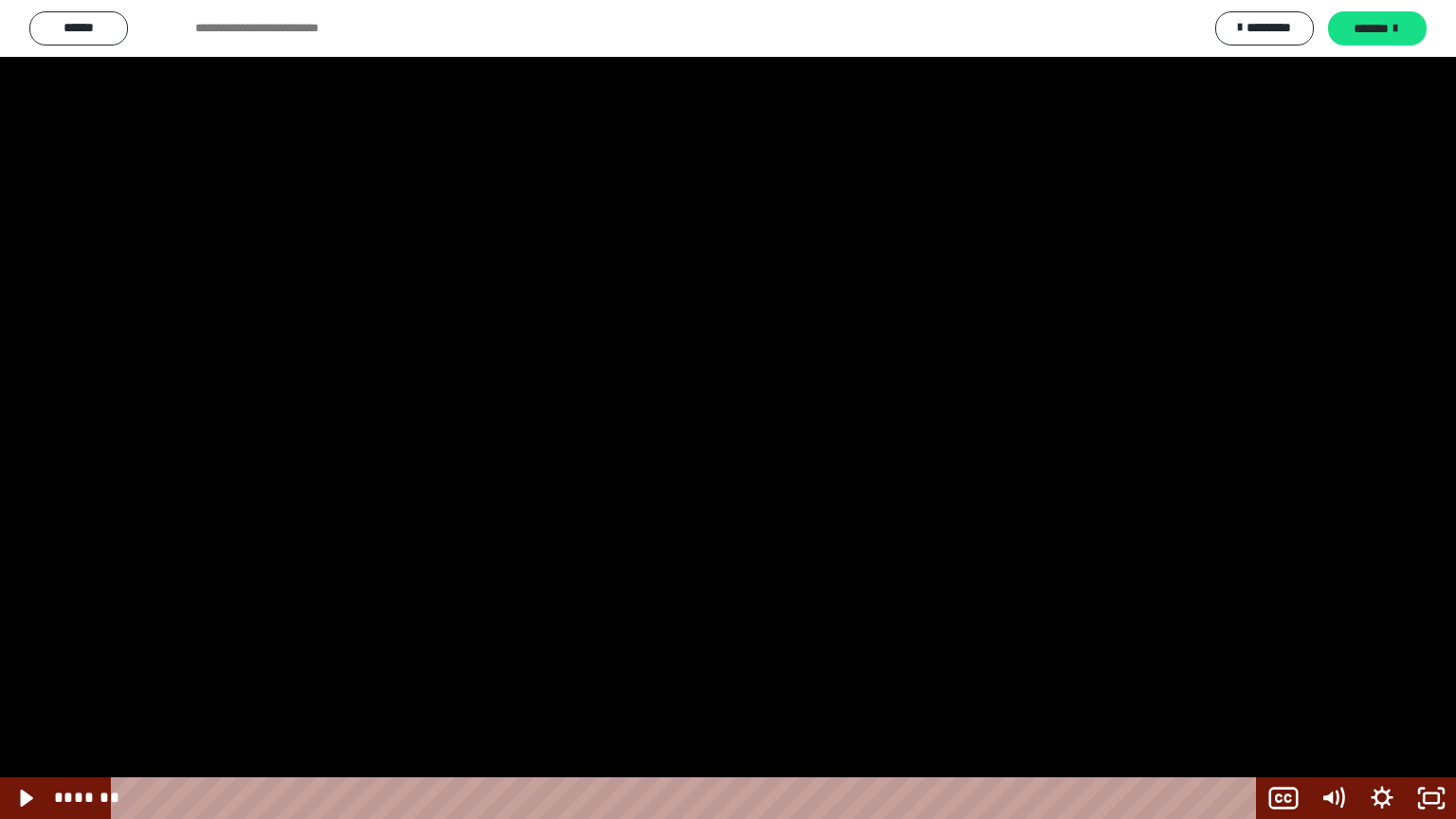 click at bounding box center [728, 410] 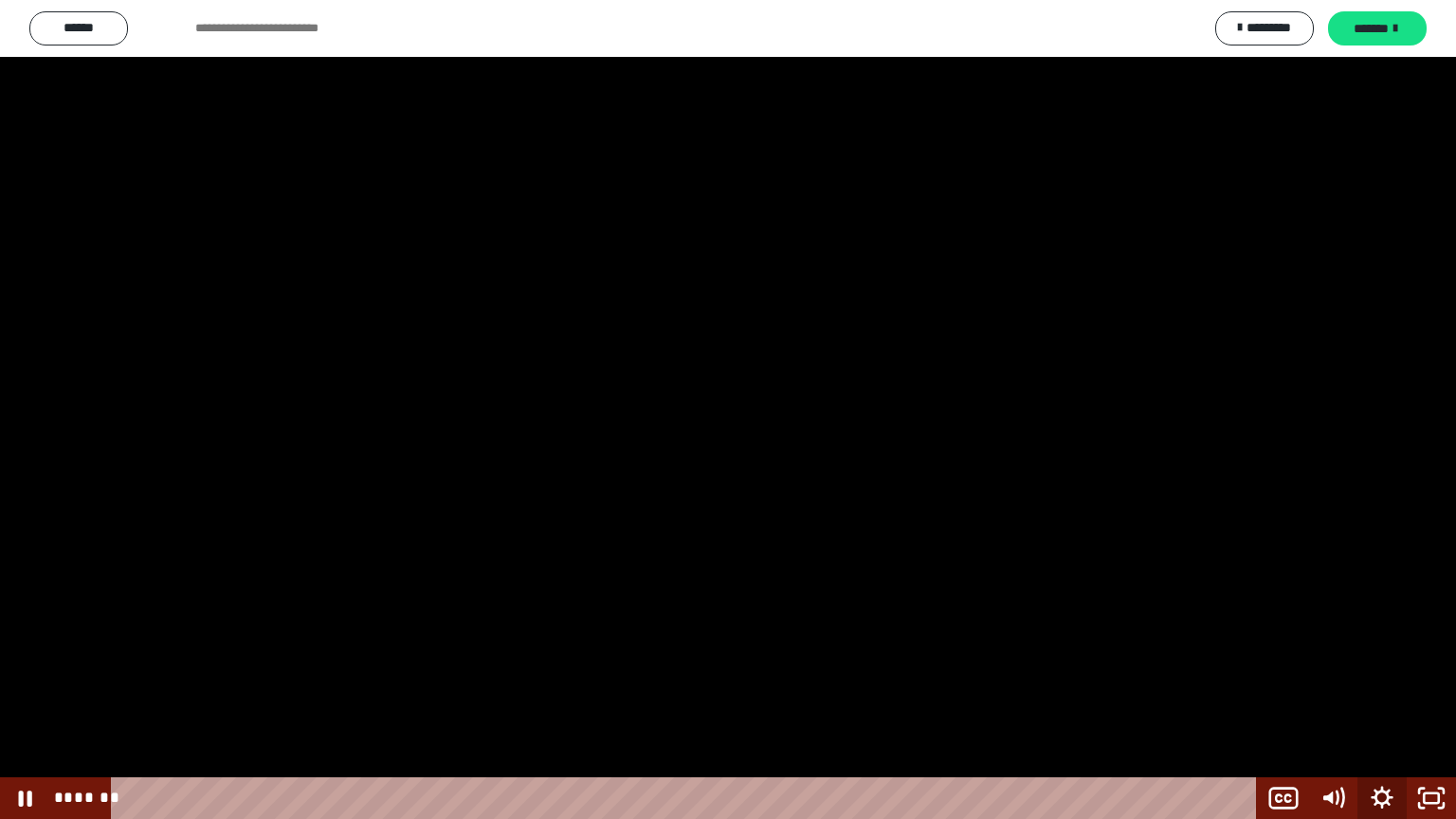 click 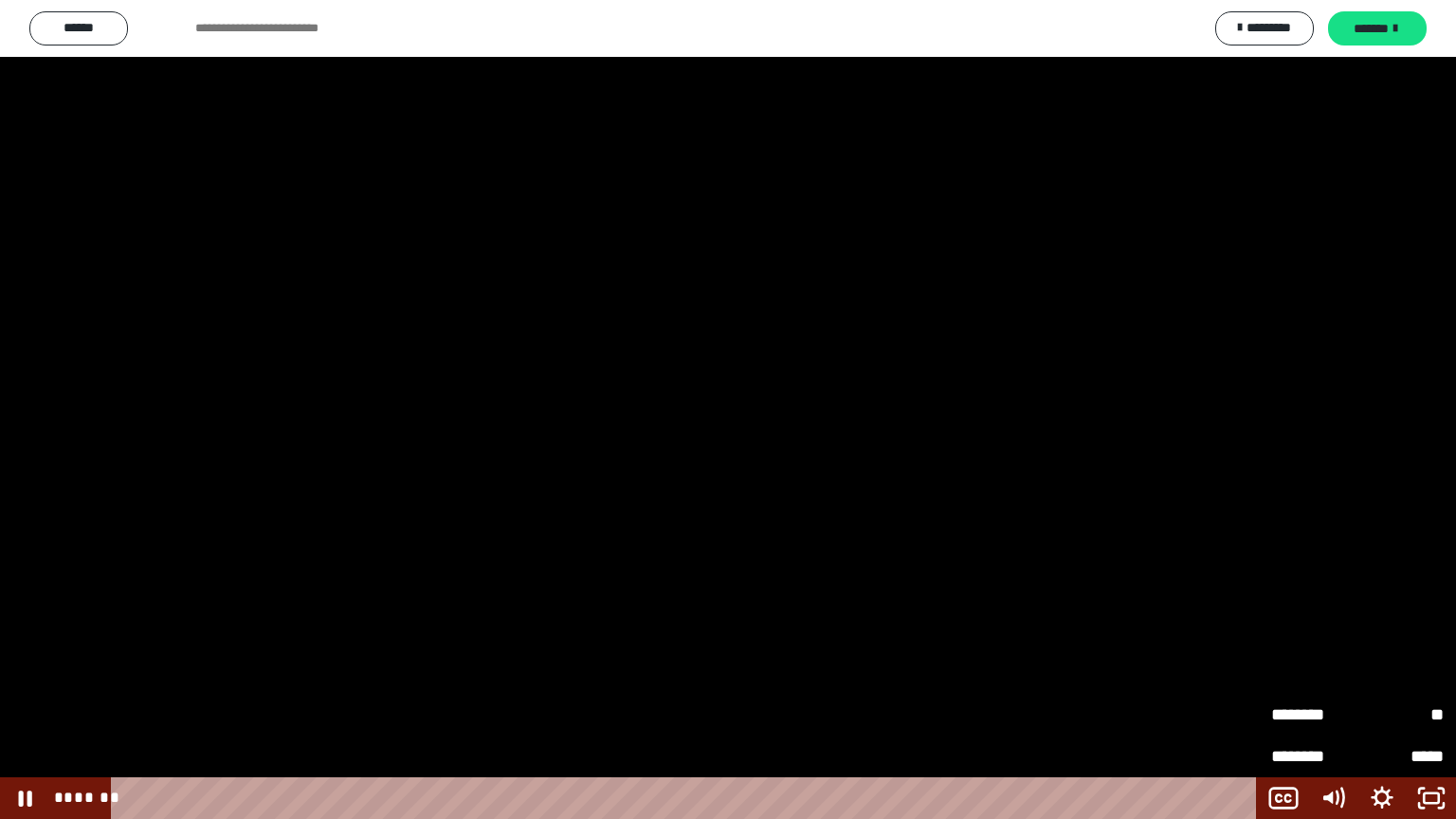 click on "********" at bounding box center (1314, 710) 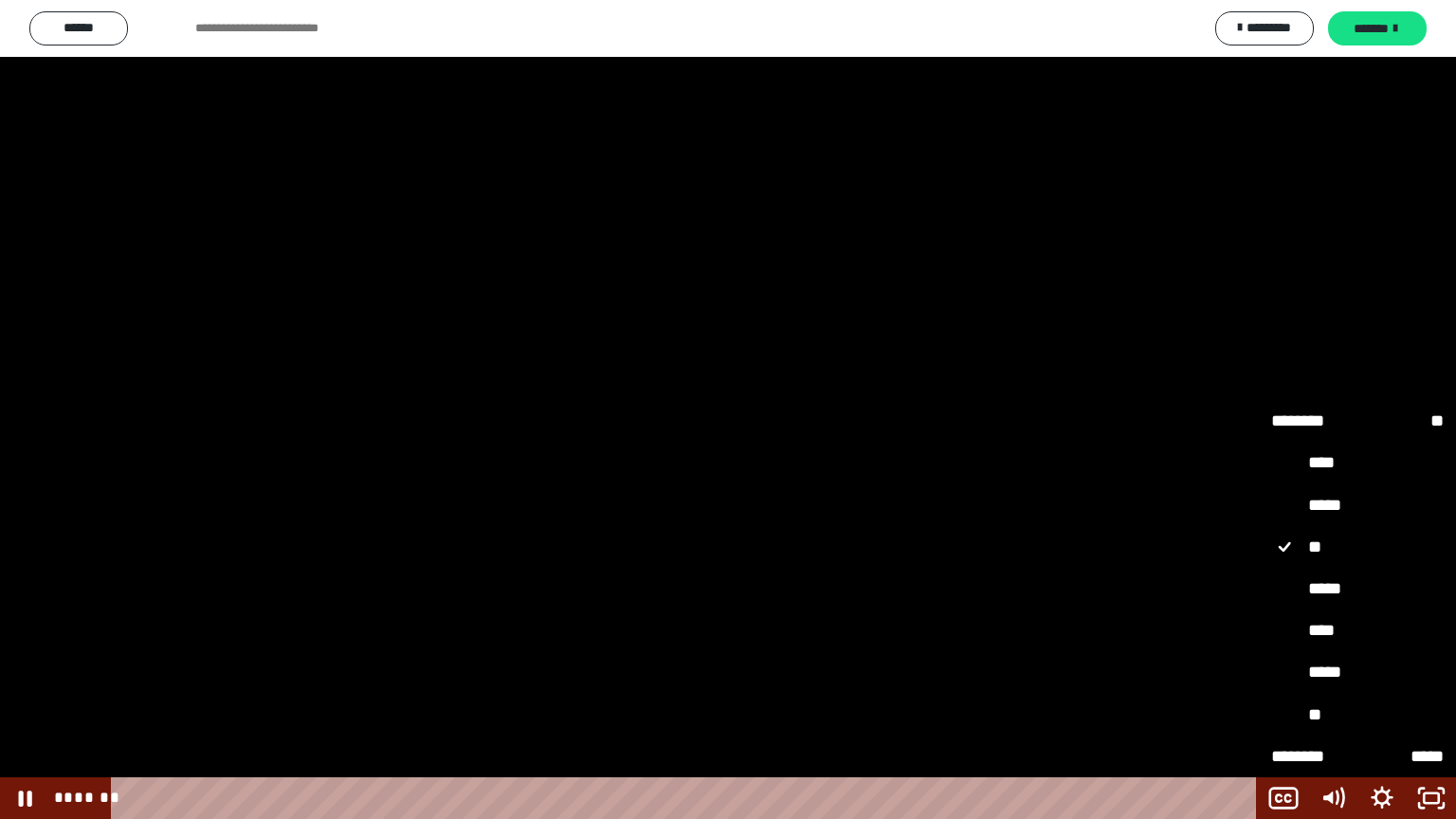 click on "*****" at bounding box center [1357, 673] 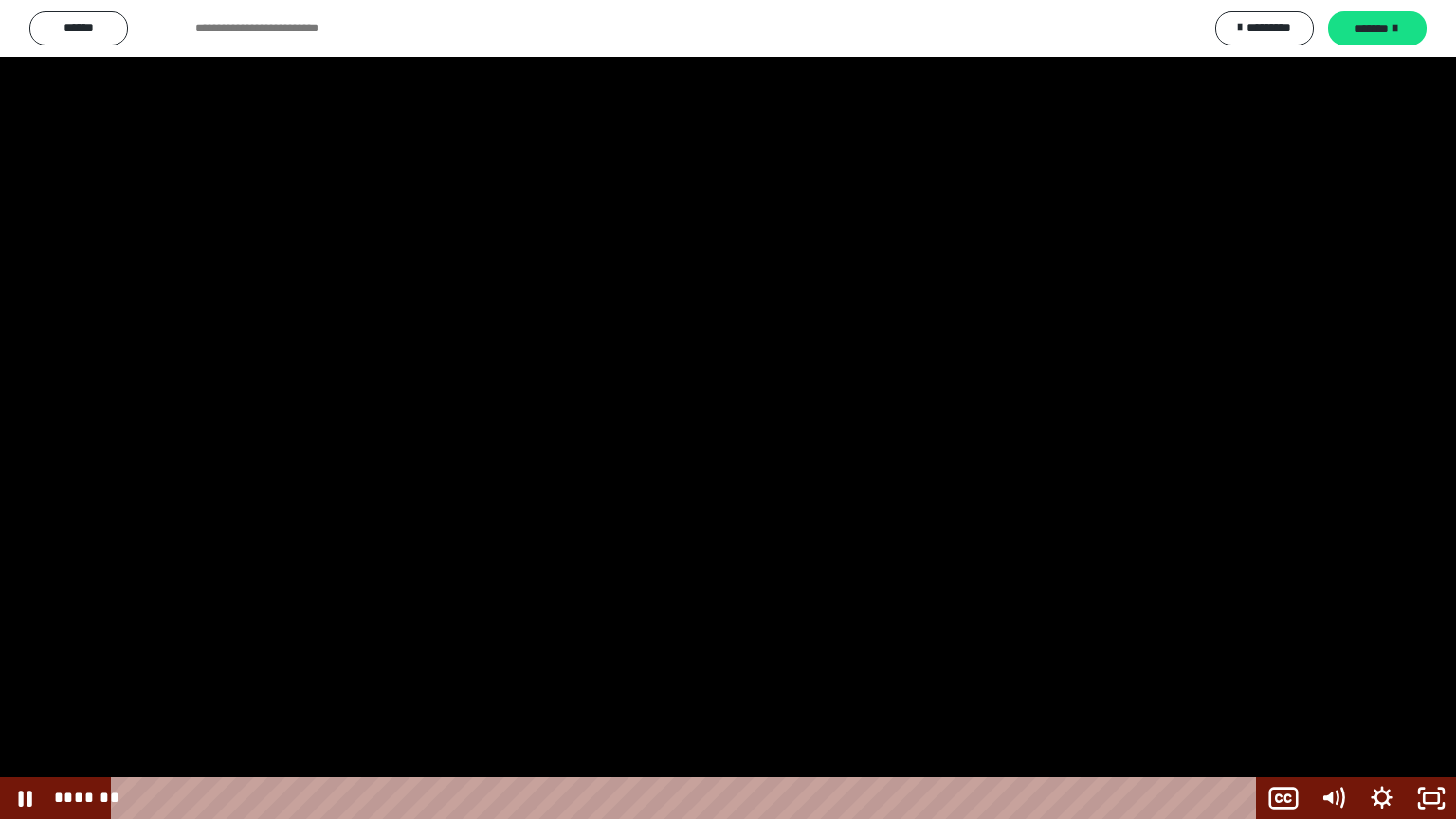 click at bounding box center [728, 410] 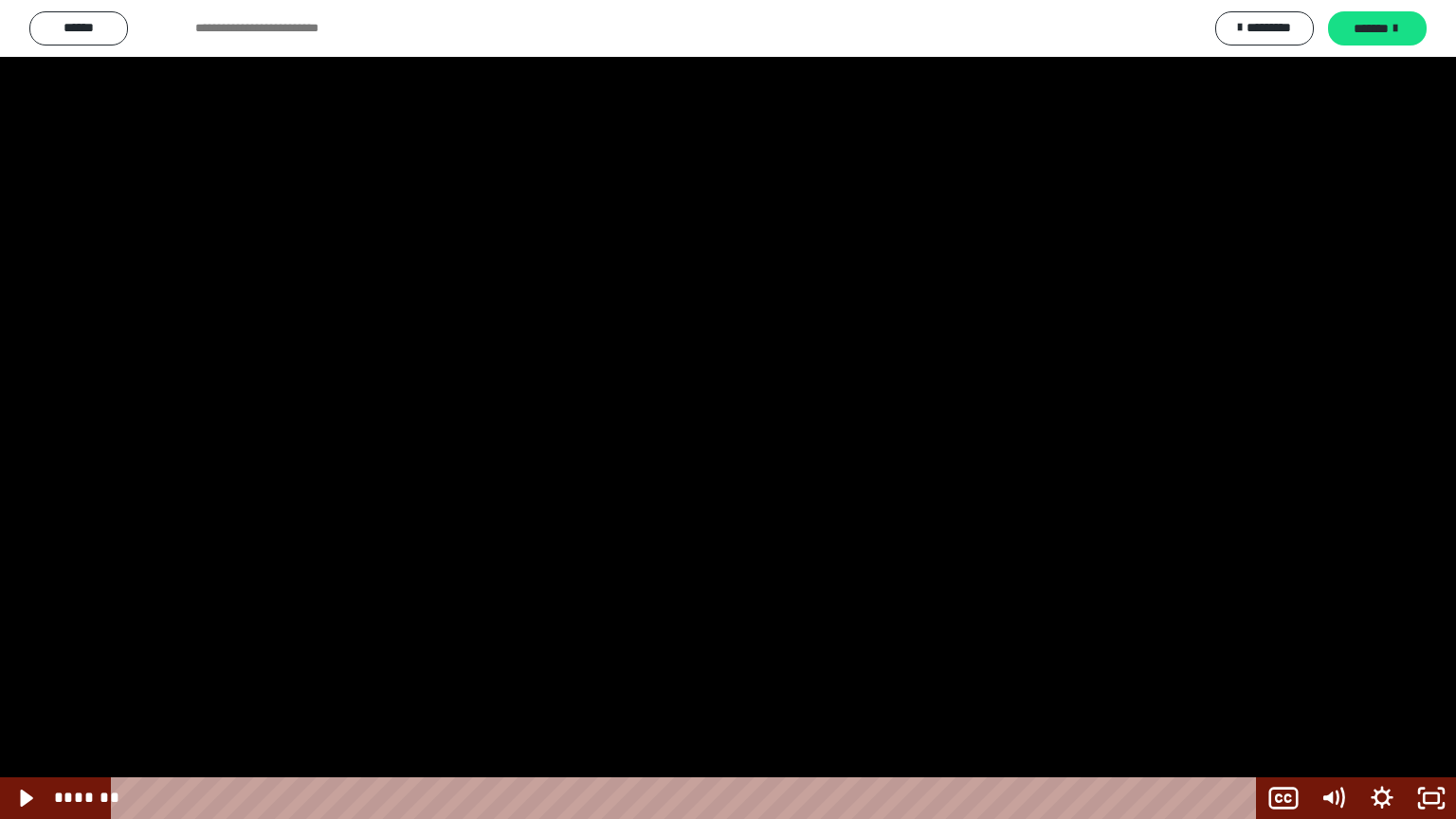 click at bounding box center (728, 410) 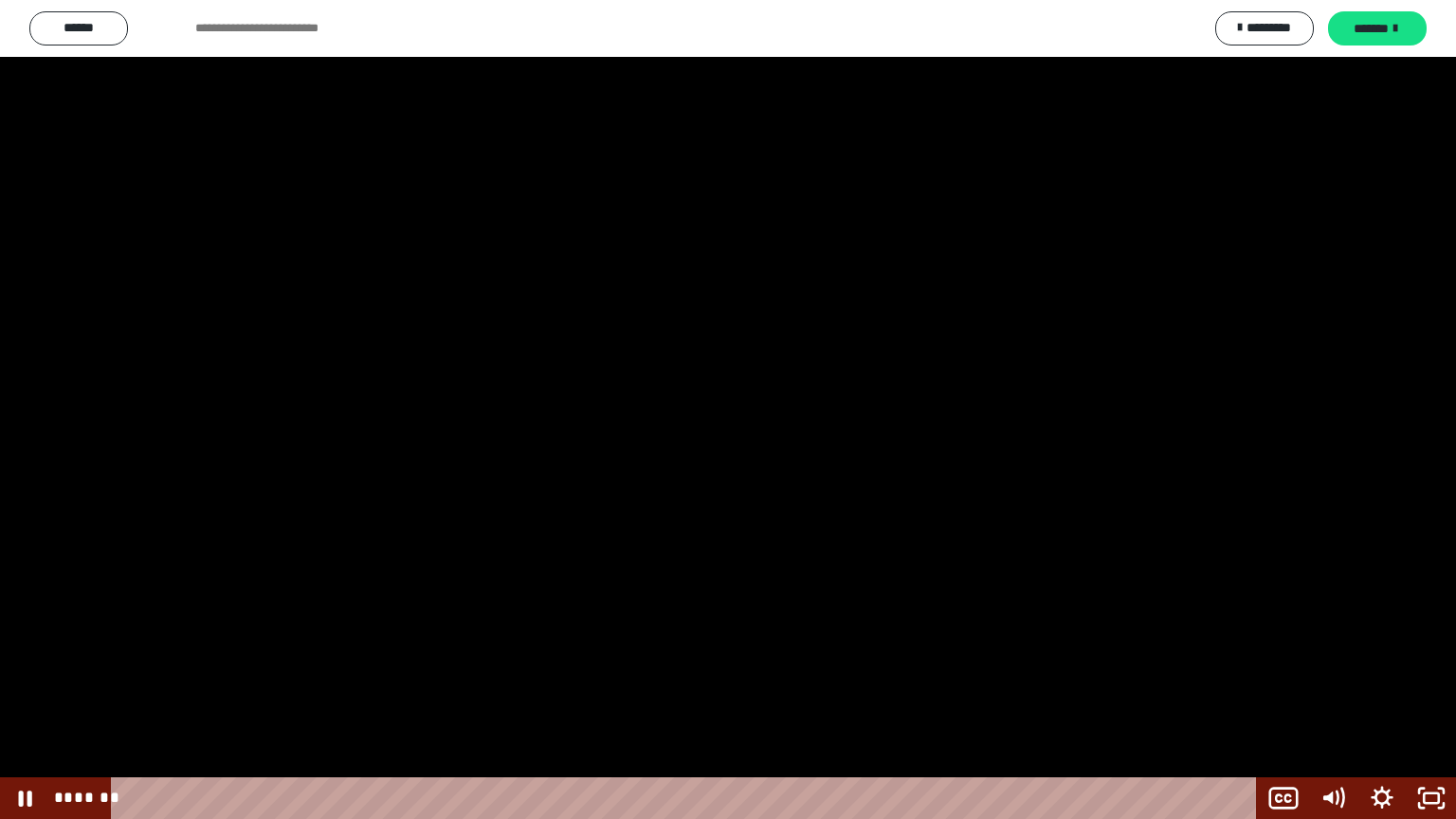 click at bounding box center (728, 410) 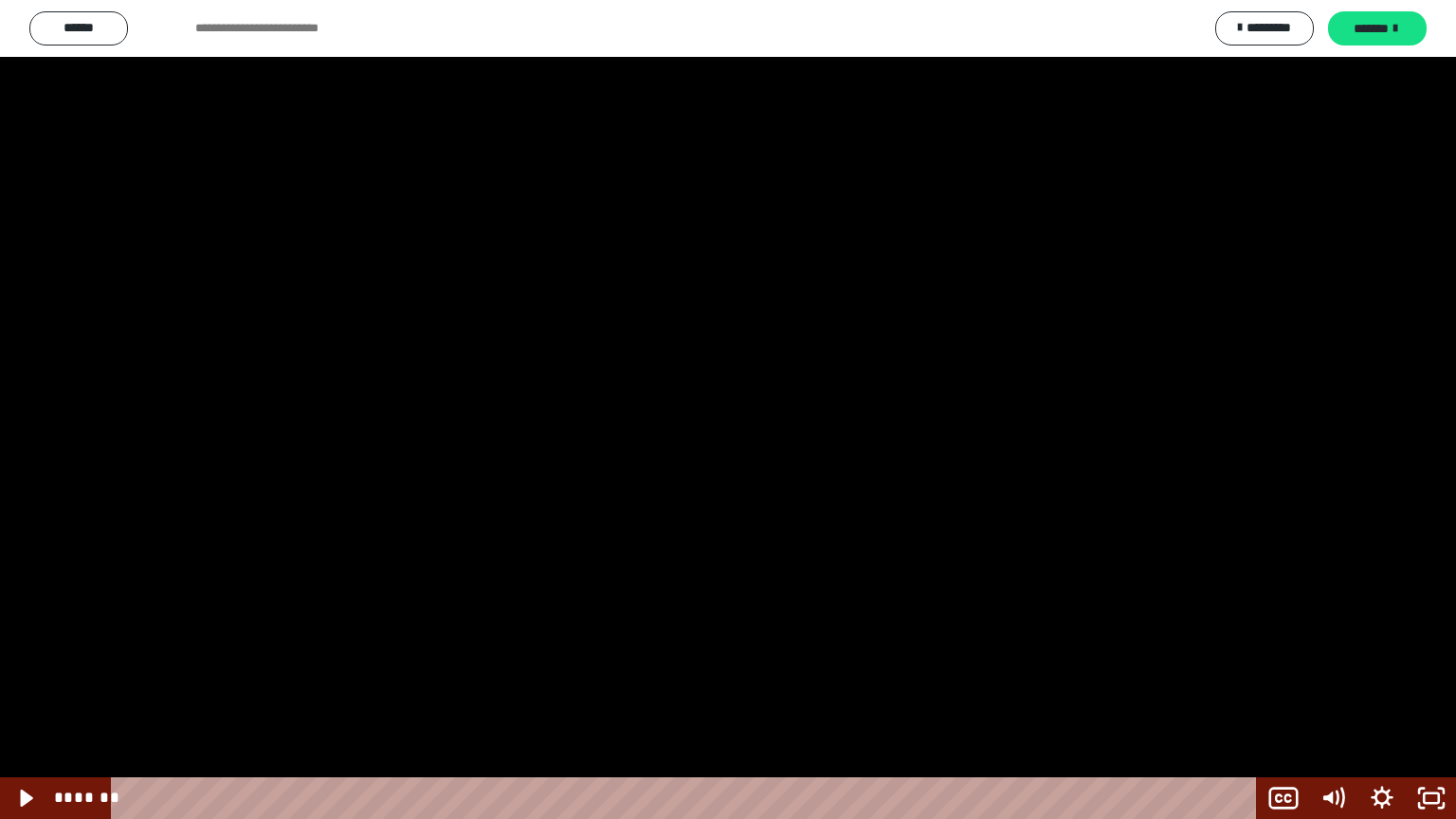 click at bounding box center [728, 410] 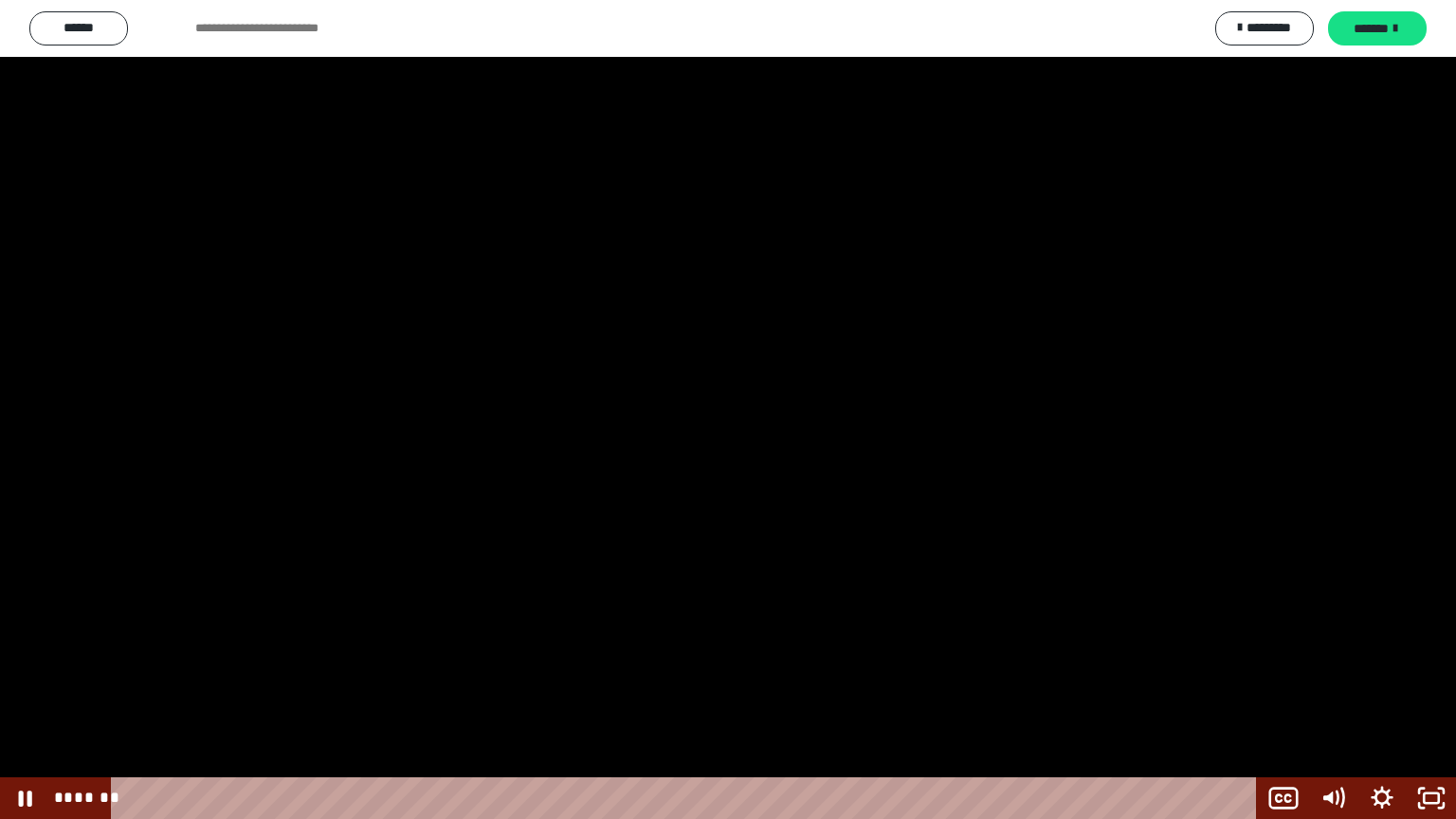 click at bounding box center [728, 410] 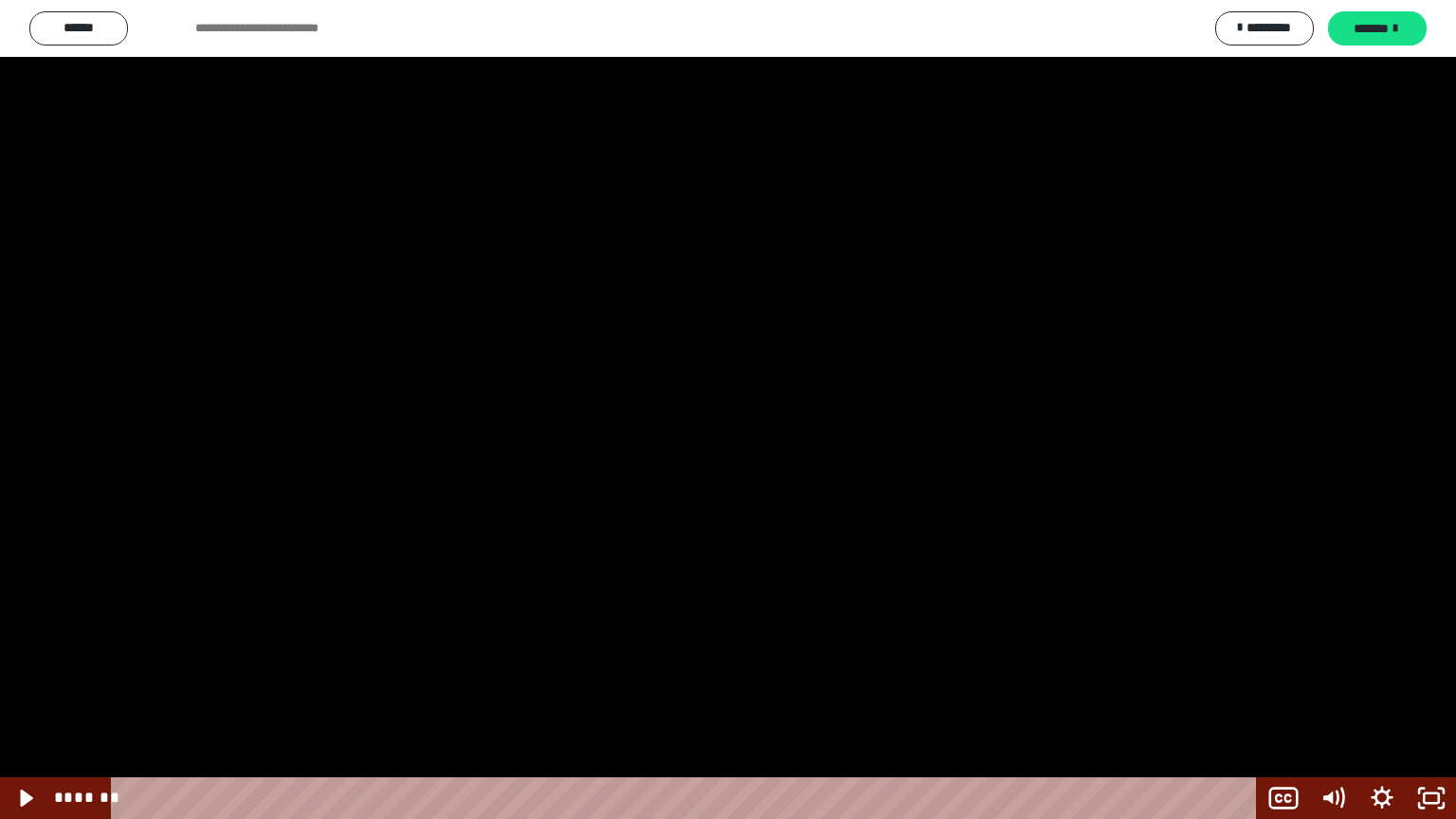 click at bounding box center (728, 410) 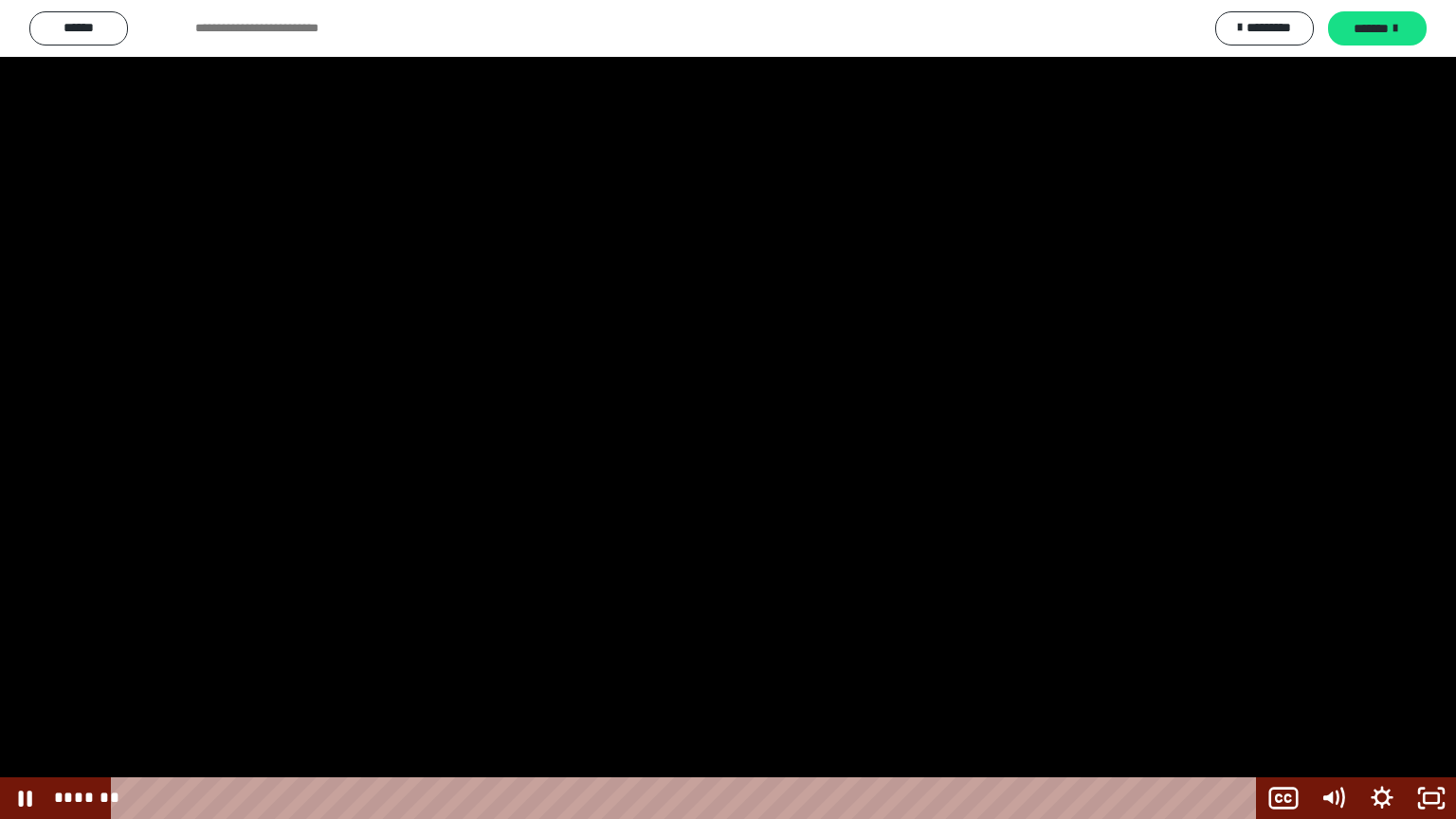 click at bounding box center (728, 410) 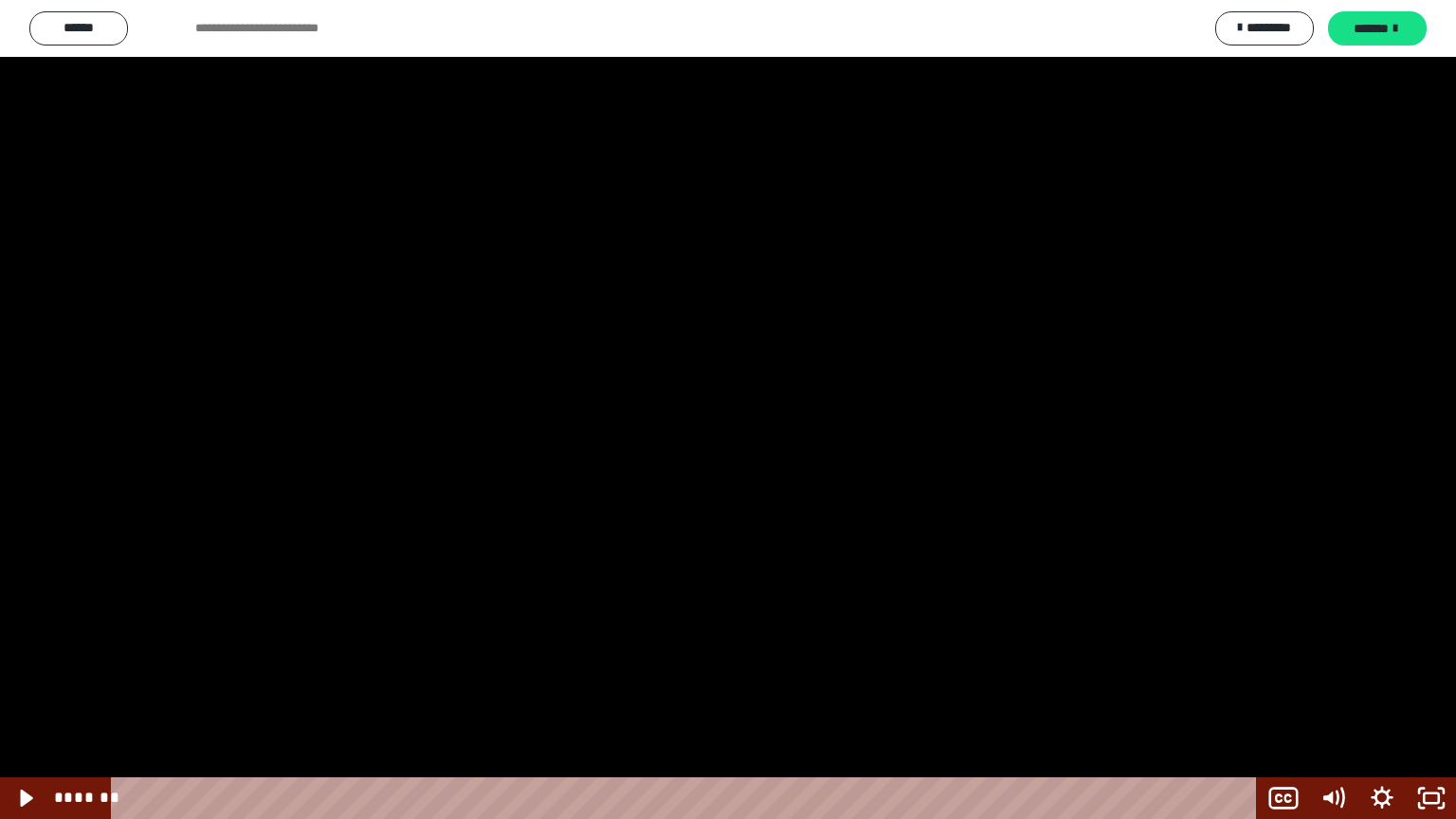 click at bounding box center (728, 410) 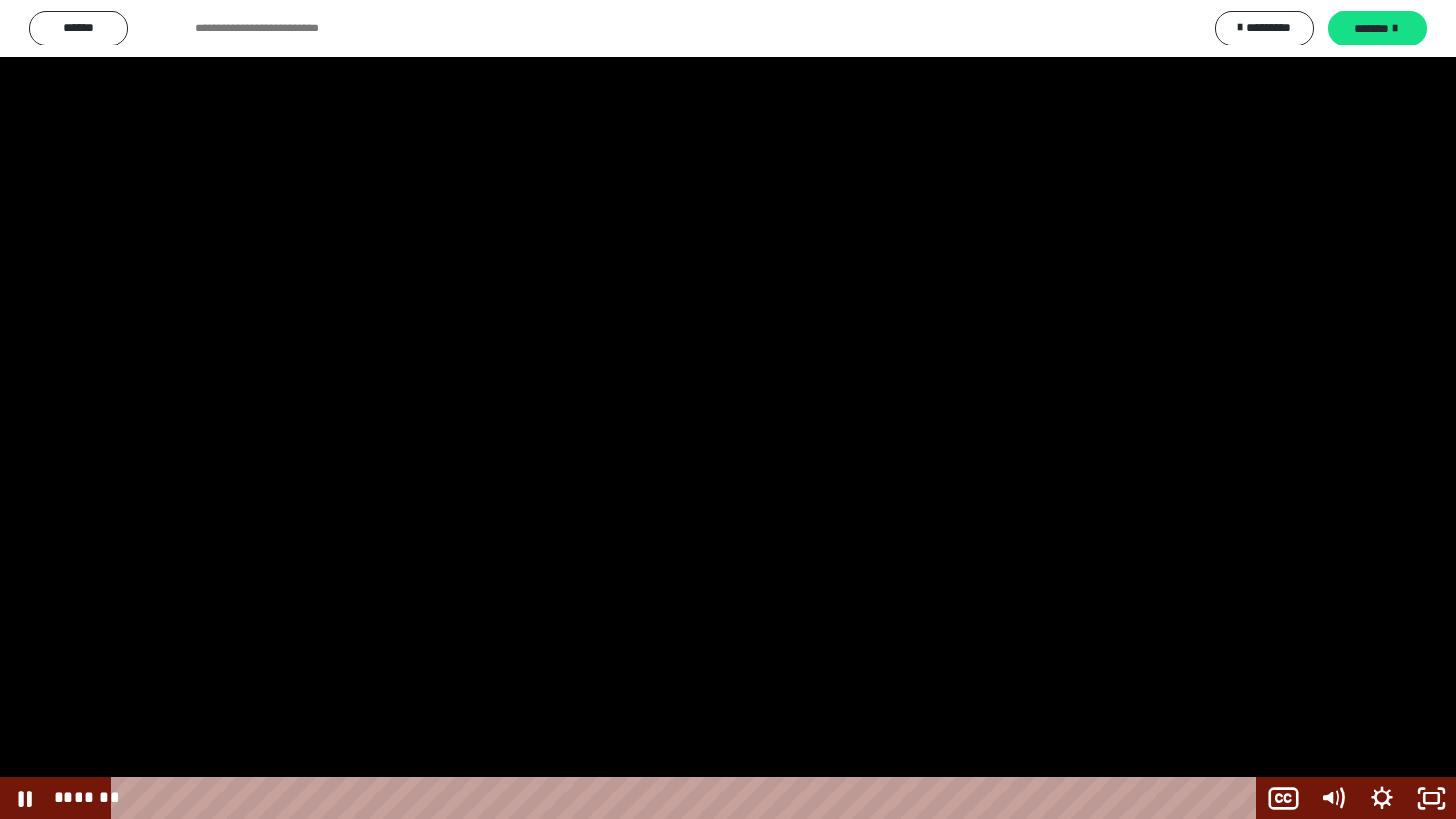 click at bounding box center (728, 410) 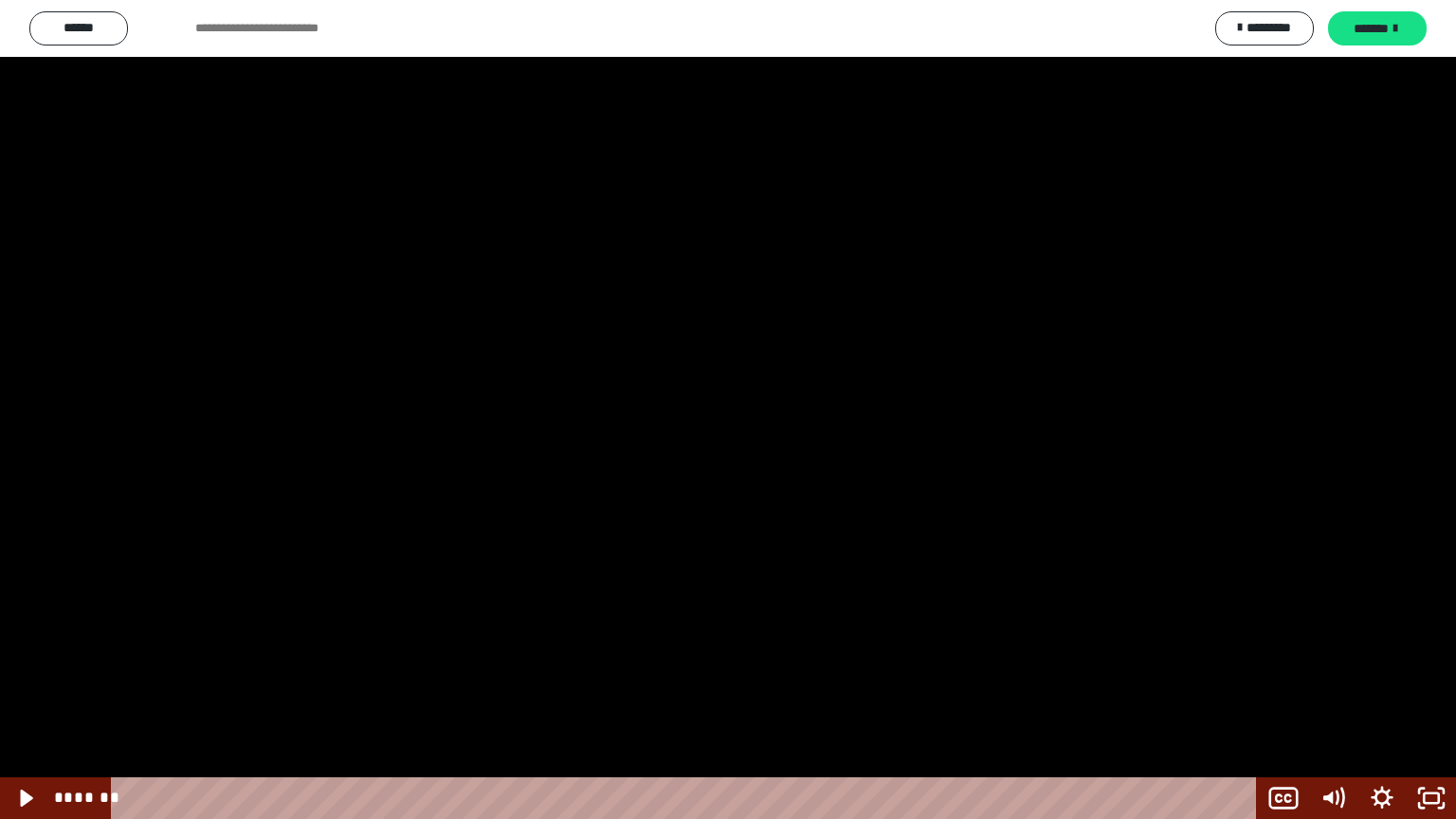 click at bounding box center [728, 410] 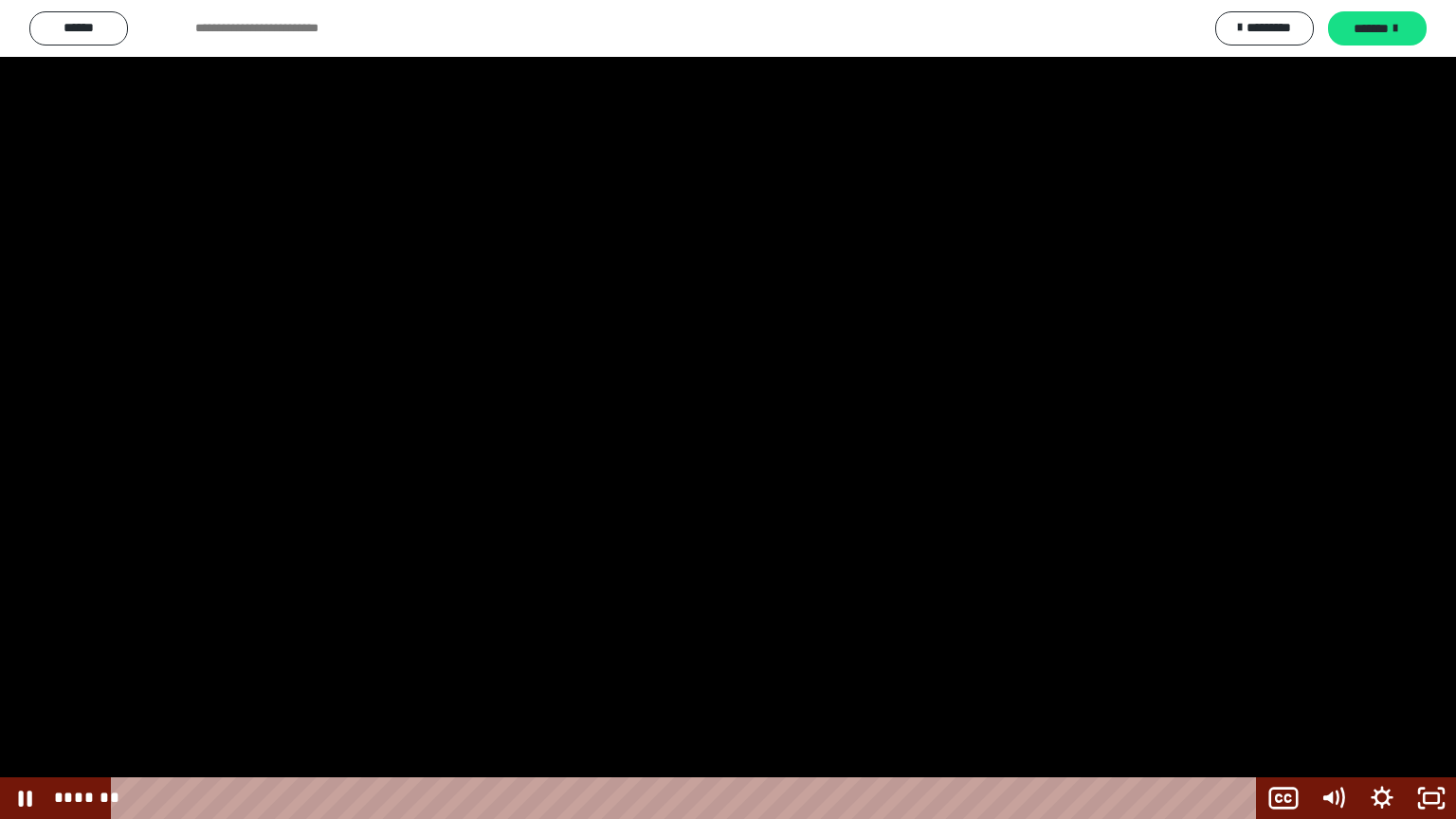 click at bounding box center [728, 410] 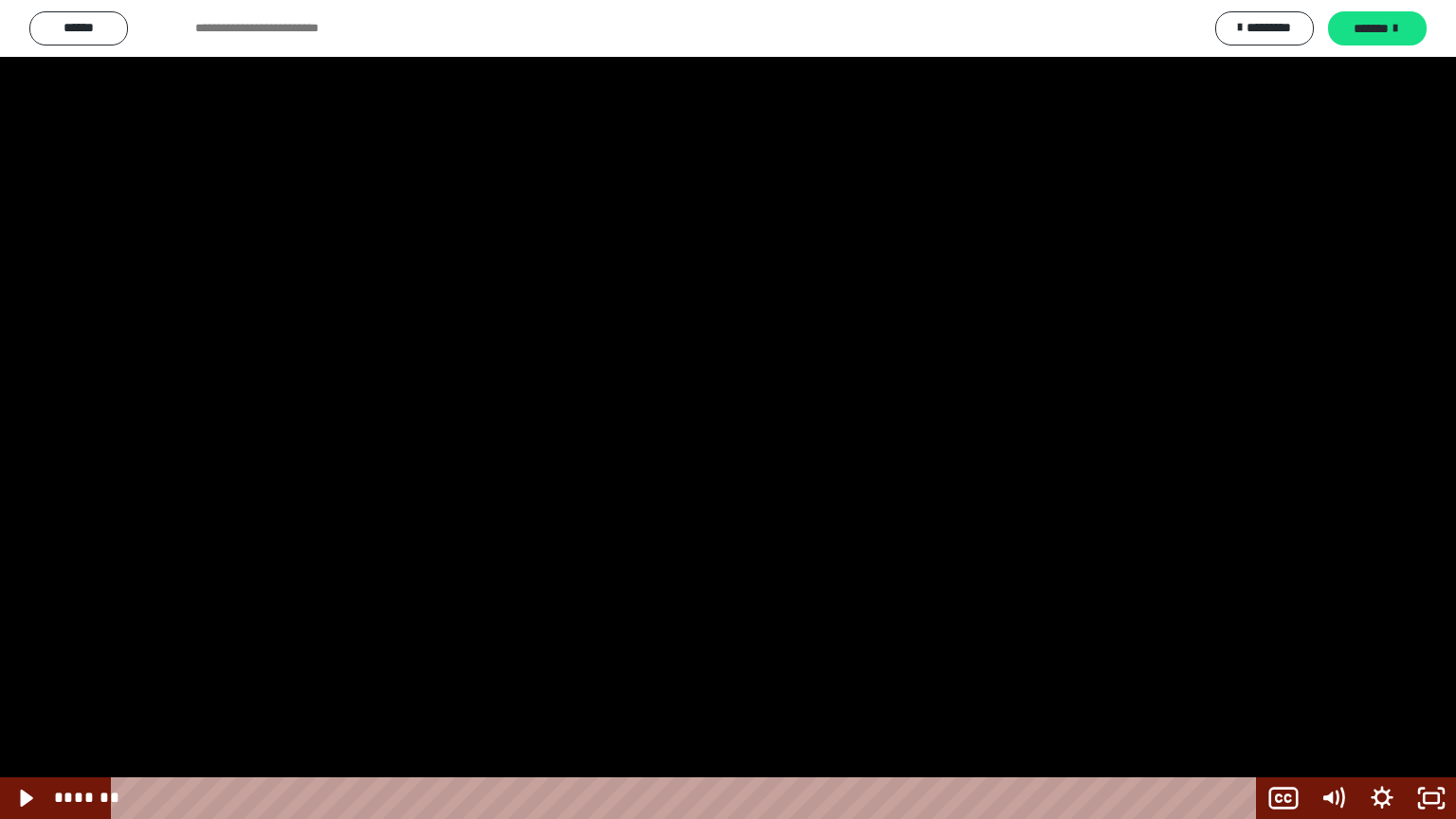 click at bounding box center [728, 410] 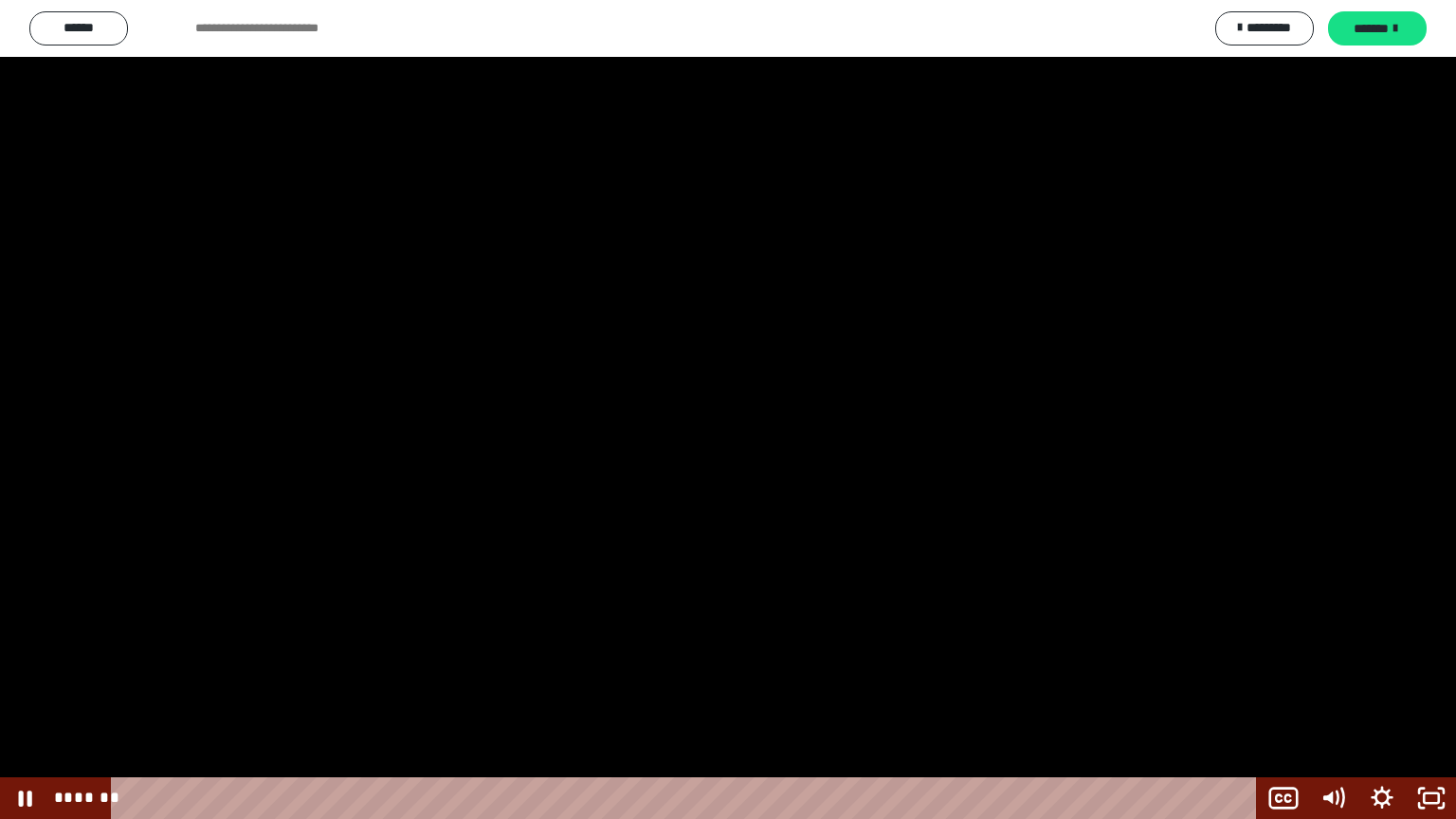 click at bounding box center (728, 410) 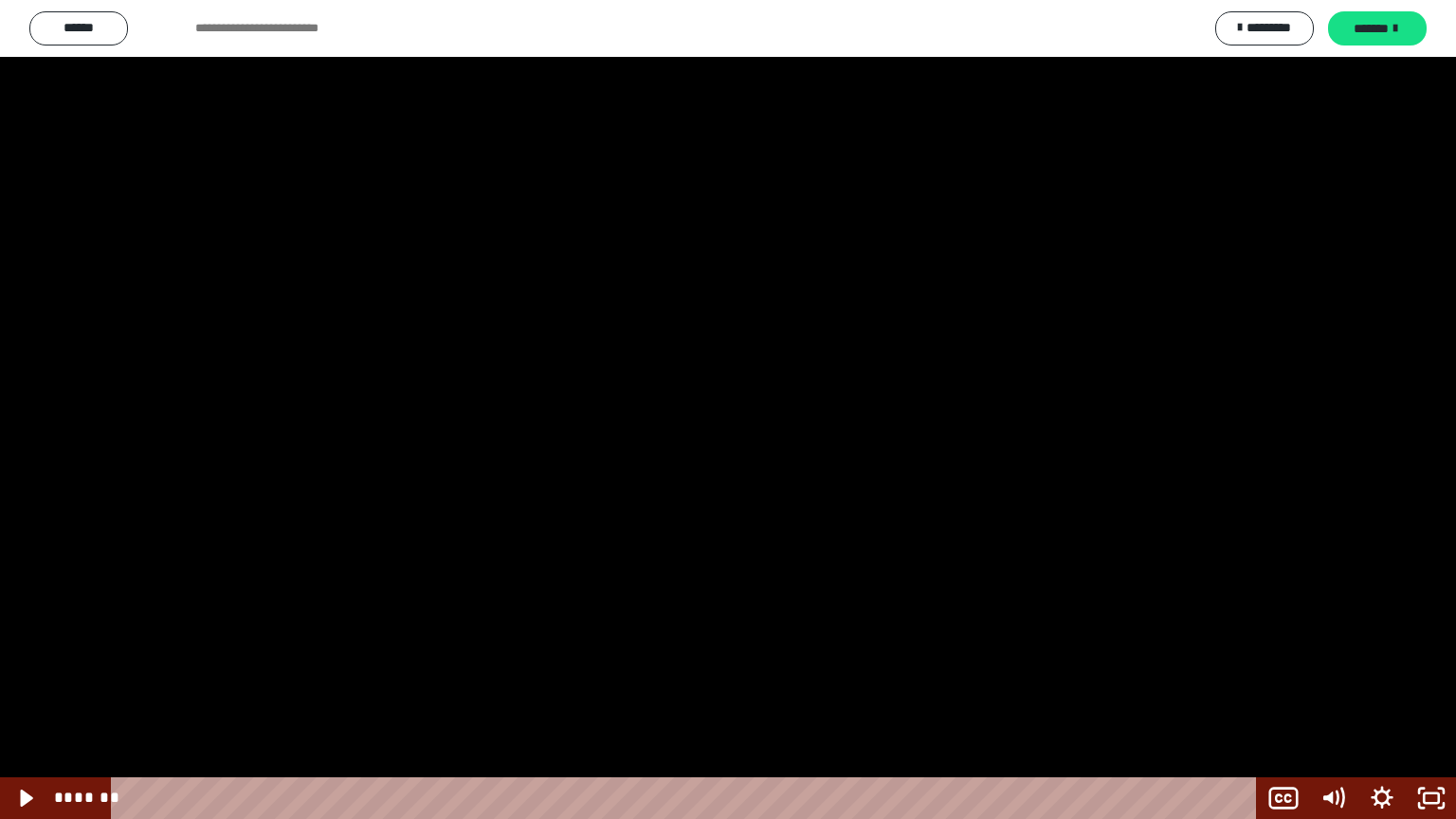 click at bounding box center [728, 410] 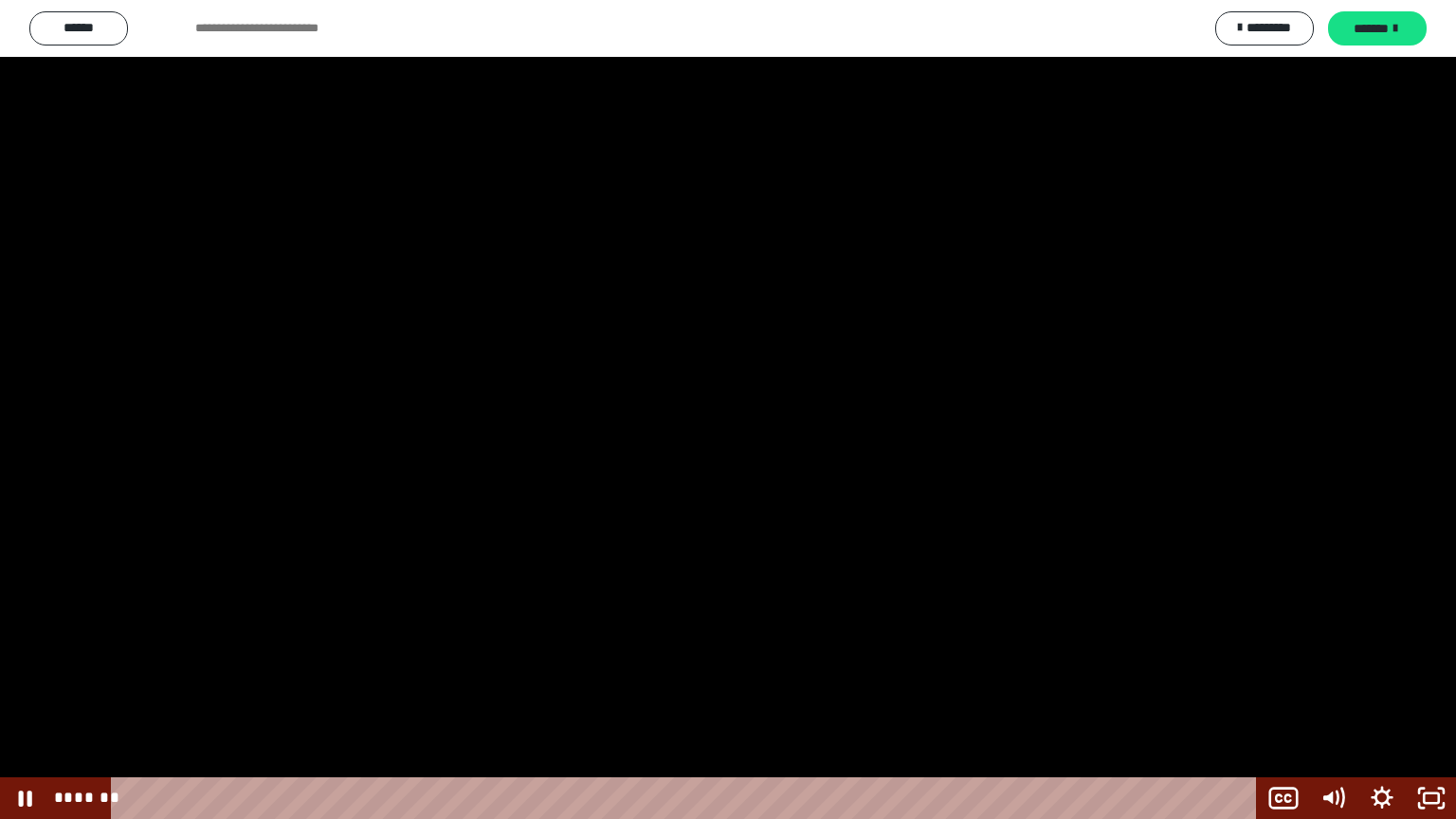click at bounding box center (728, 410) 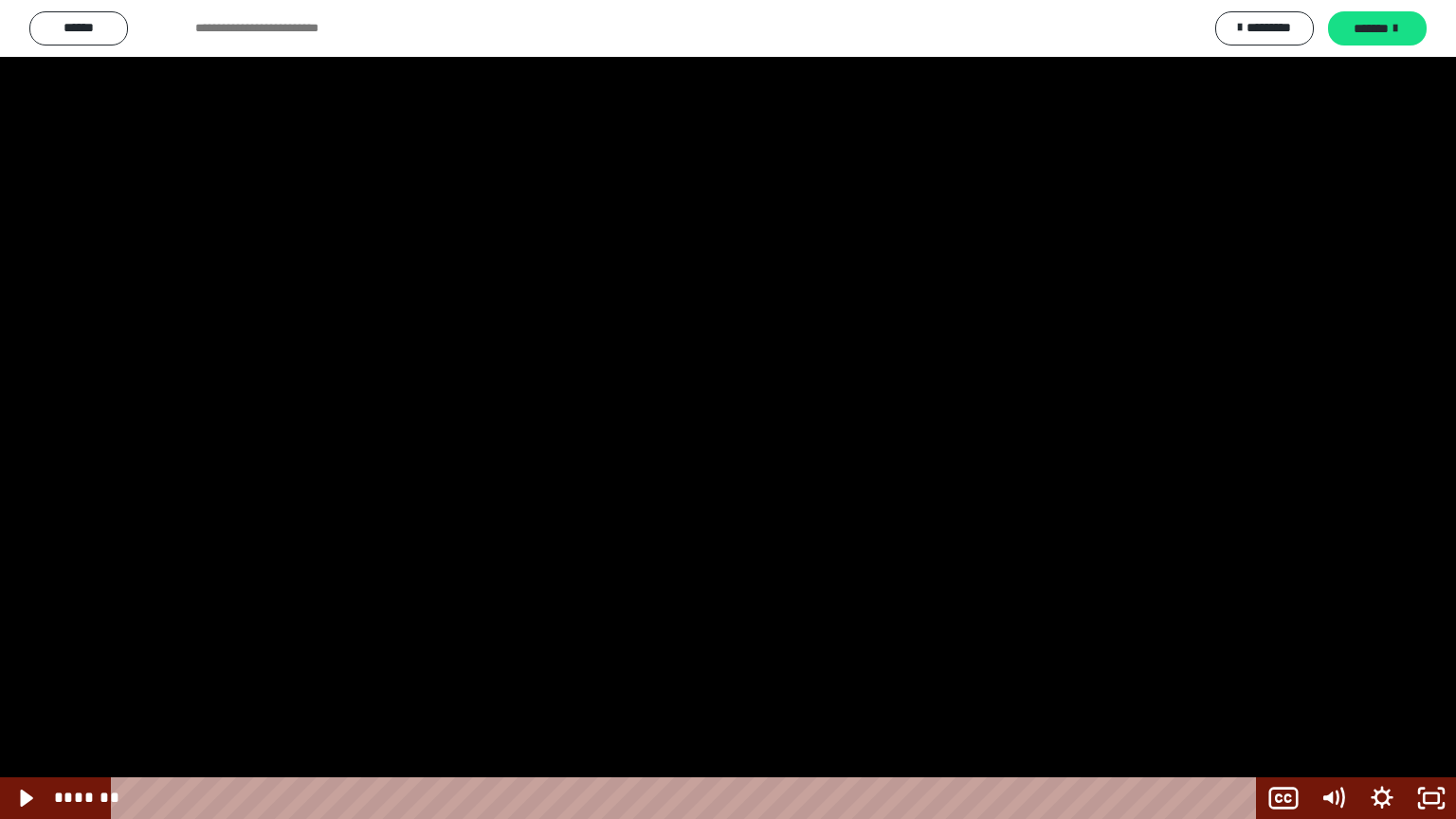 click at bounding box center [728, 410] 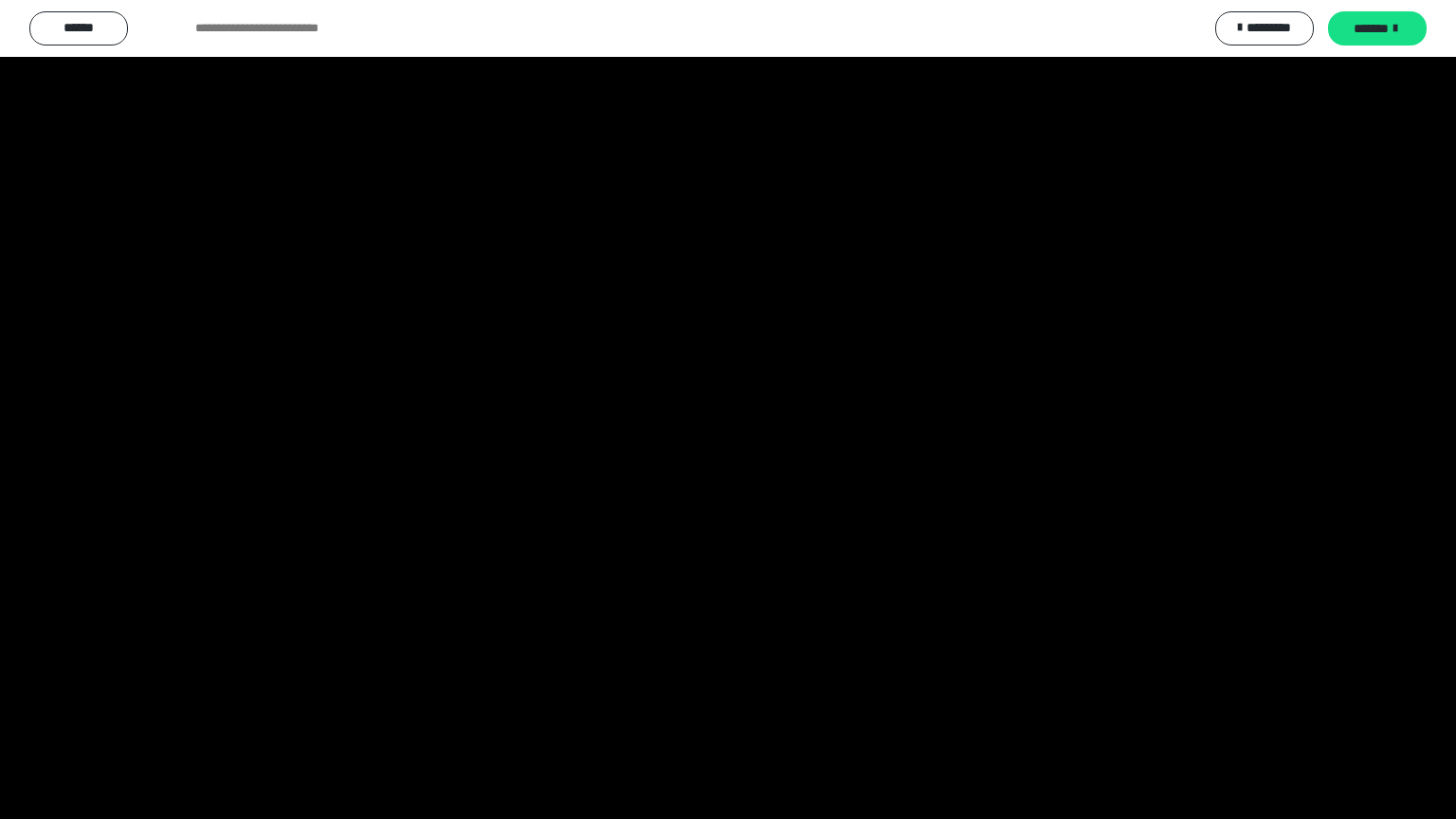 click at bounding box center [728, 410] 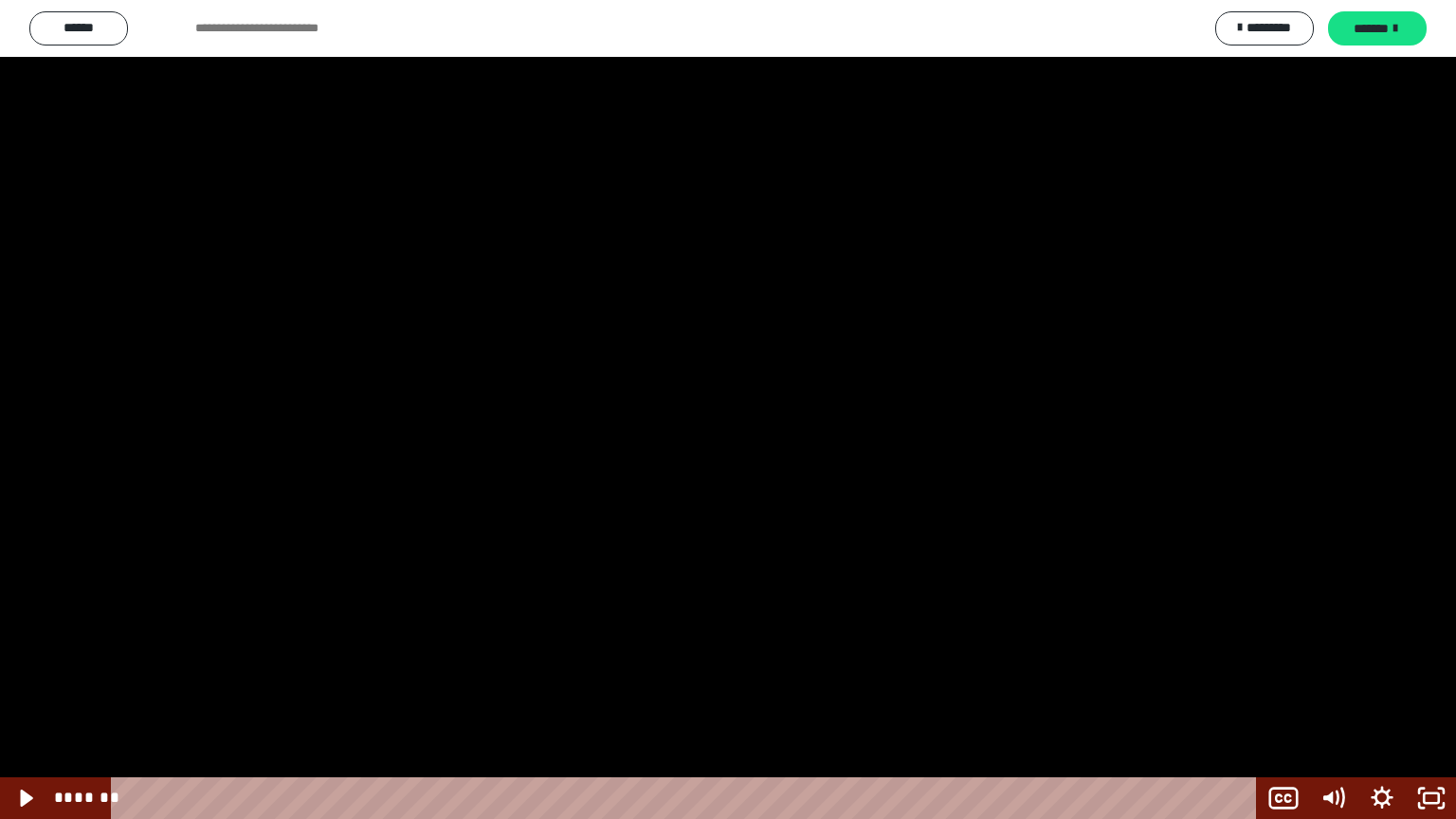 click at bounding box center (728, 410) 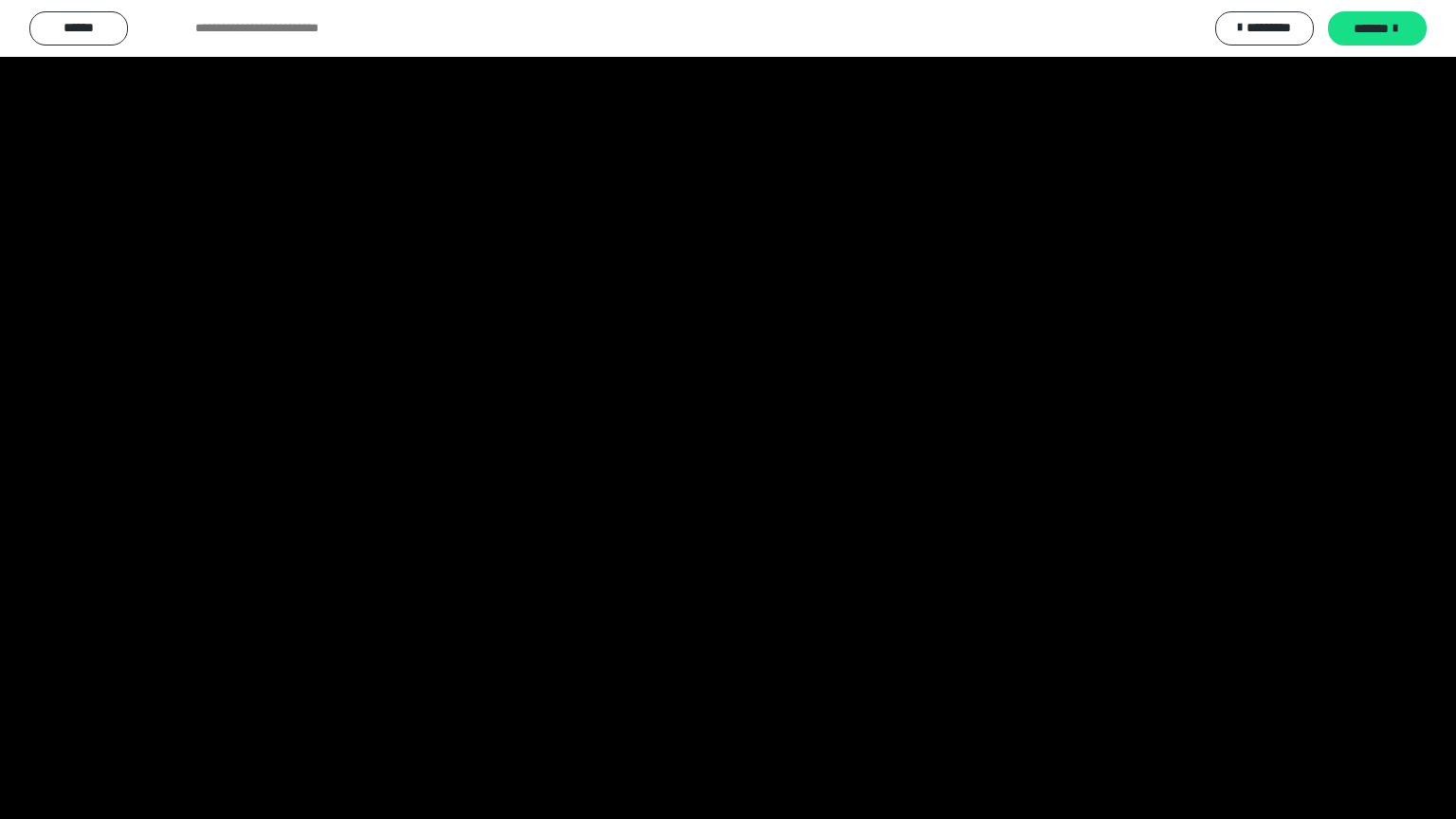 click at bounding box center (728, 410) 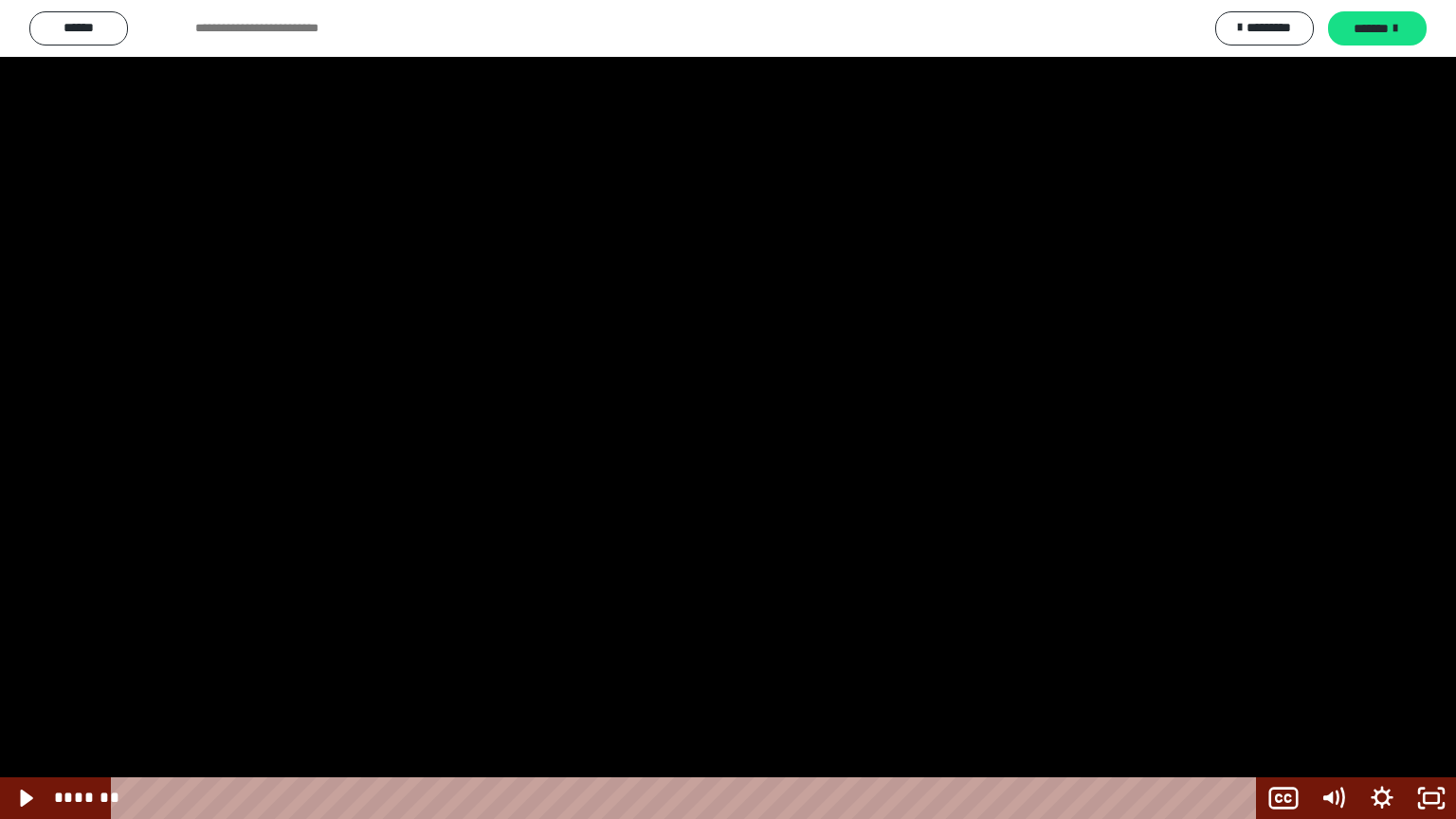 click at bounding box center [728, 410] 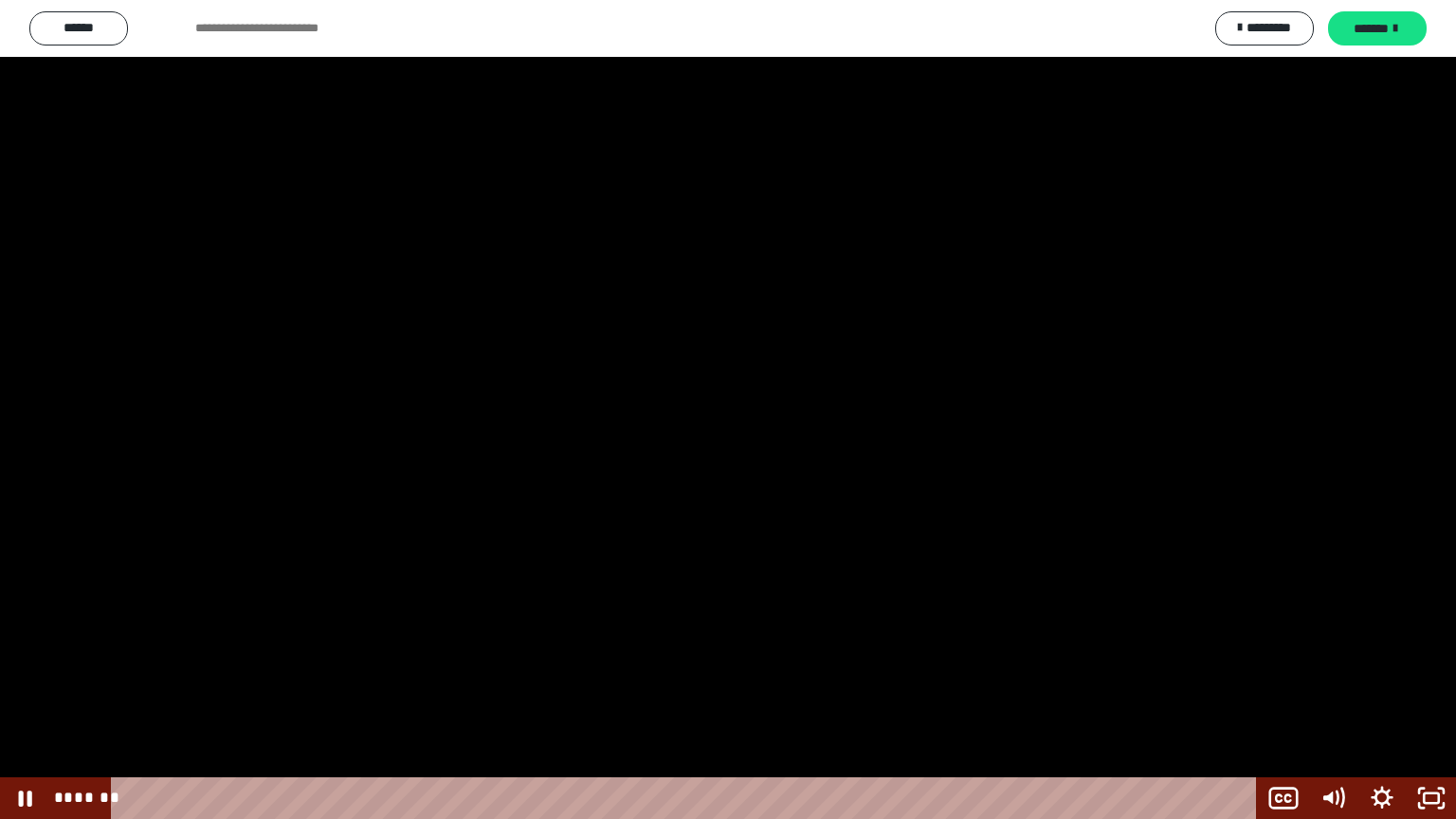click at bounding box center [728, 410] 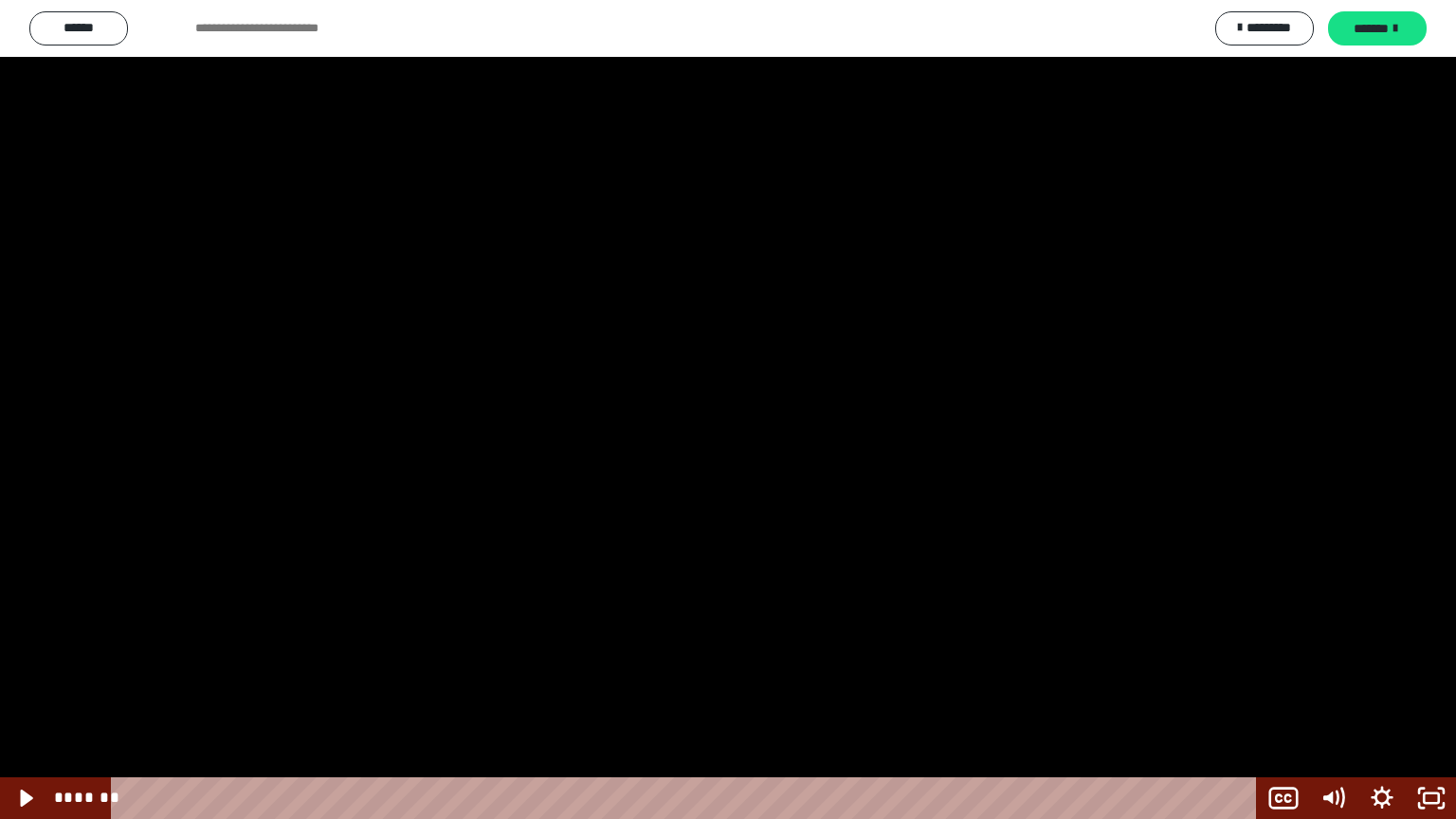 click at bounding box center [728, 410] 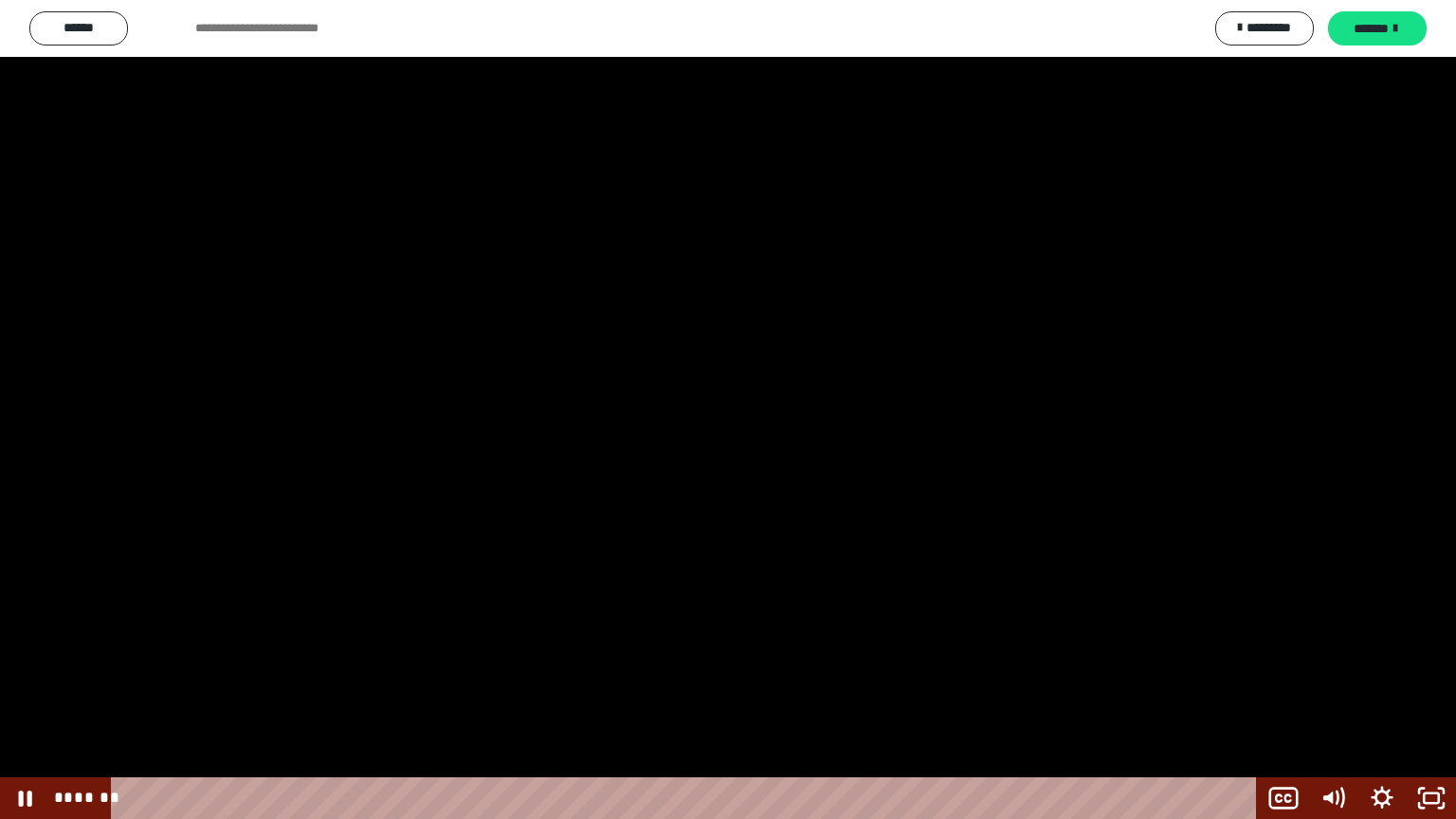 click at bounding box center (728, 410) 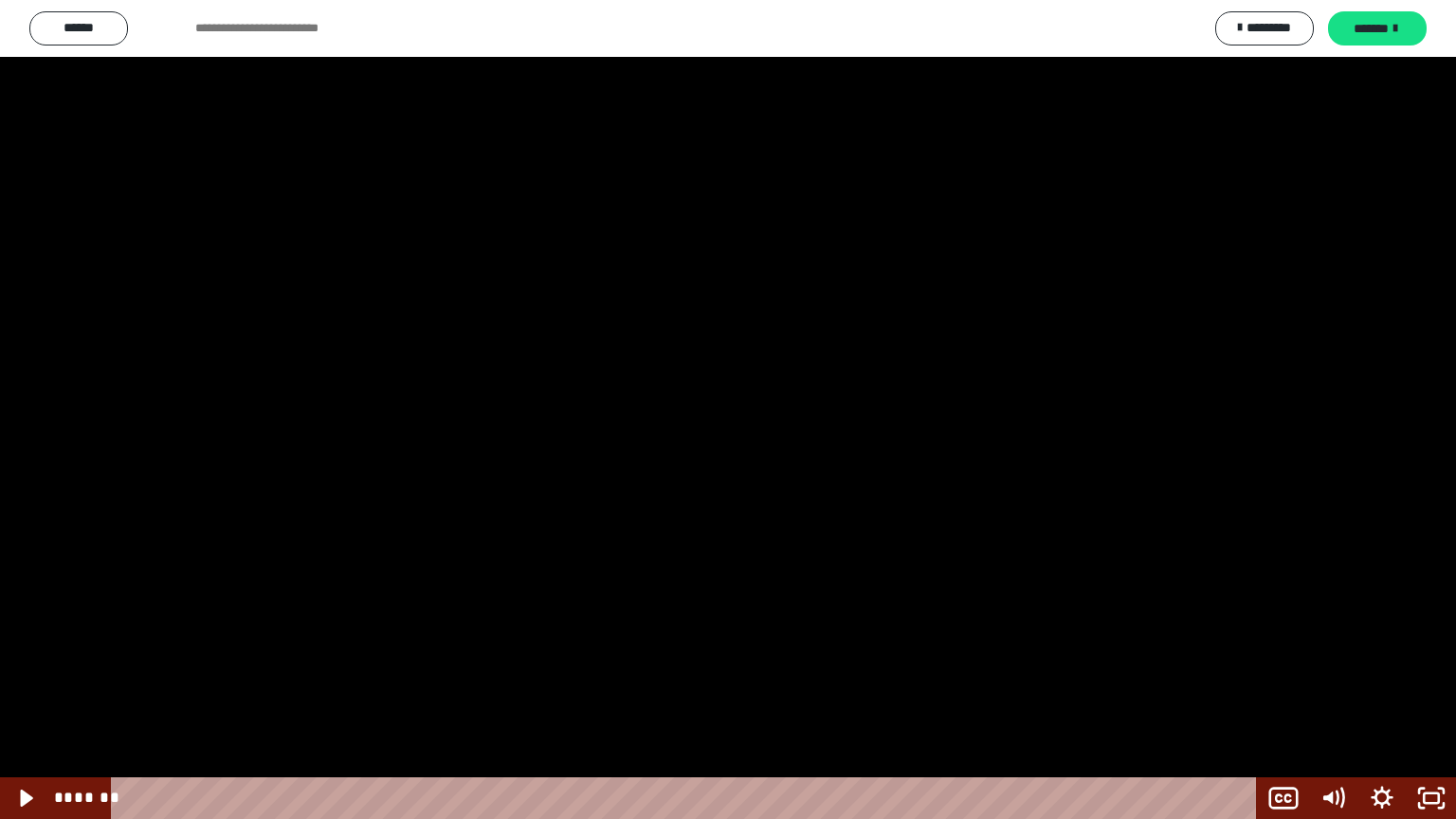 click at bounding box center [728, 410] 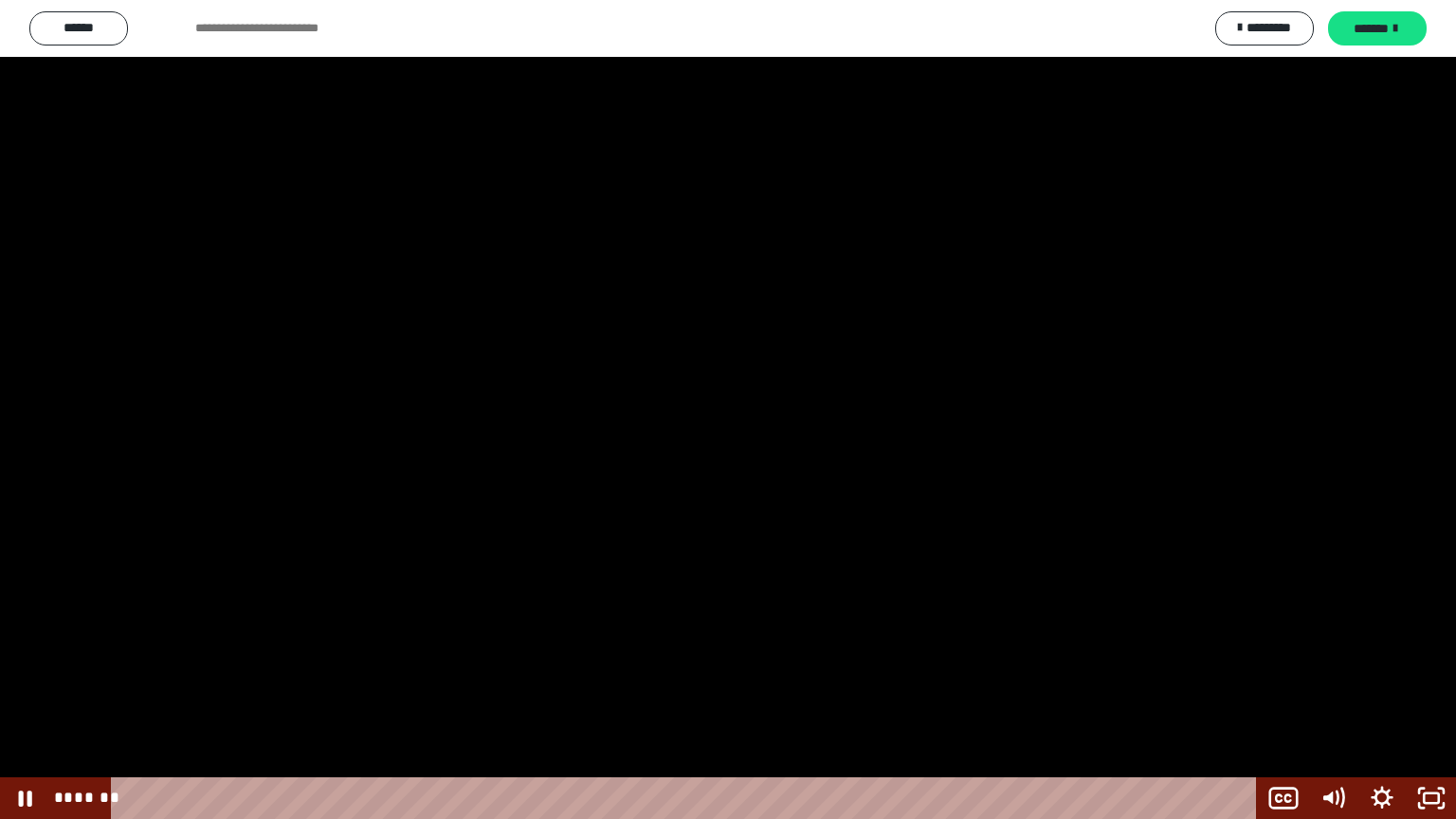 click at bounding box center (728, 410) 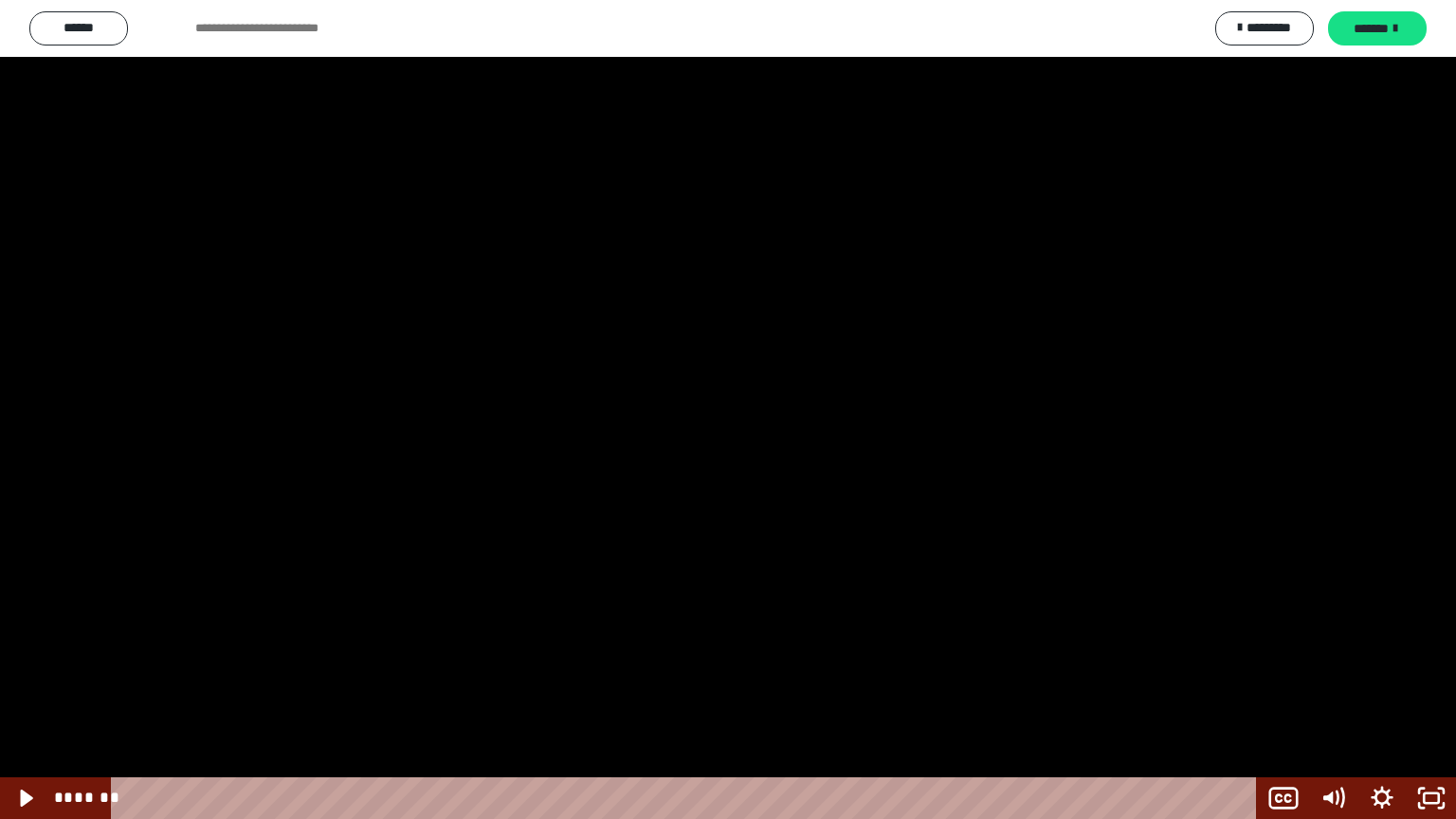 click at bounding box center [728, 410] 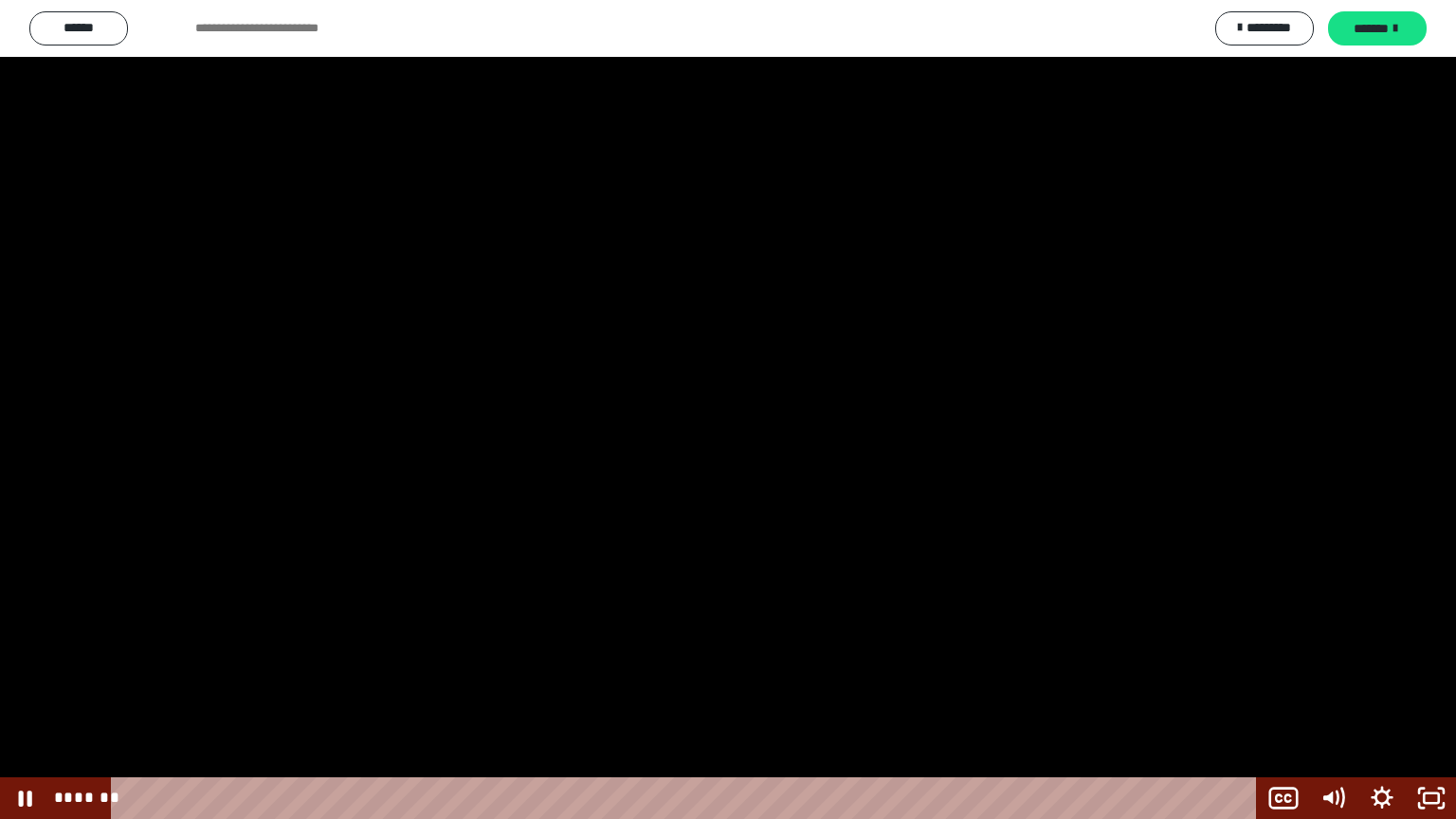 click at bounding box center (728, 410) 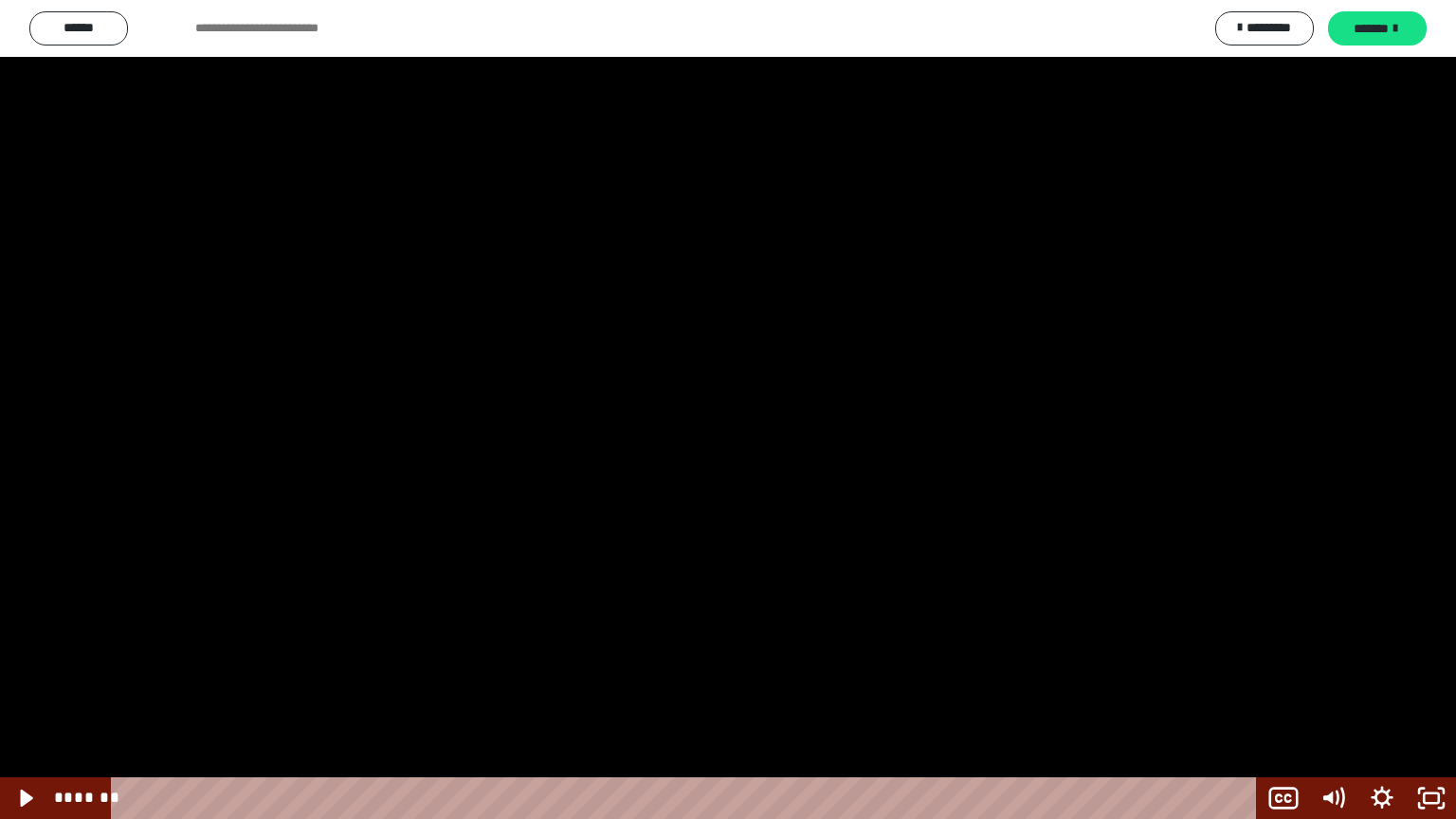 drag, startPoint x: 1285, startPoint y: 273, endPoint x: 1294, endPoint y: 368, distance: 95.42536 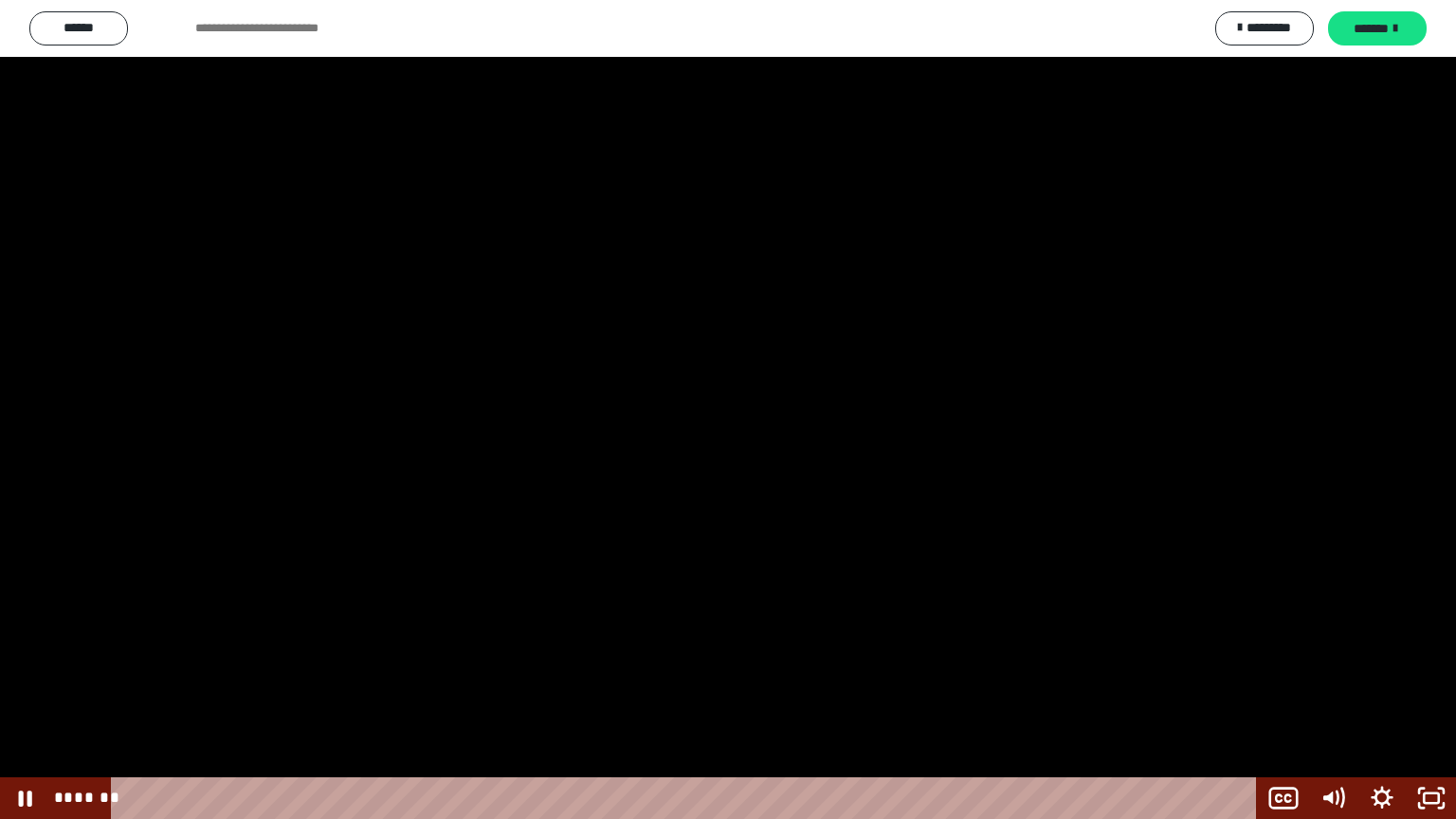 drag, startPoint x: 1294, startPoint y: 368, endPoint x: 1102, endPoint y: 370, distance: 192.0104 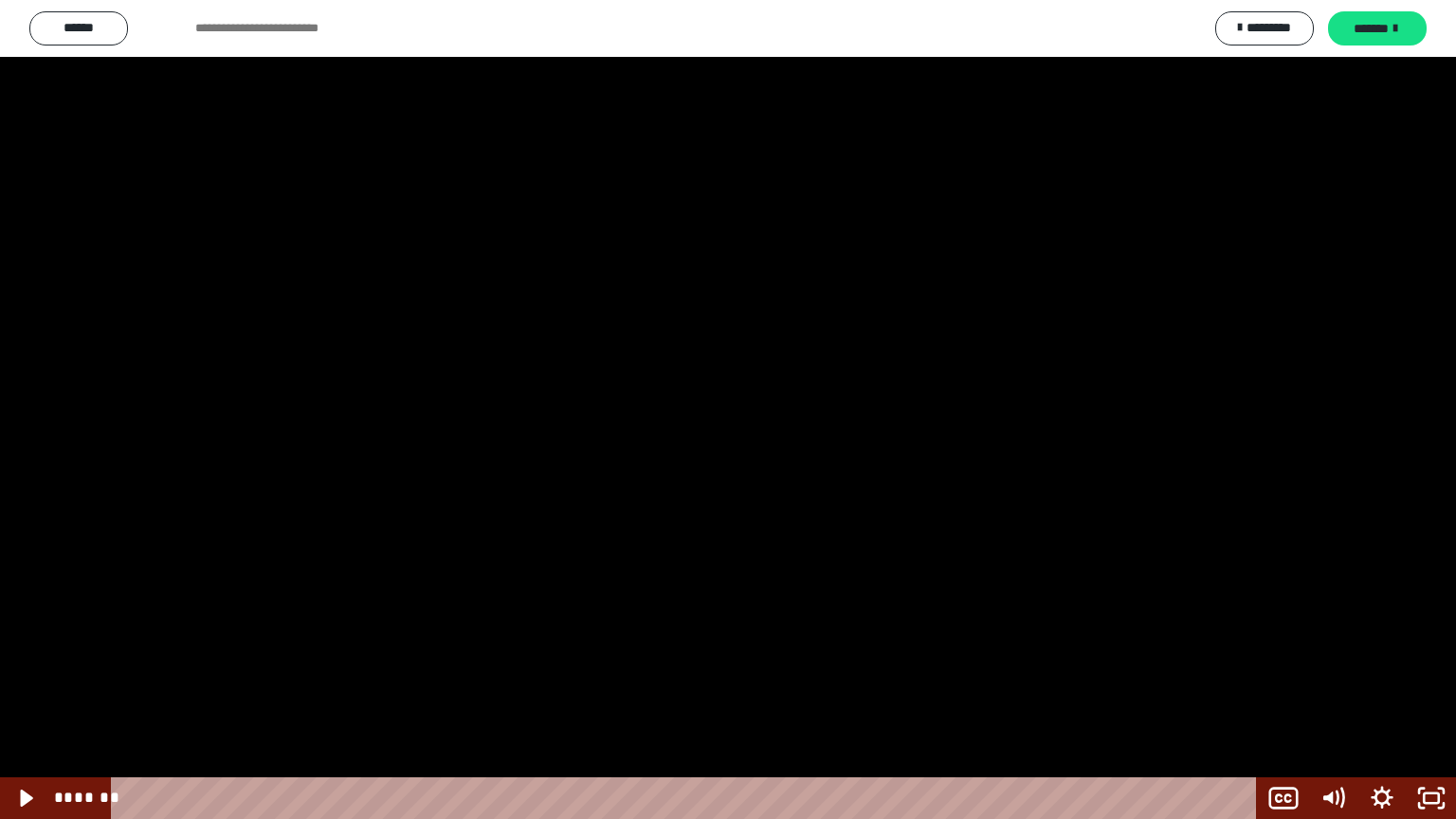 click at bounding box center (728, 410) 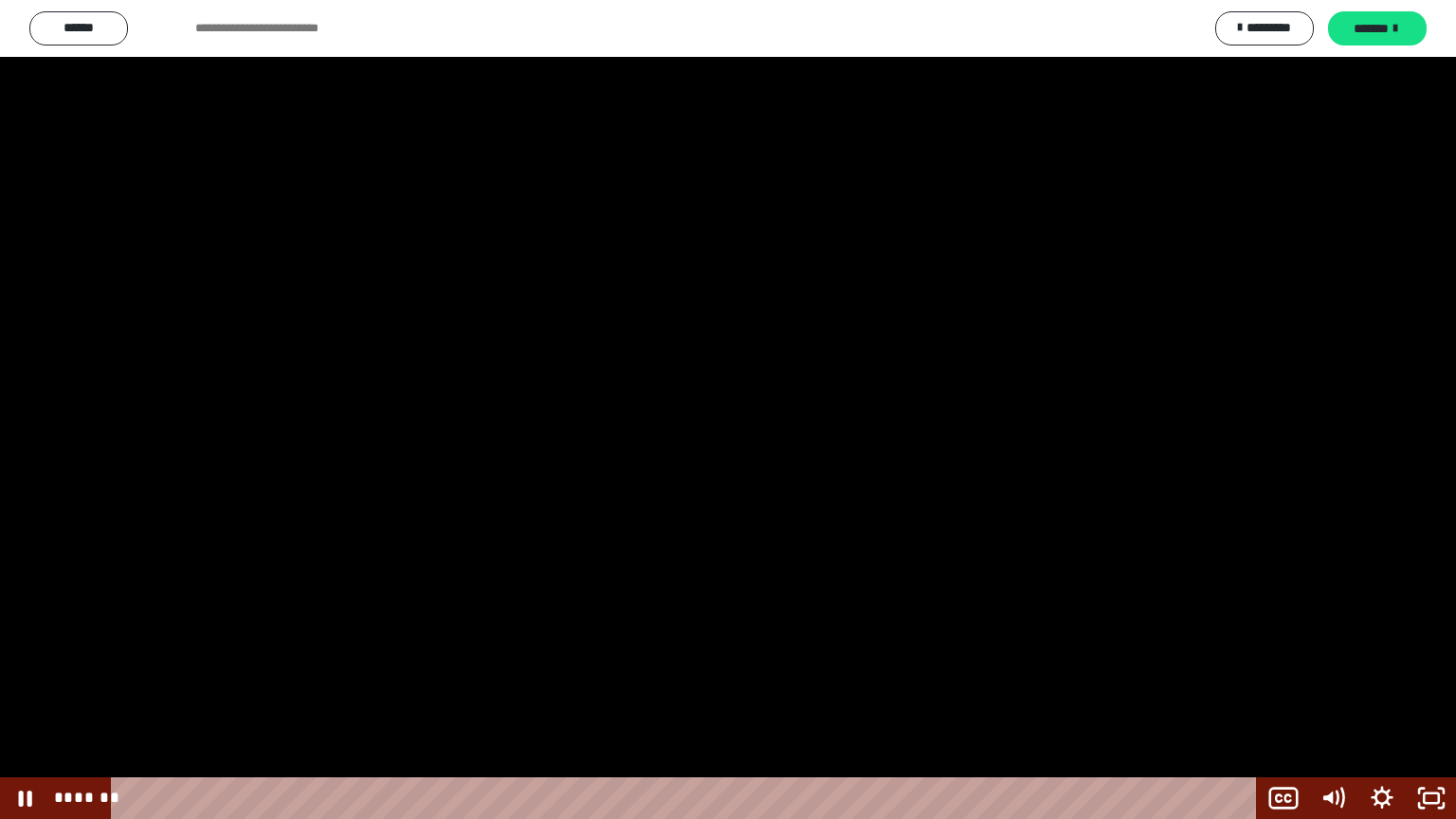 click at bounding box center [728, 410] 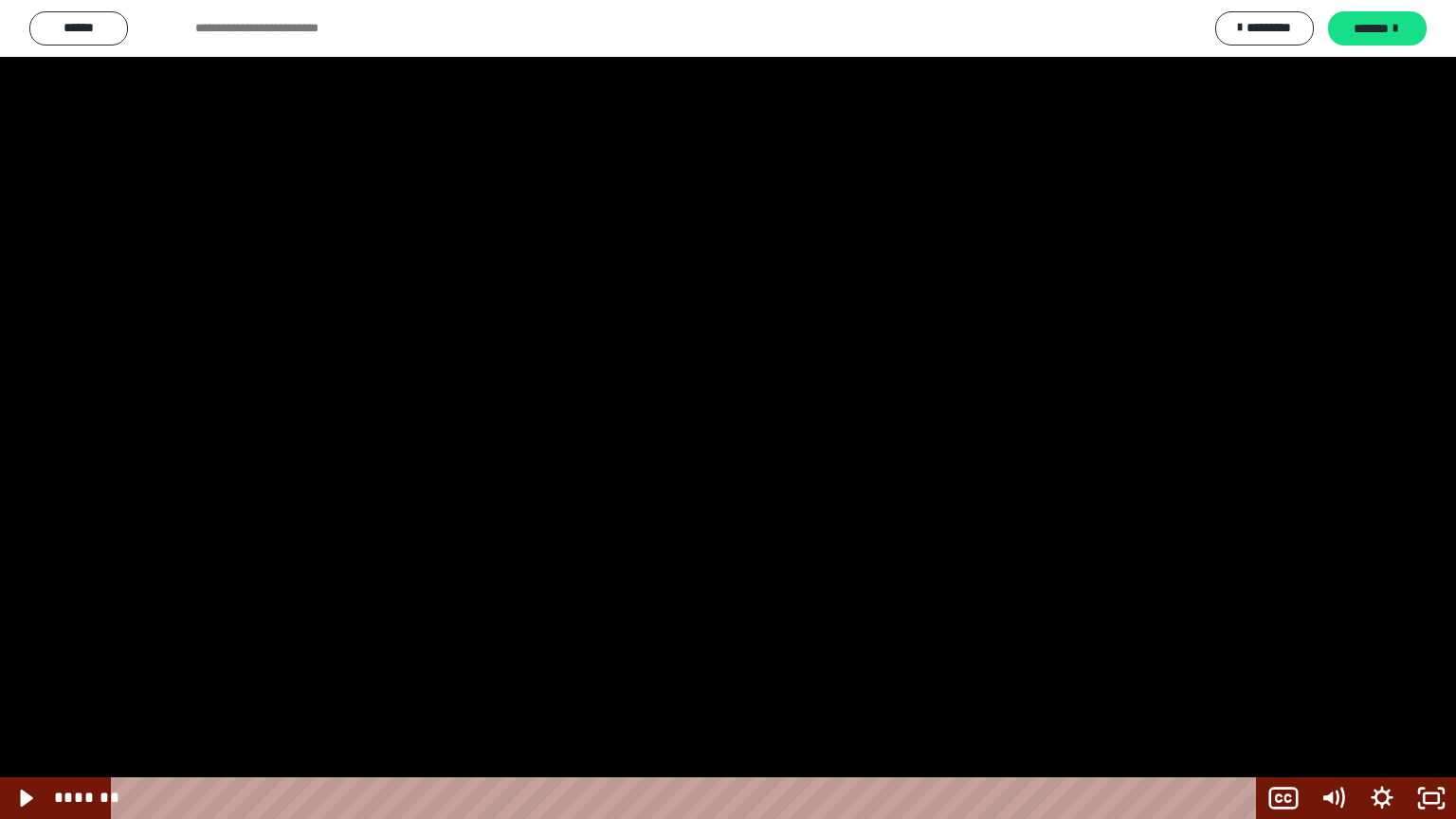 click at bounding box center [728, 410] 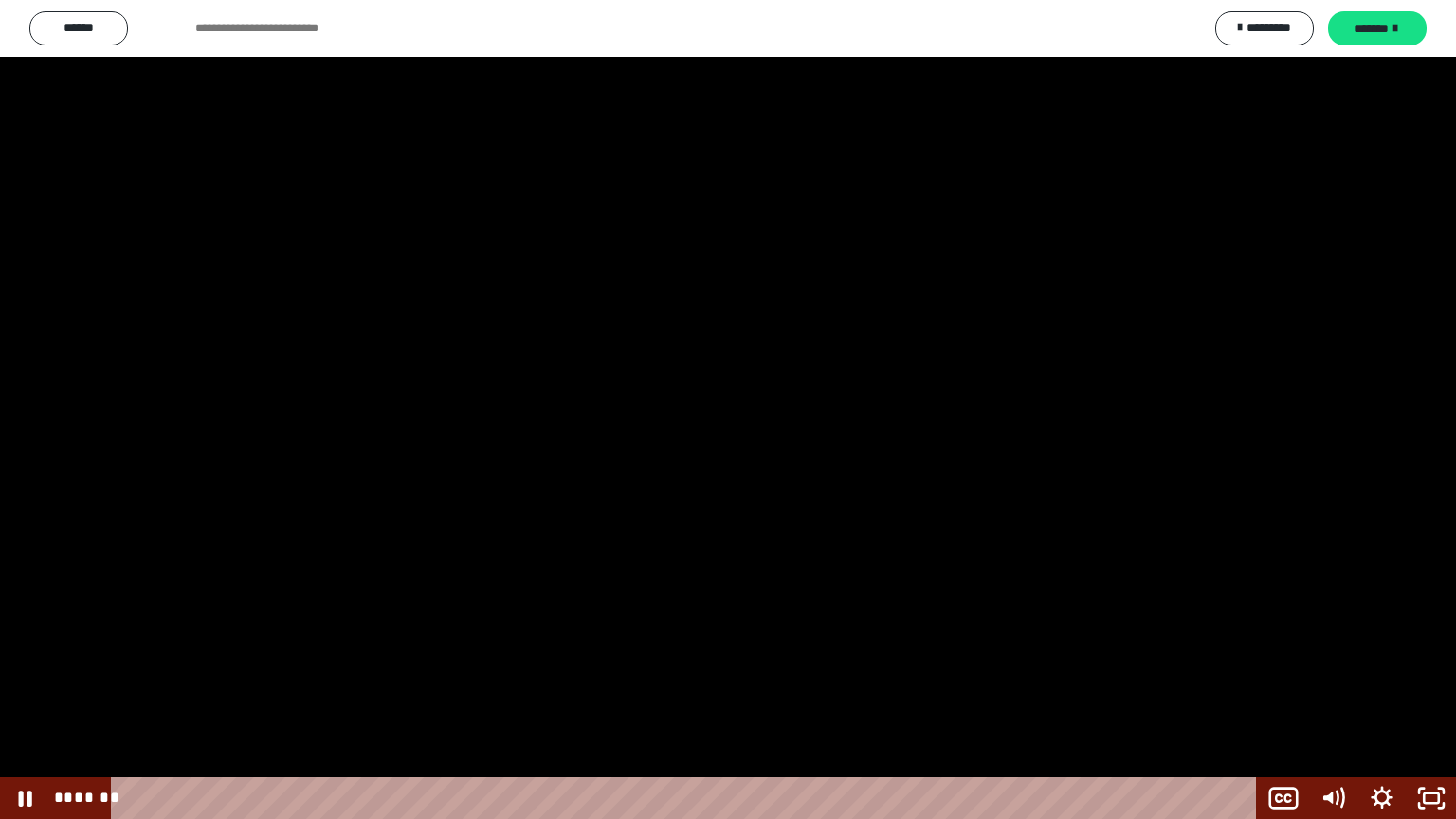 click at bounding box center (728, 410) 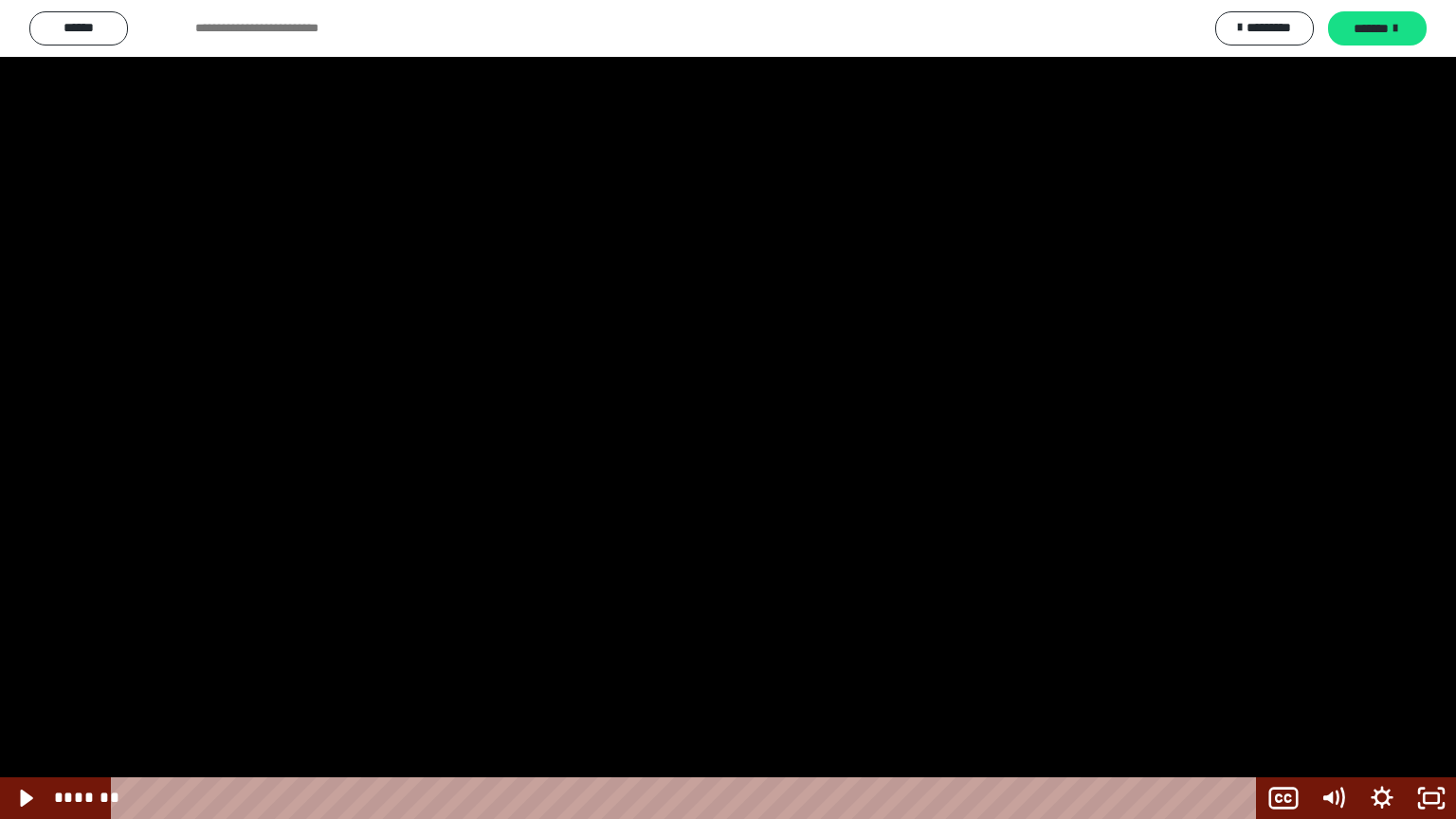 click at bounding box center [728, 410] 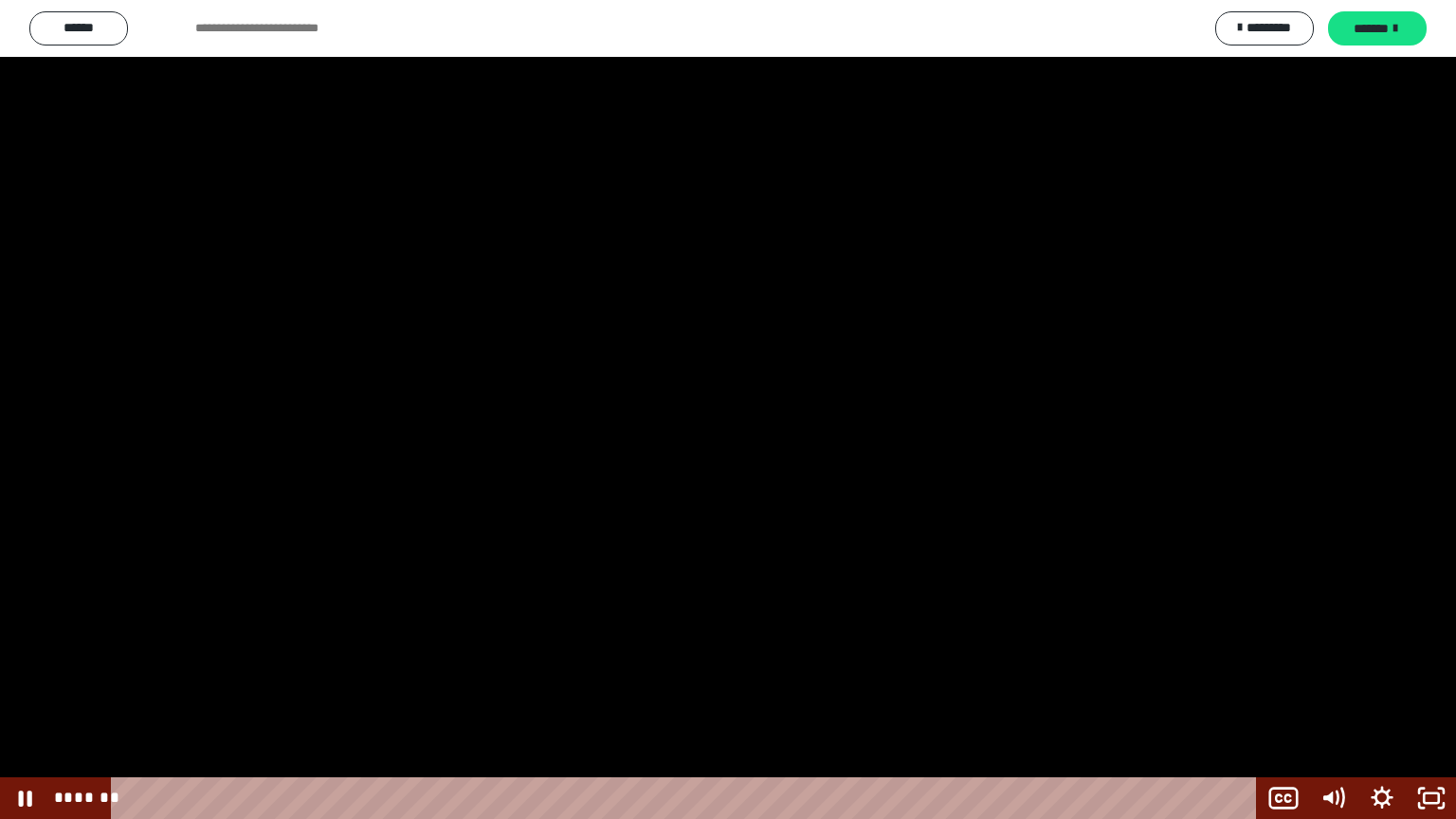 click at bounding box center [728, 410] 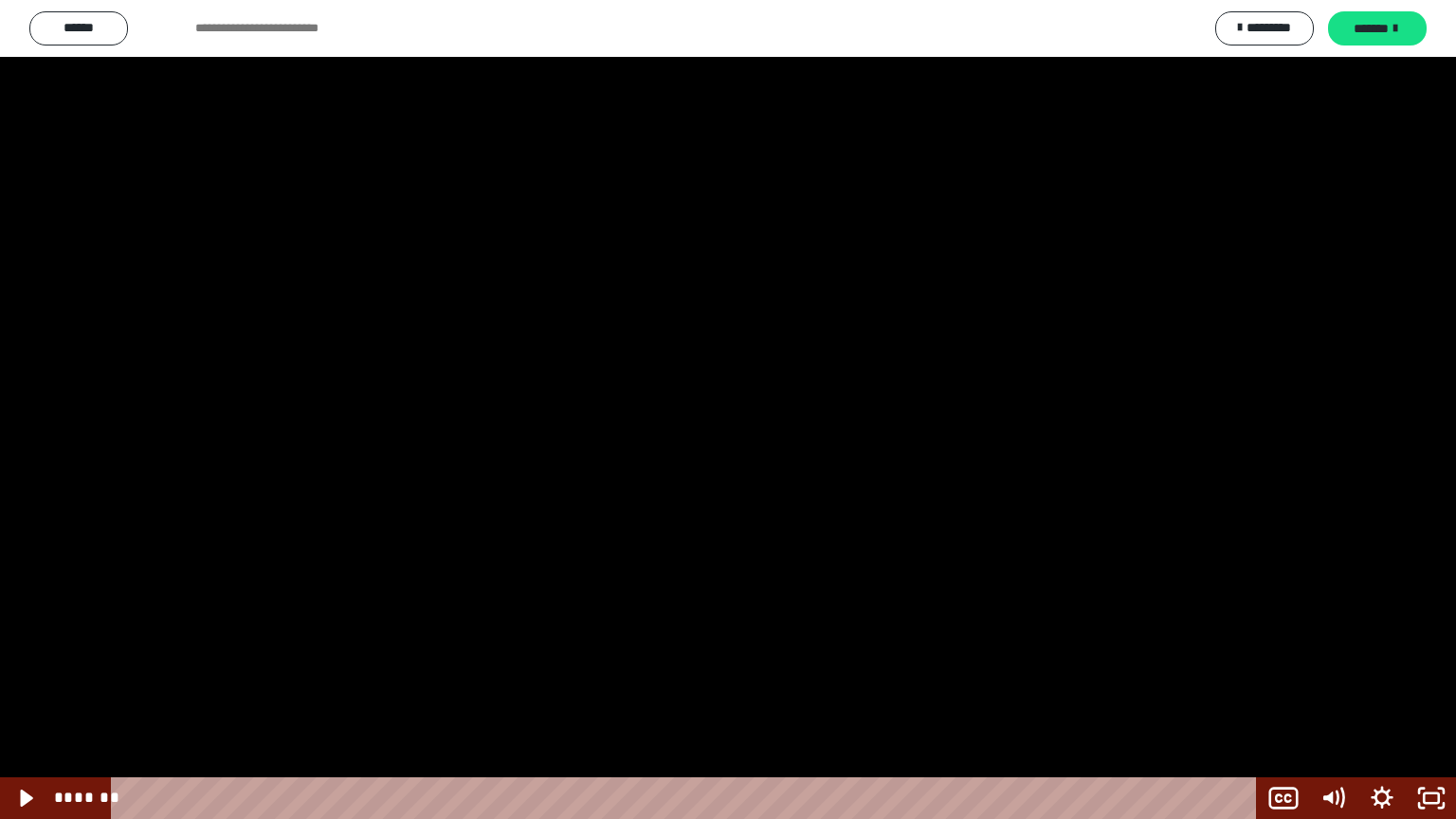 click at bounding box center (728, 410) 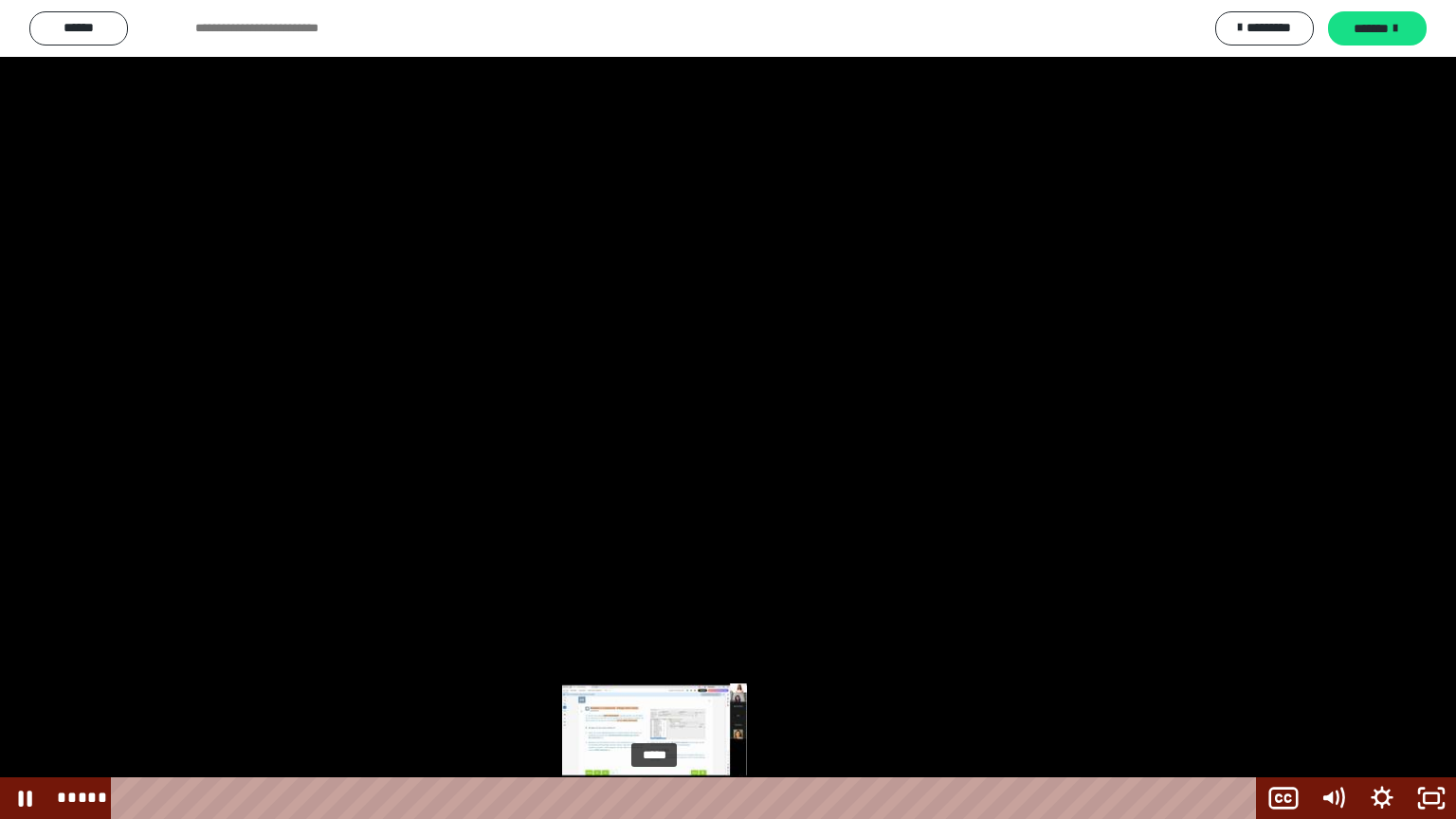click on "*****" at bounding box center [687, 798] 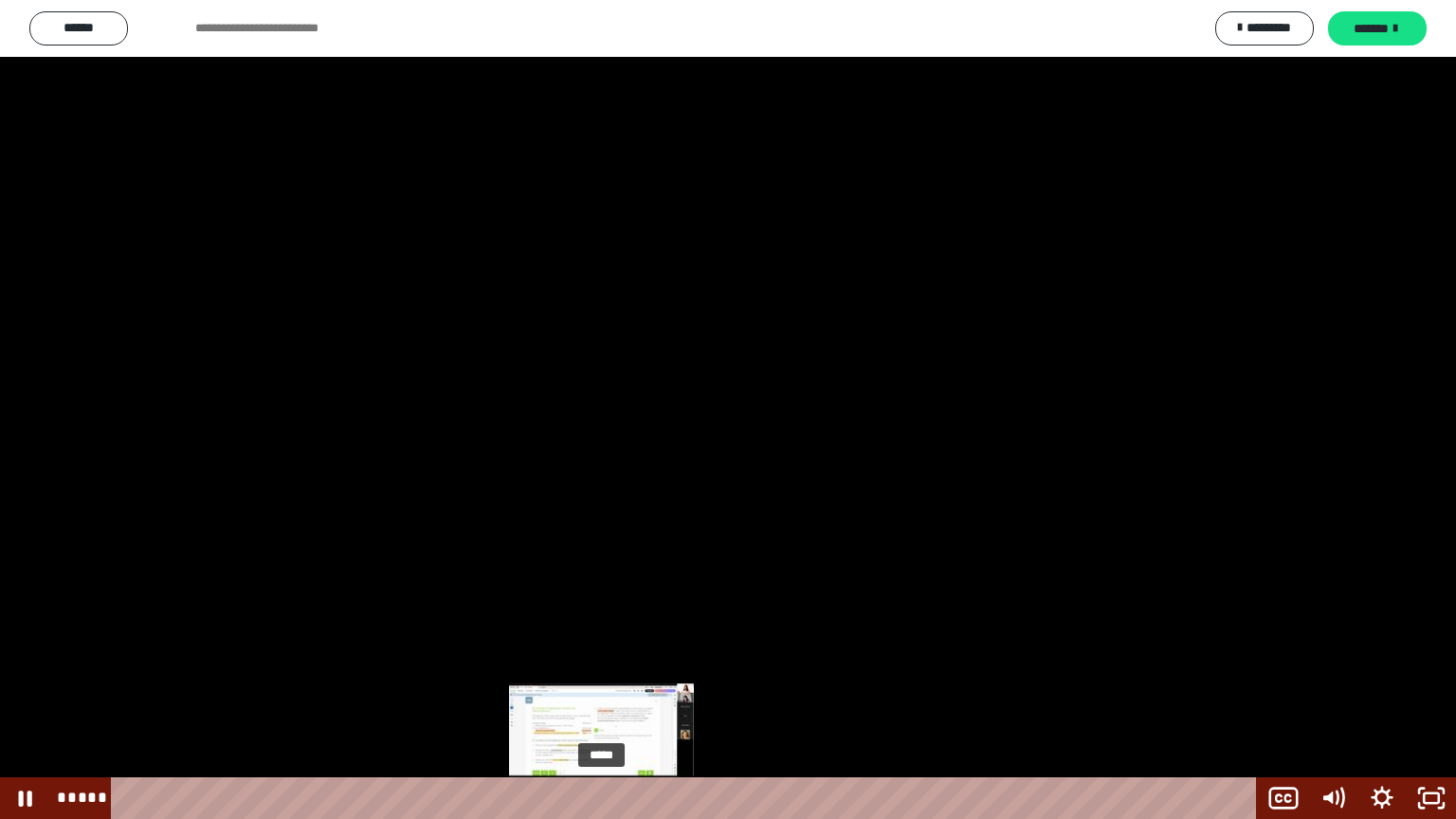 click on "*****" at bounding box center (687, 798) 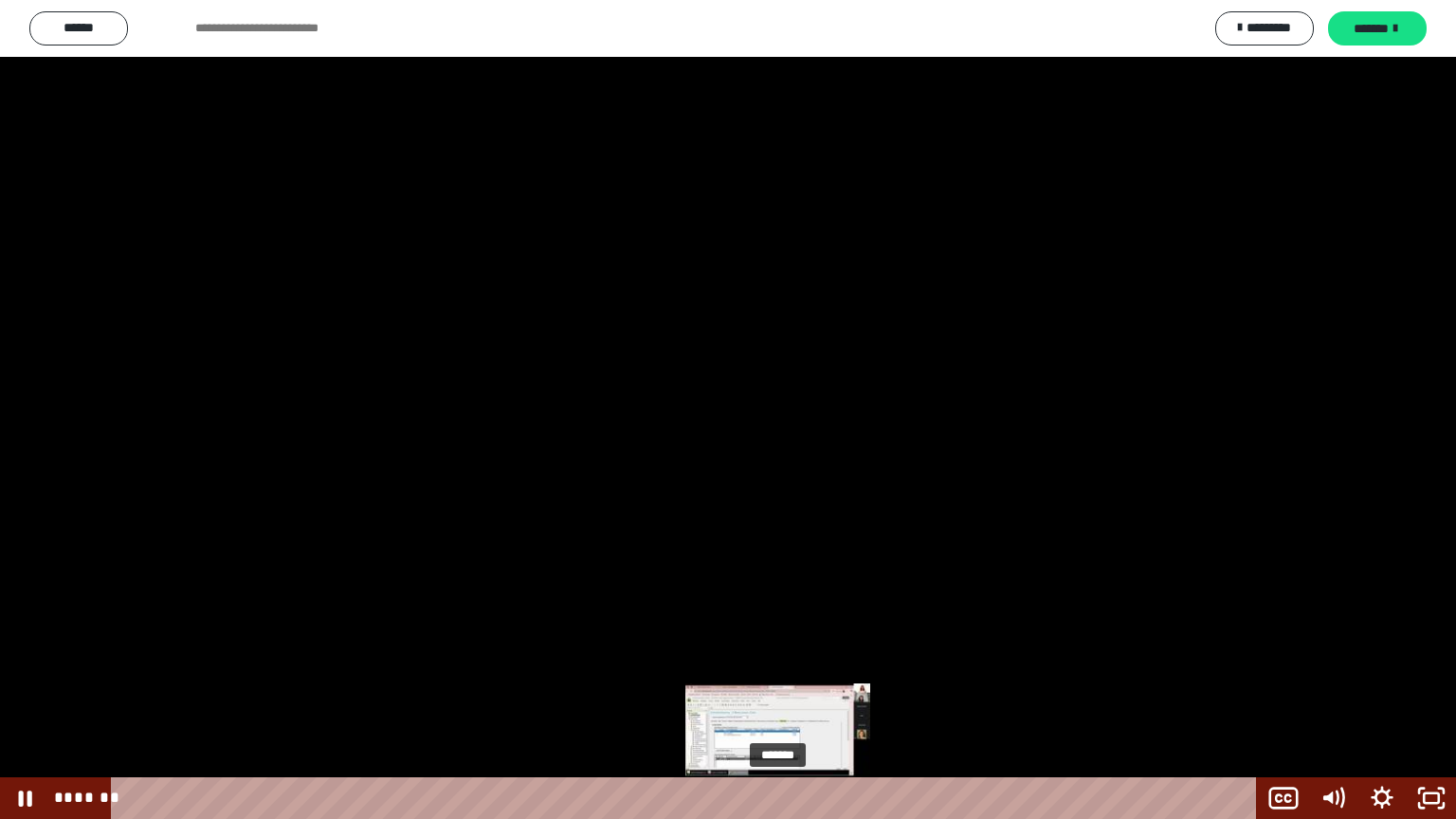 click on "*******" at bounding box center (687, 798) 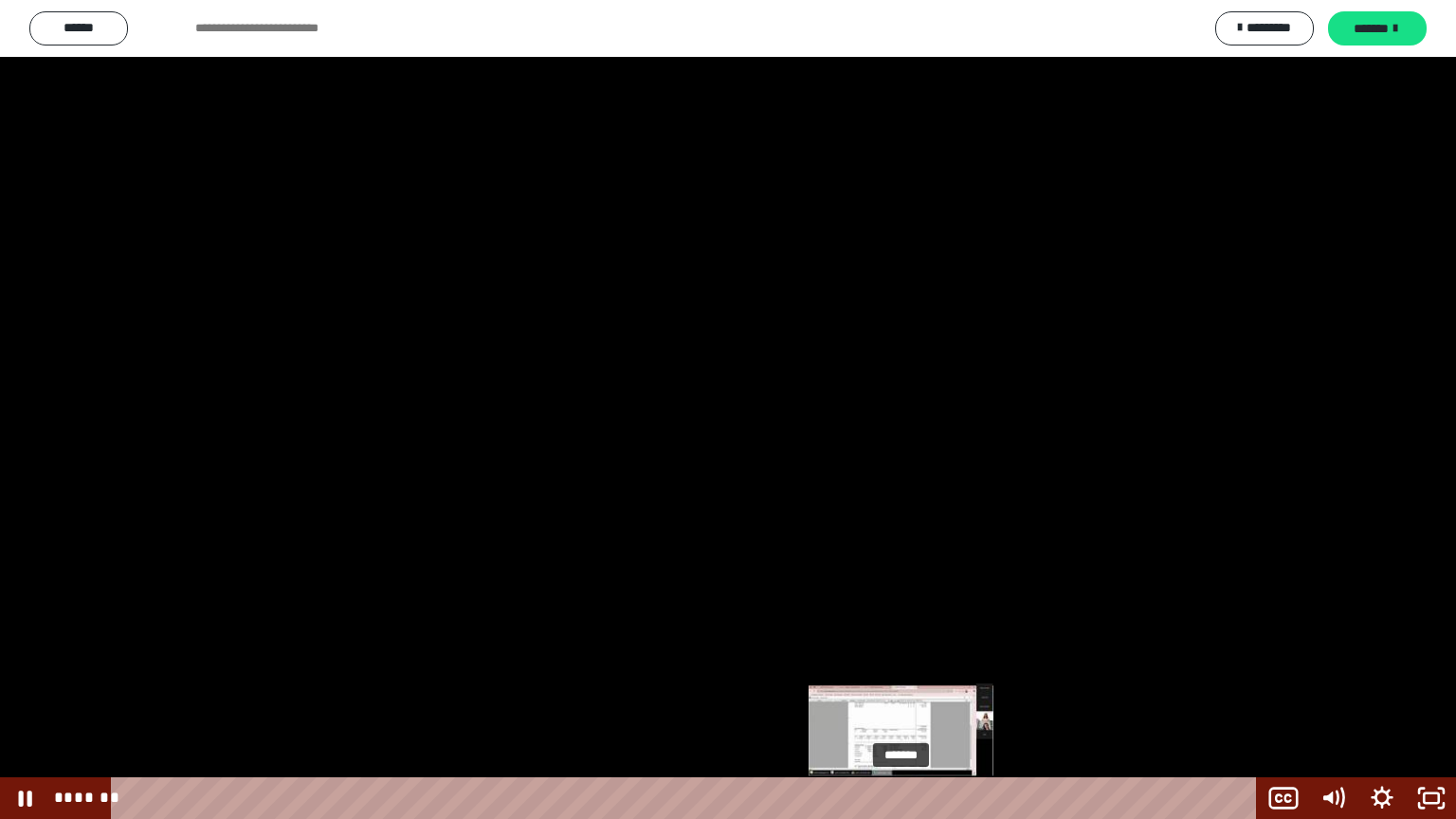 click on "*******" at bounding box center (687, 798) 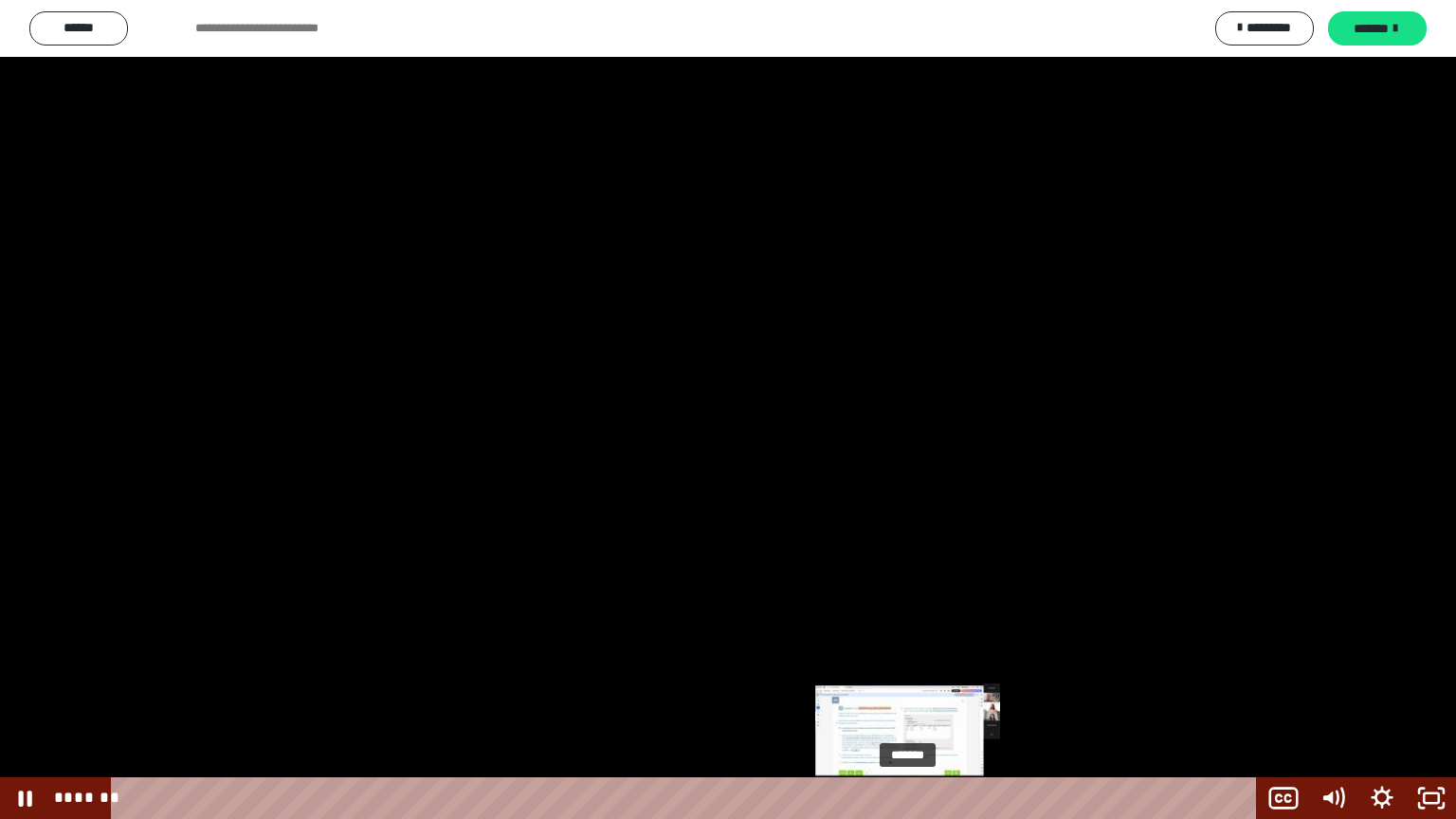 click on "*******" at bounding box center [687, 798] 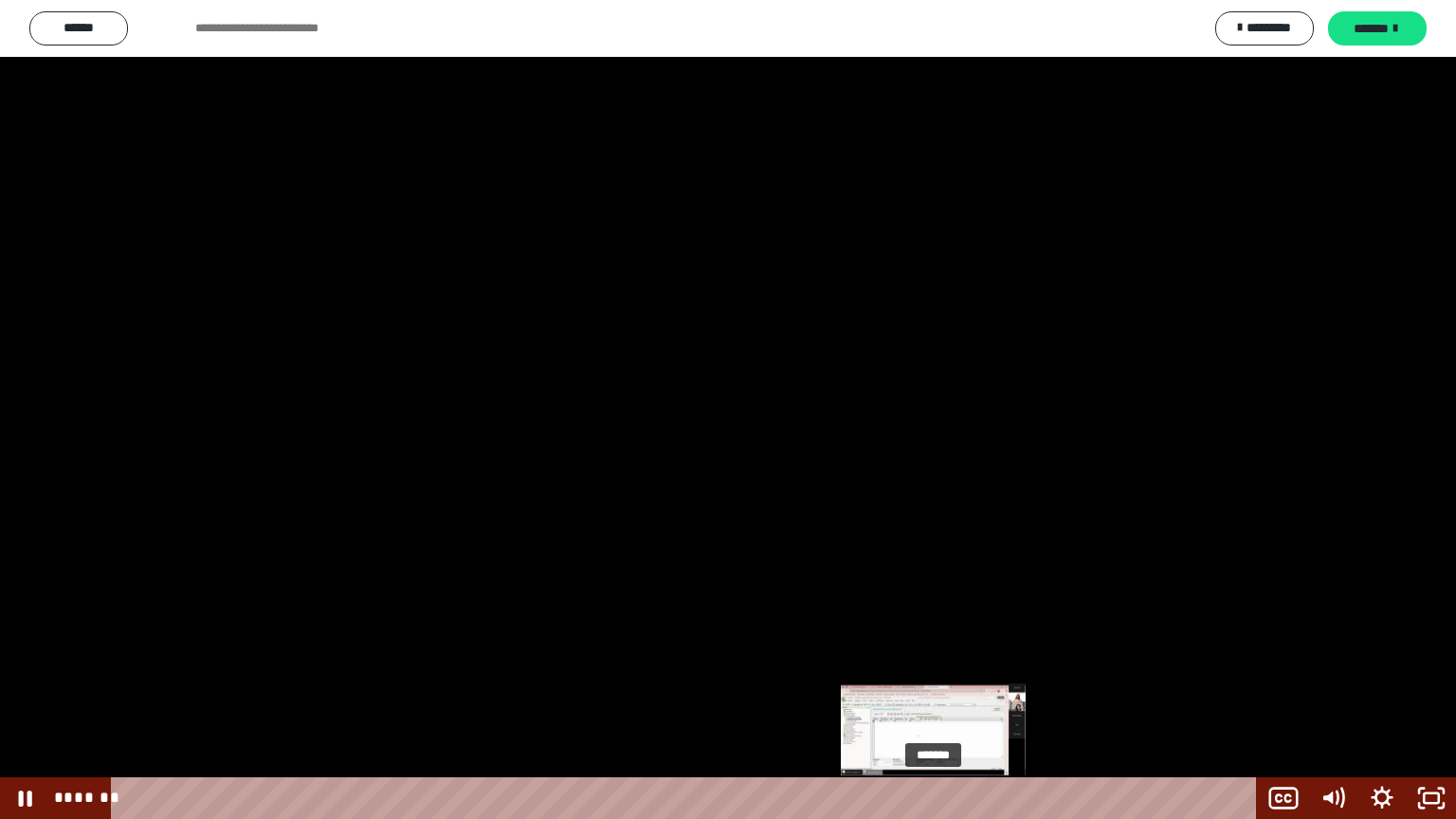 click on "*******" at bounding box center [687, 798] 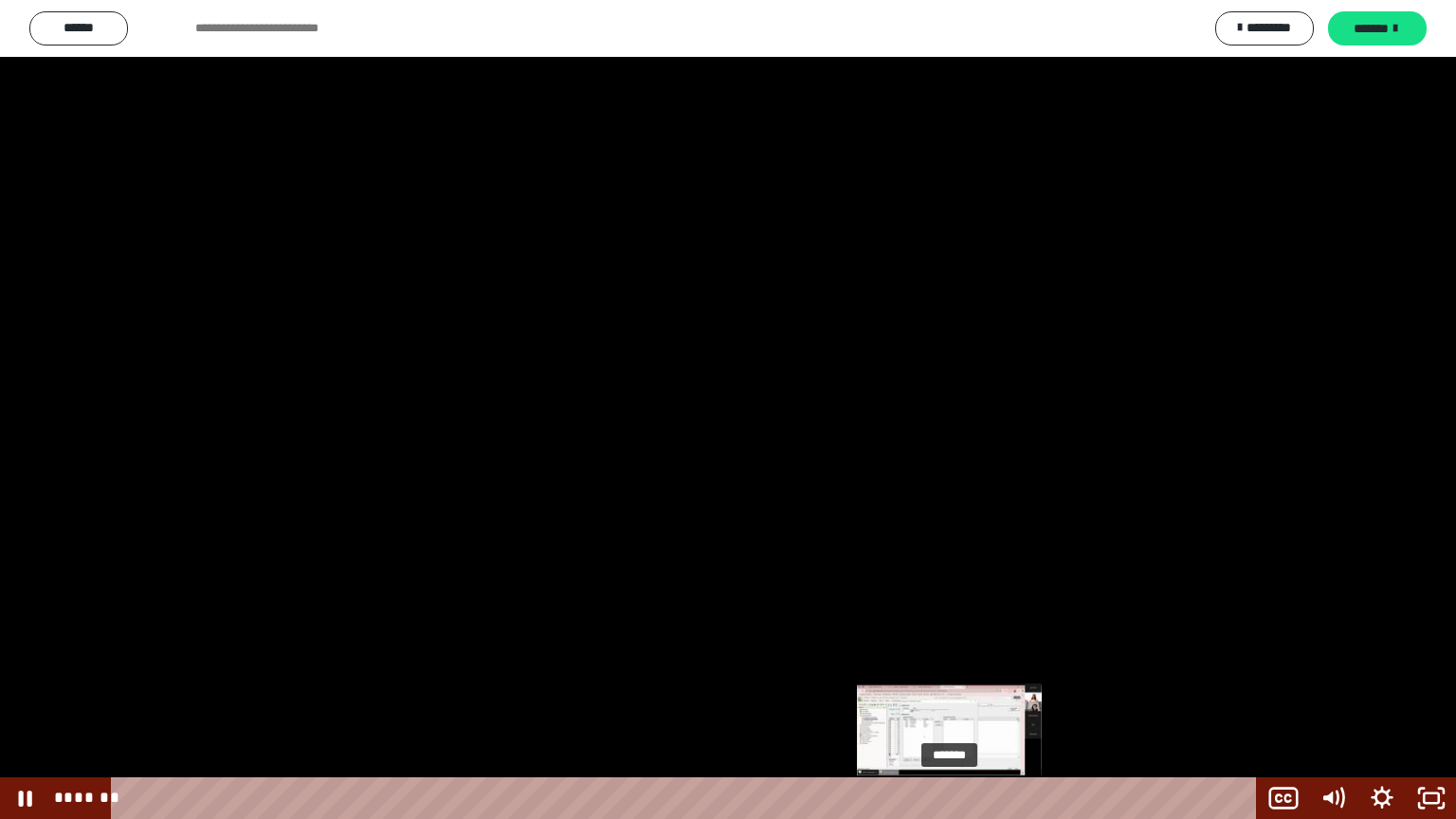 click on "*******" at bounding box center [687, 798] 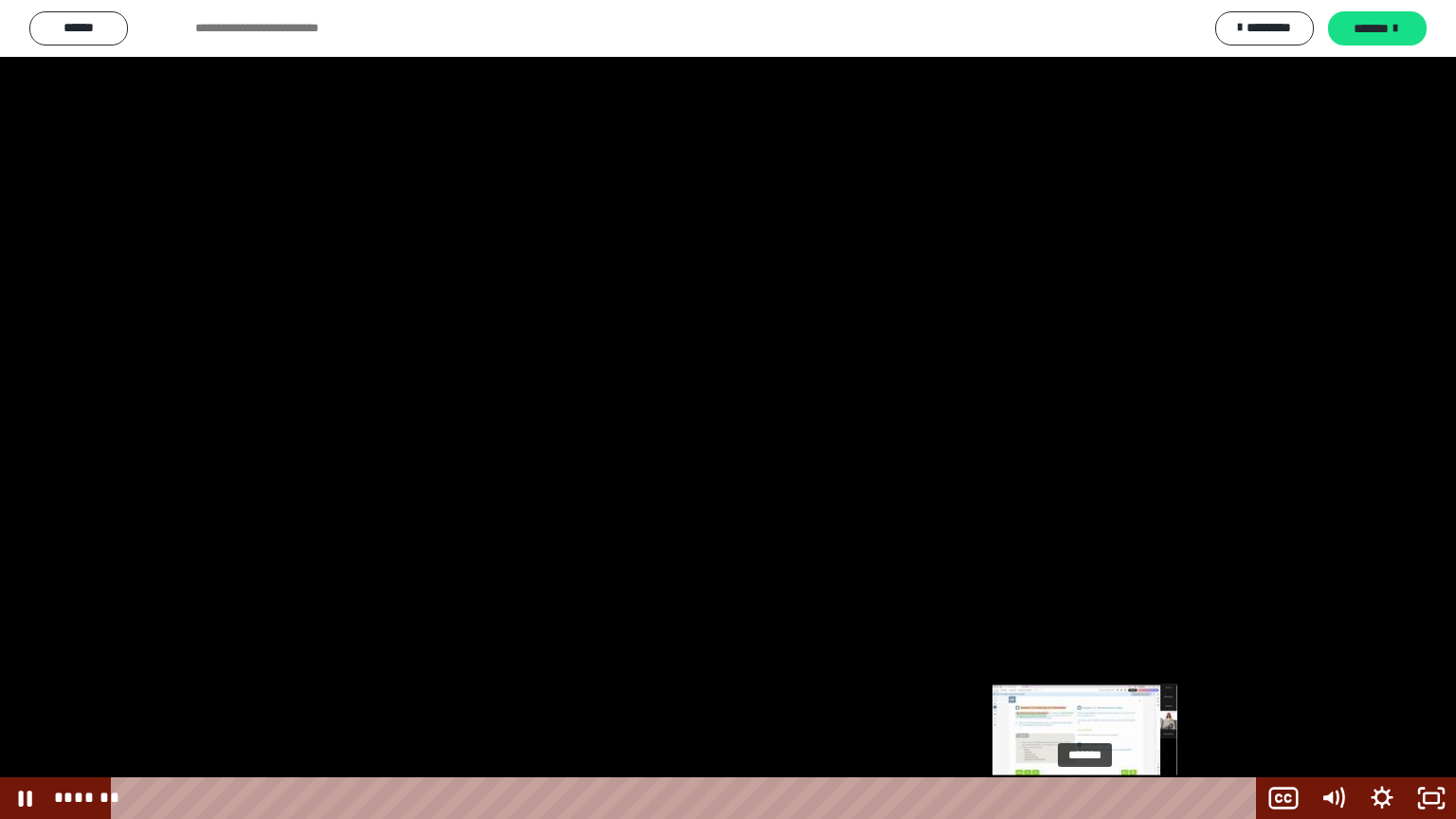 click on "*******" at bounding box center [687, 798] 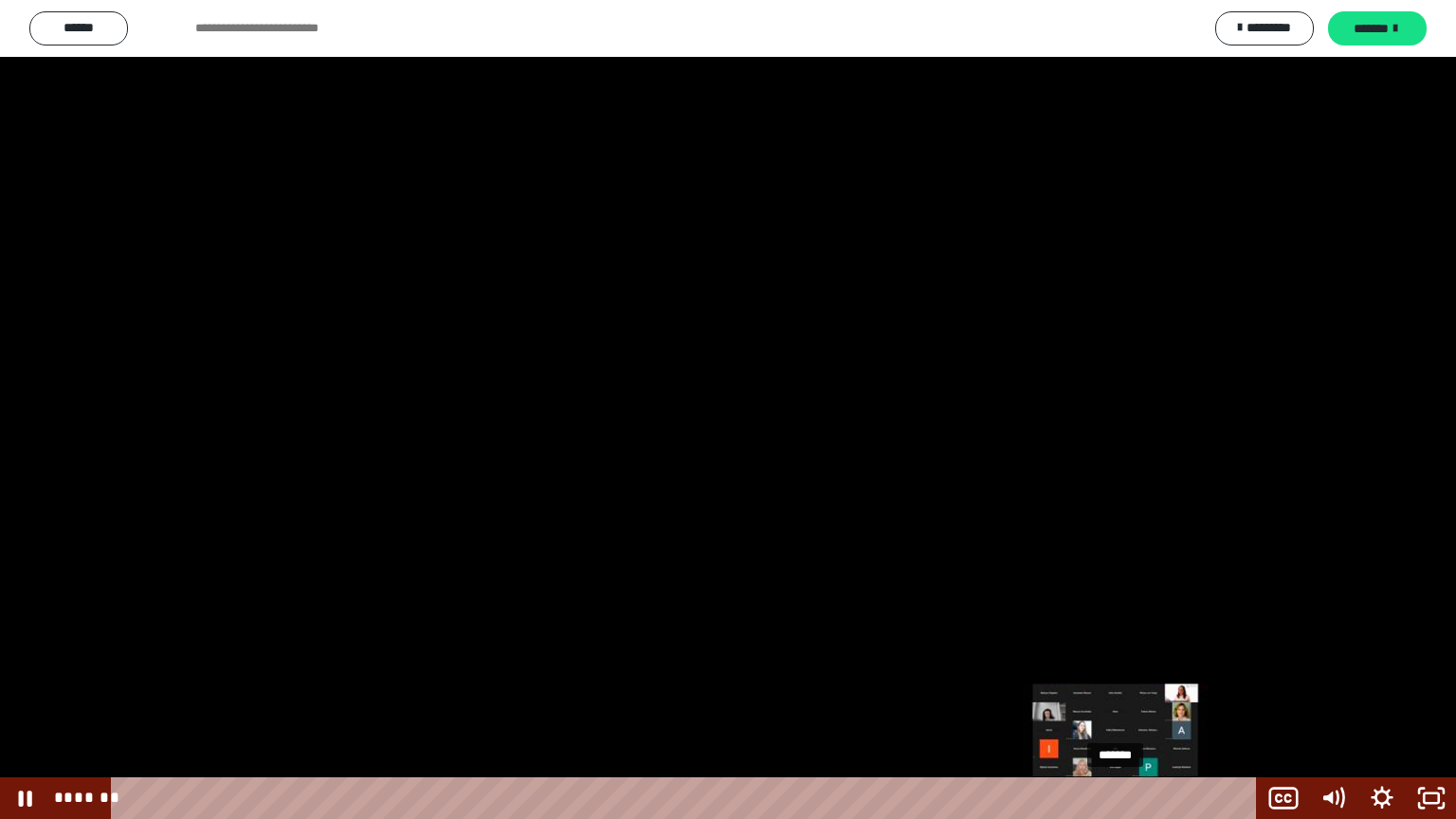 click on "*******" at bounding box center [687, 798] 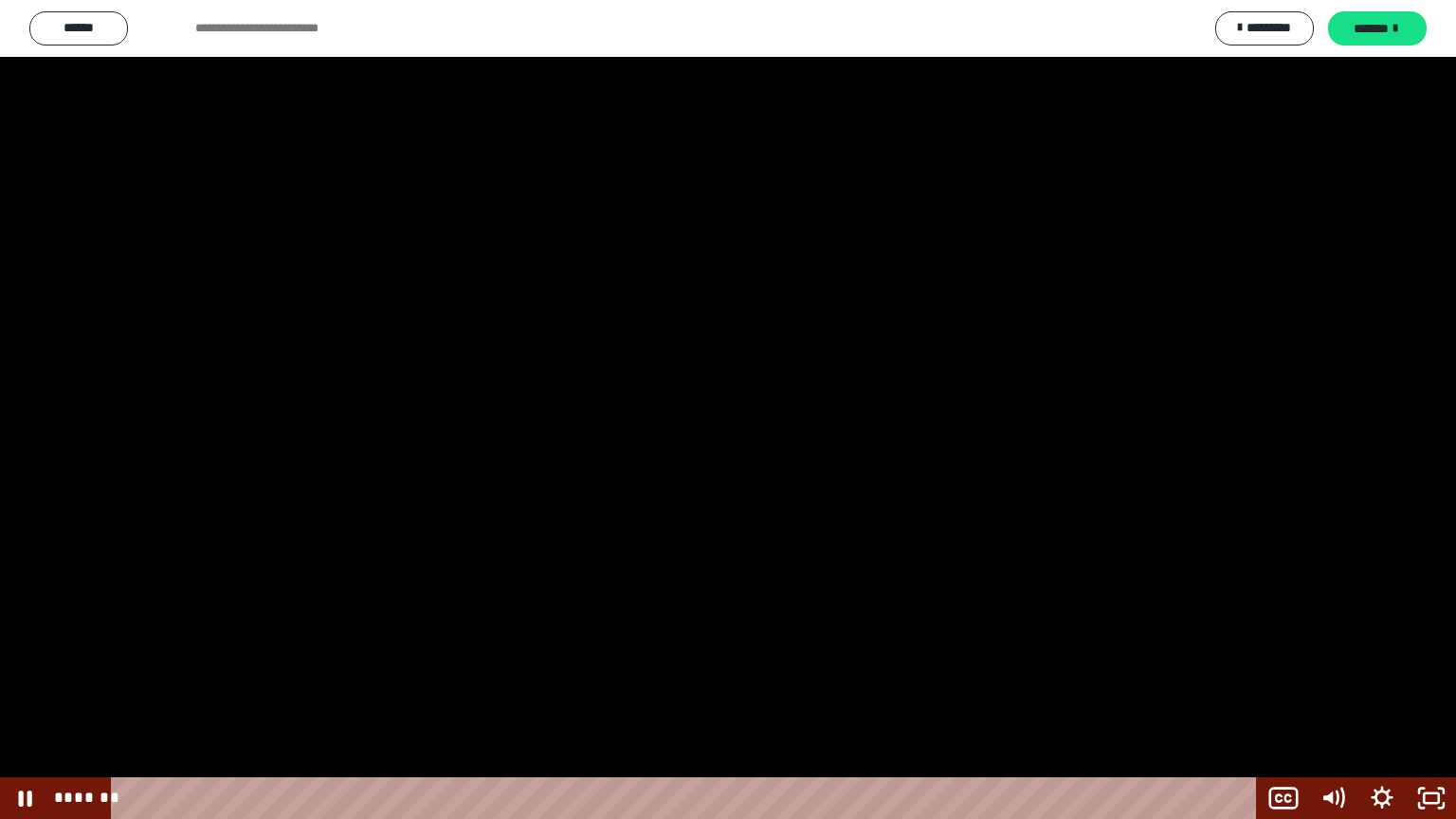 click at bounding box center (728, 410) 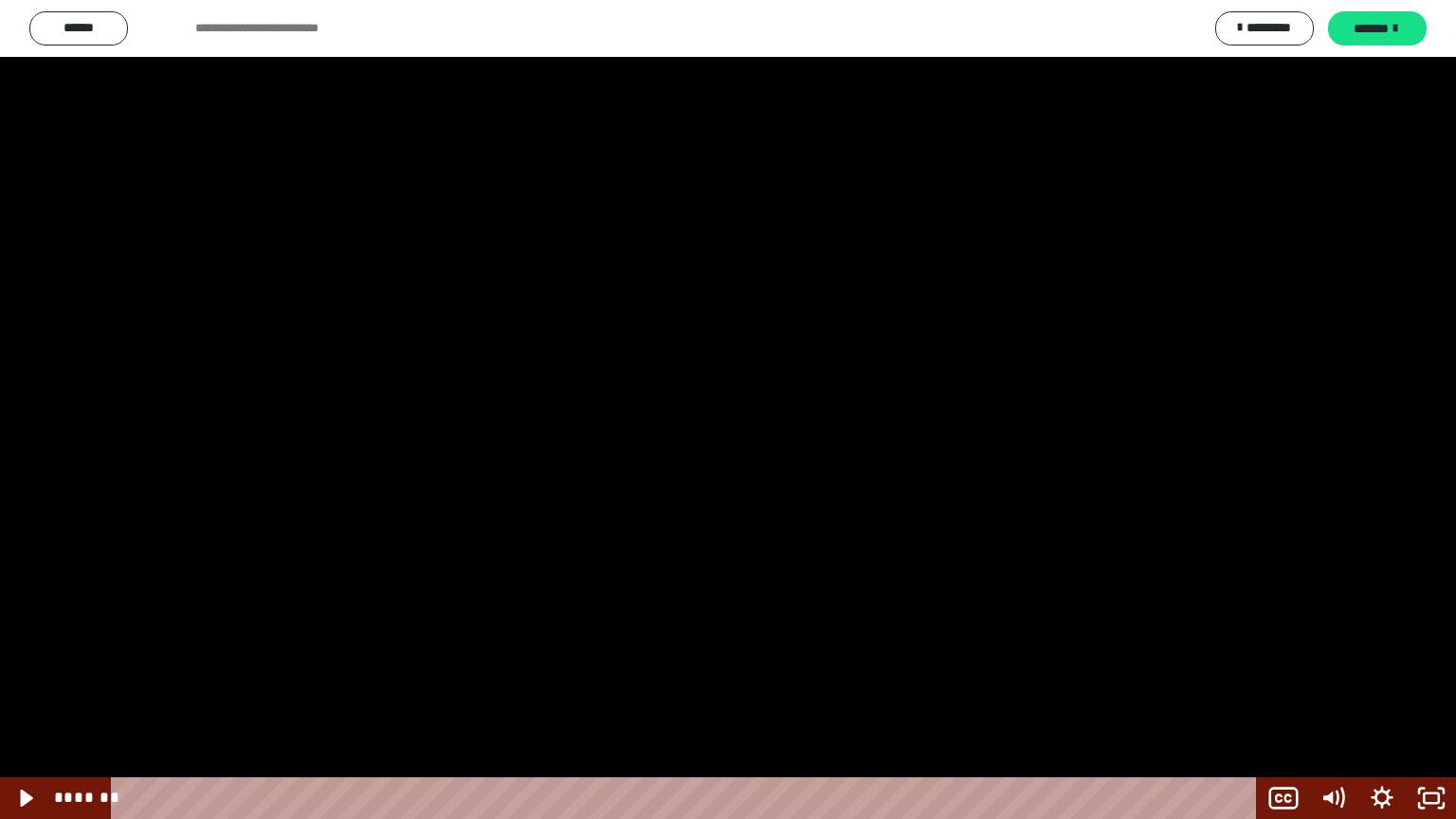 click at bounding box center (728, 410) 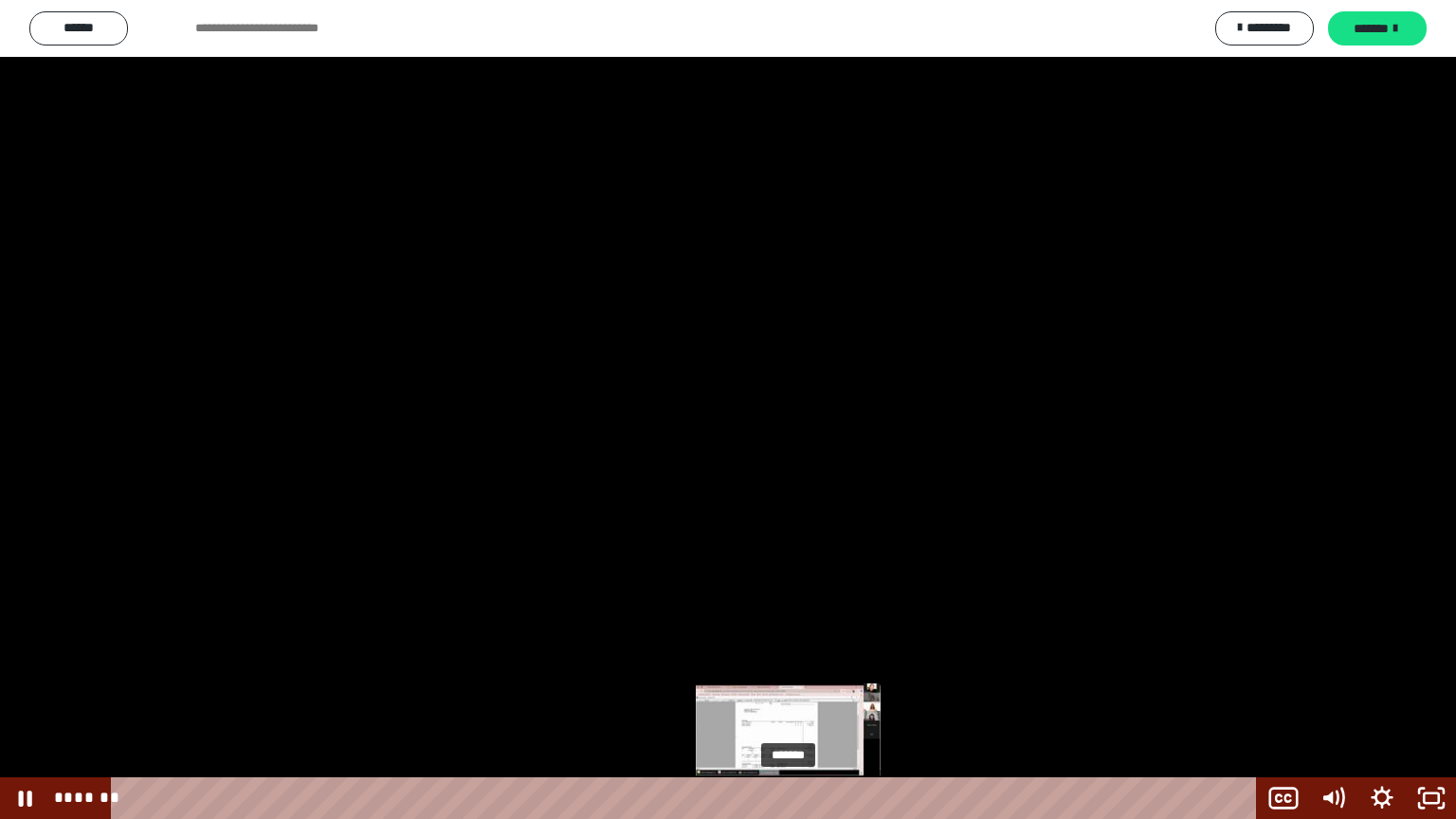 click on "*******" at bounding box center (687, 798) 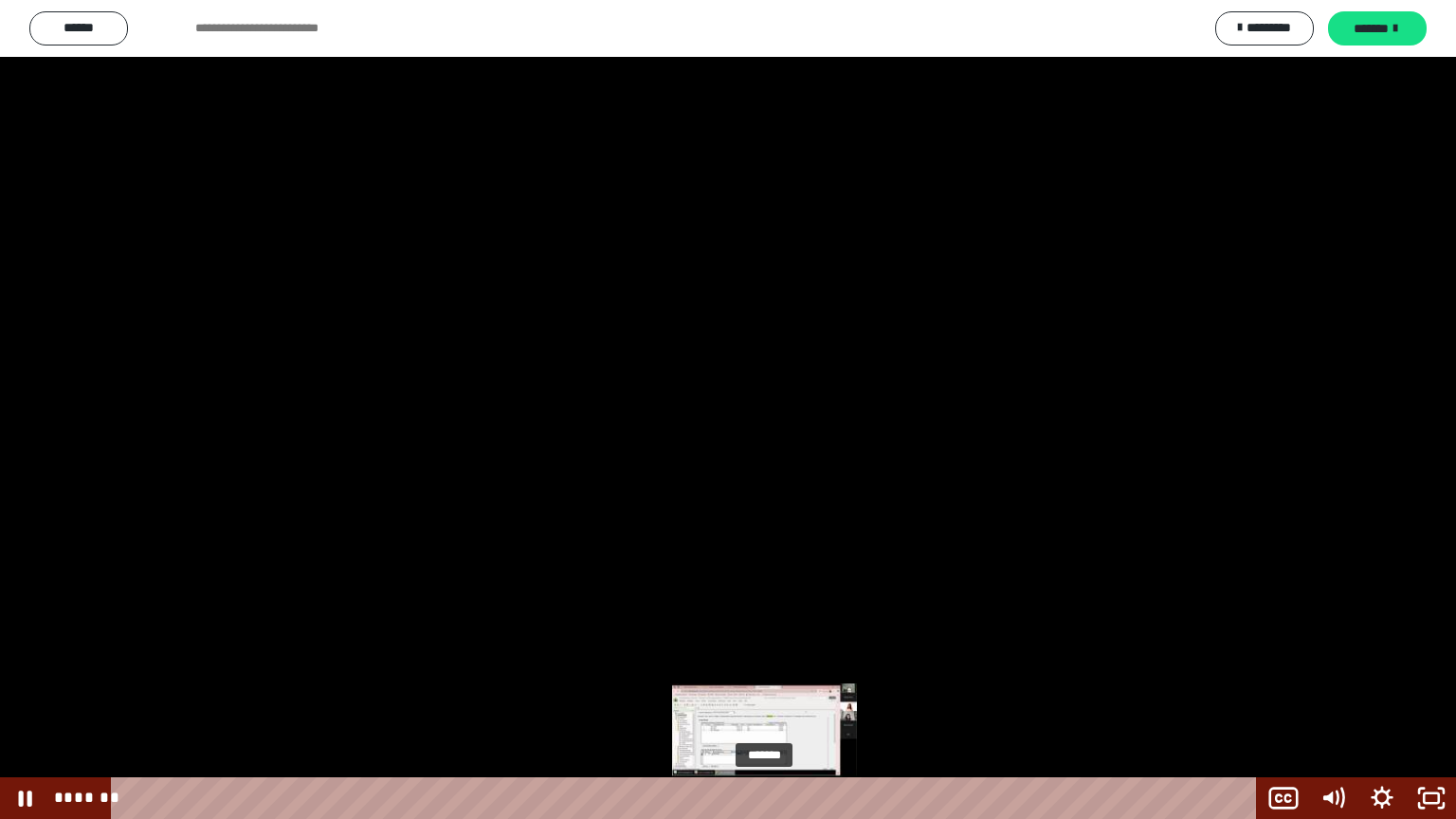 click on "*******" at bounding box center (687, 798) 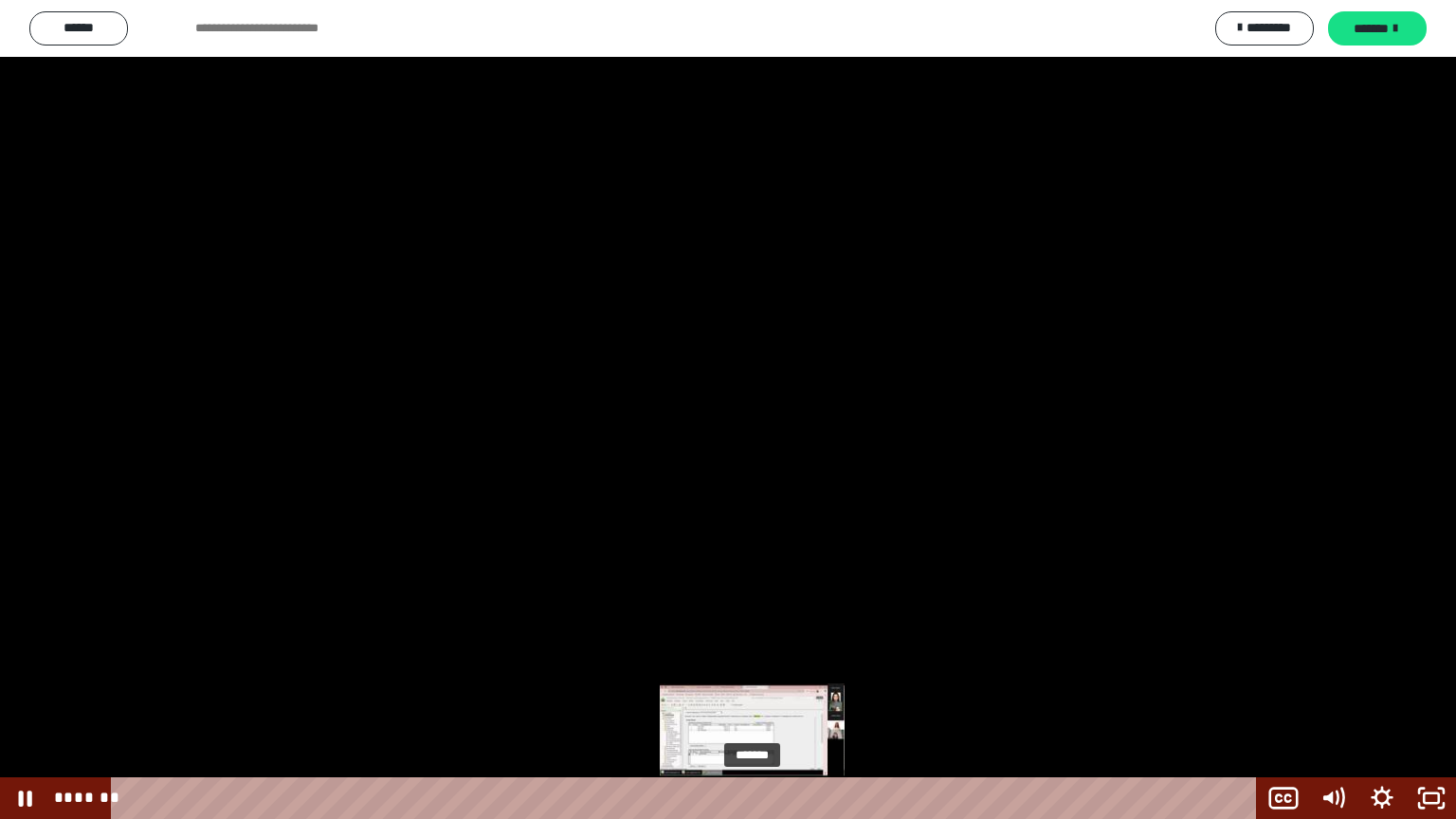 click on "*******" at bounding box center (687, 798) 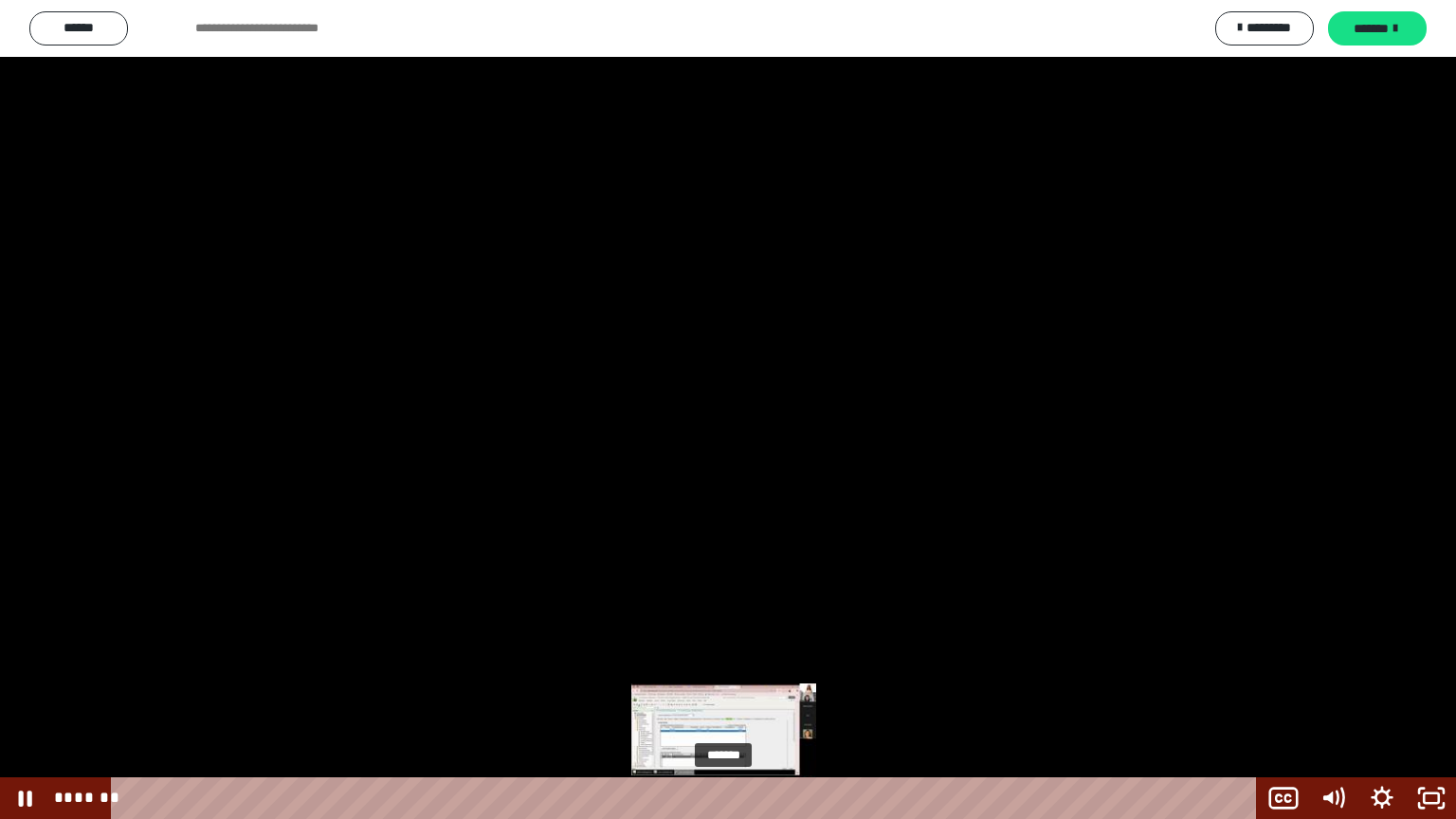 click on "*******" at bounding box center [687, 798] 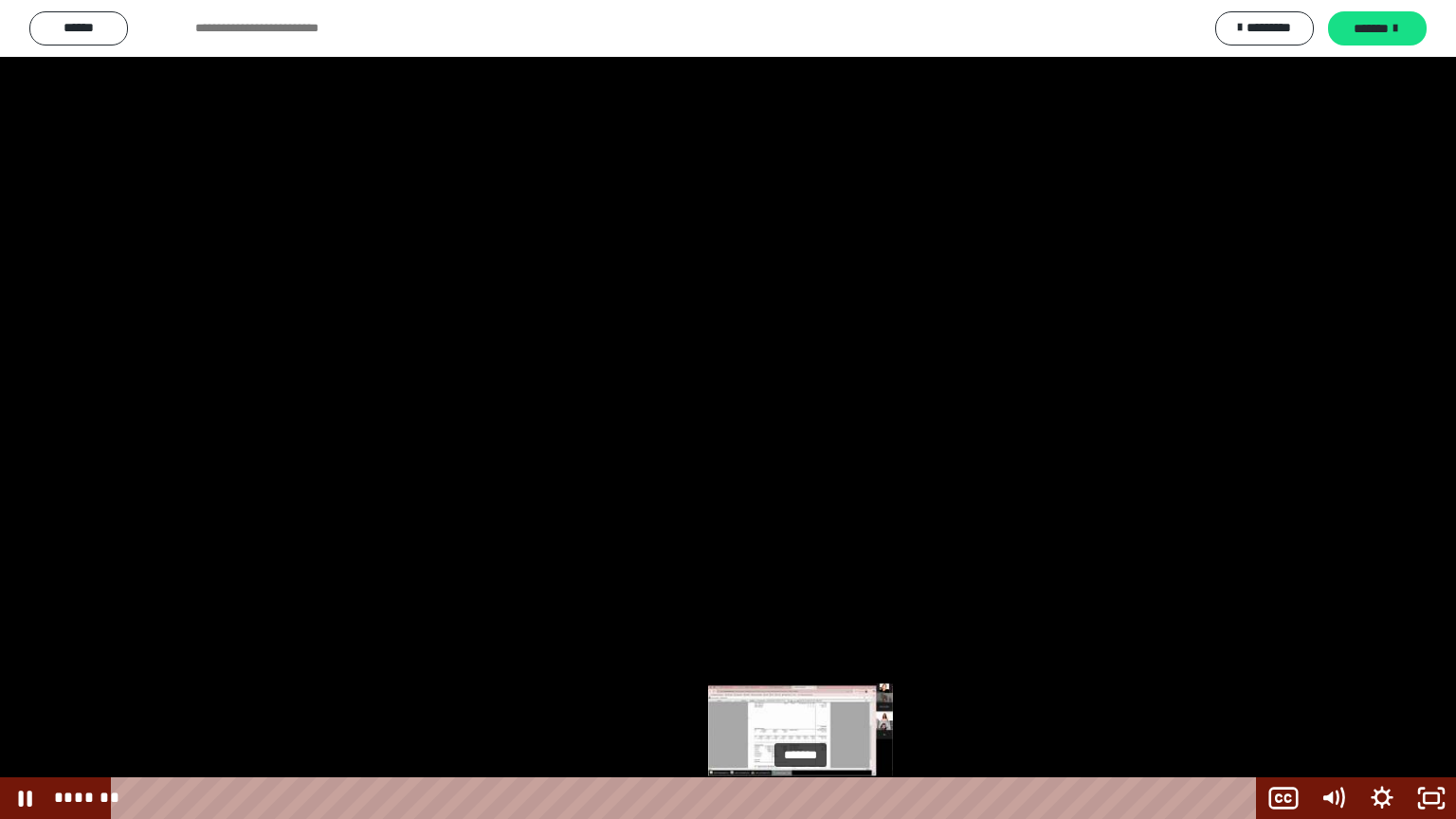 click on "*******" at bounding box center (687, 798) 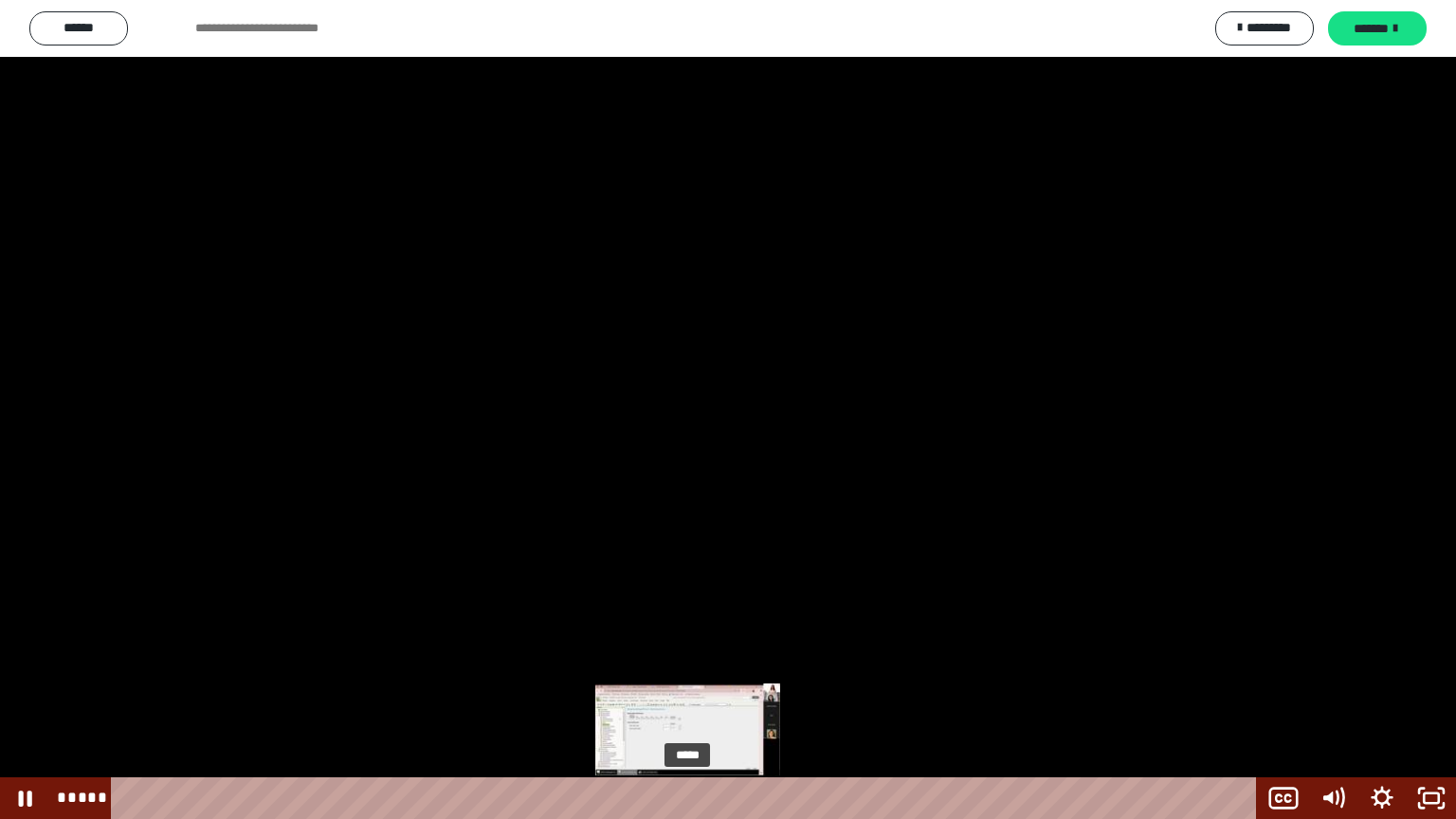 click on "*****" at bounding box center (687, 798) 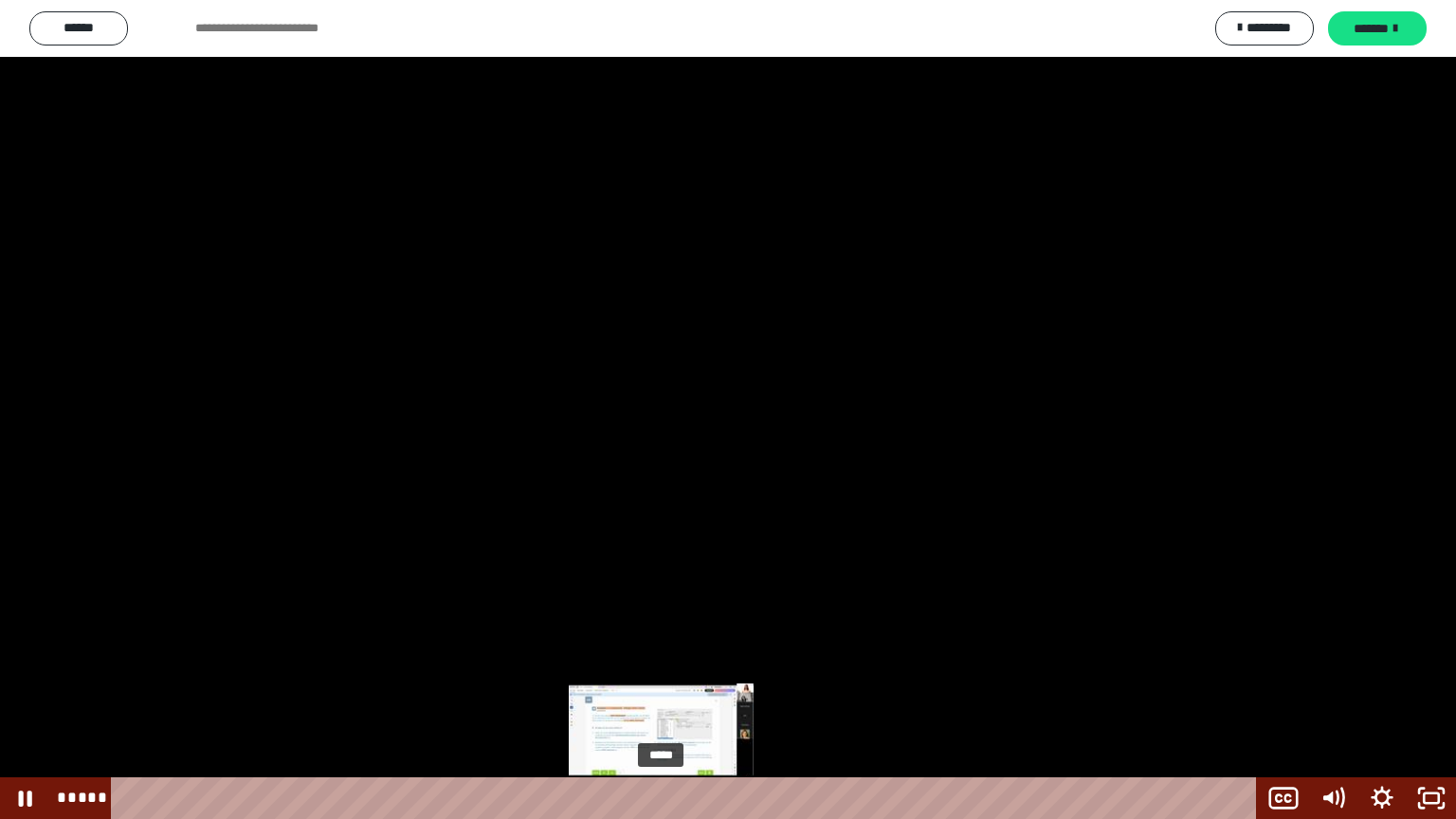 click on "*****" at bounding box center [687, 798] 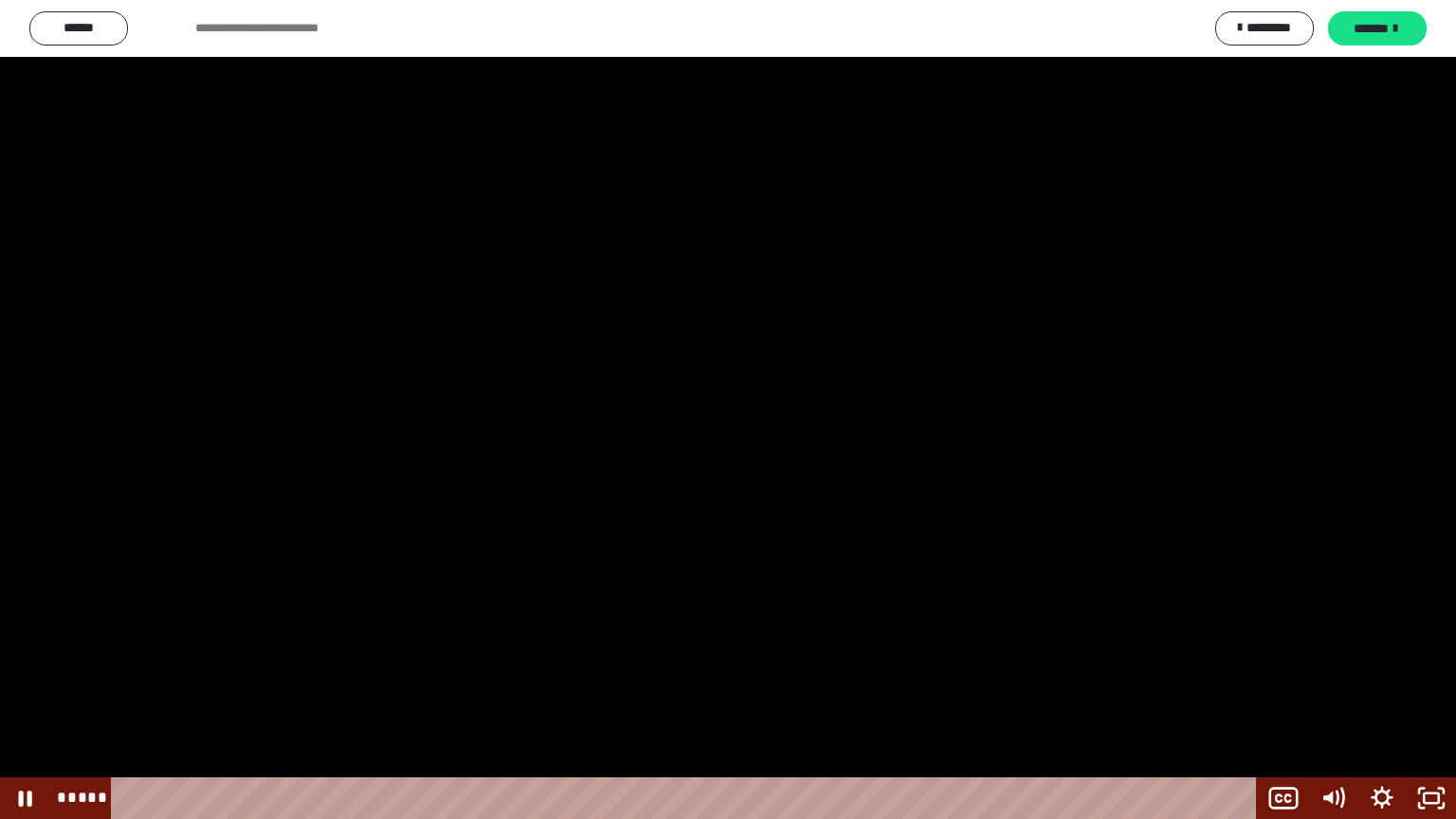 click at bounding box center (728, 410) 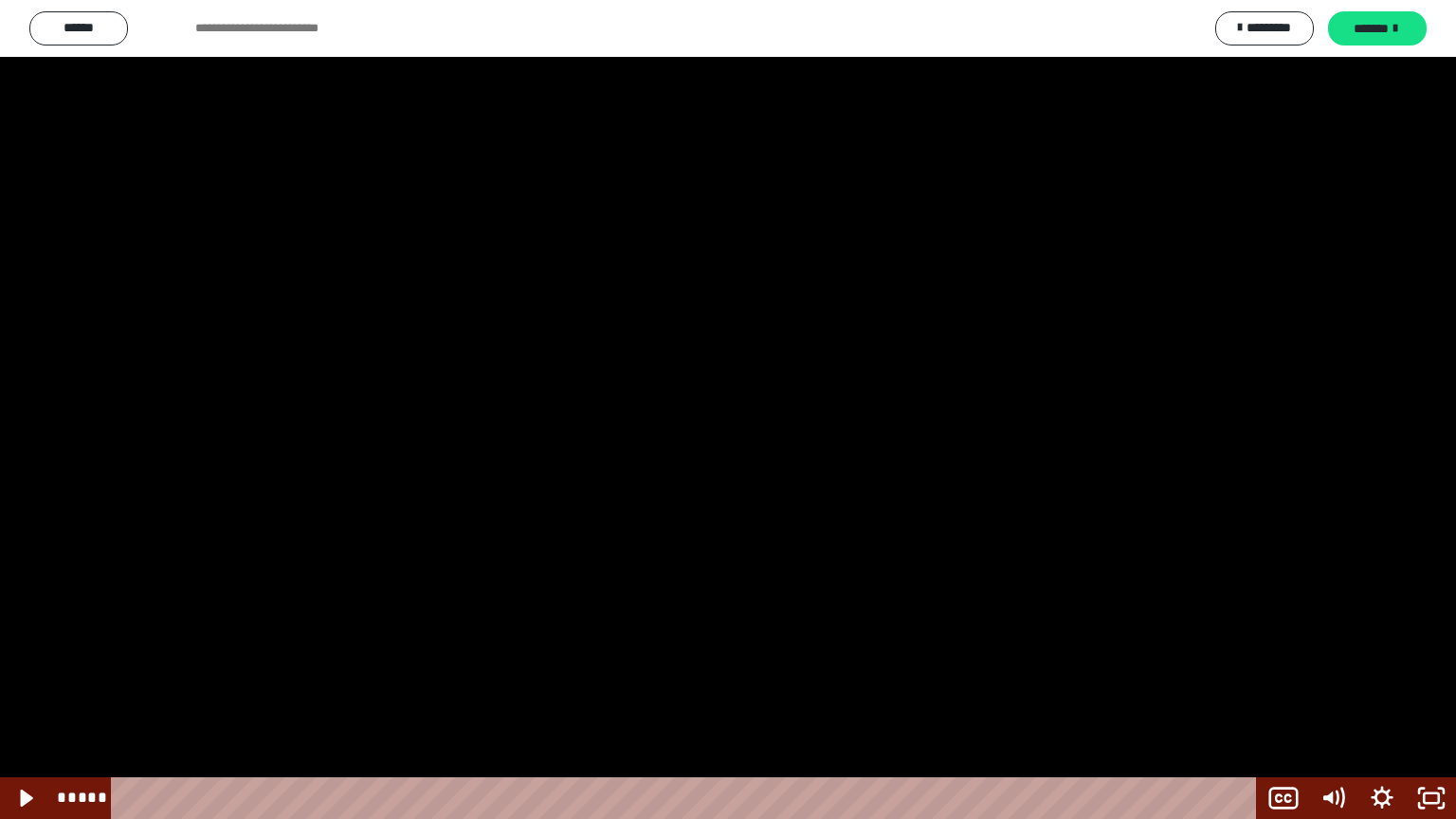 click at bounding box center (728, 410) 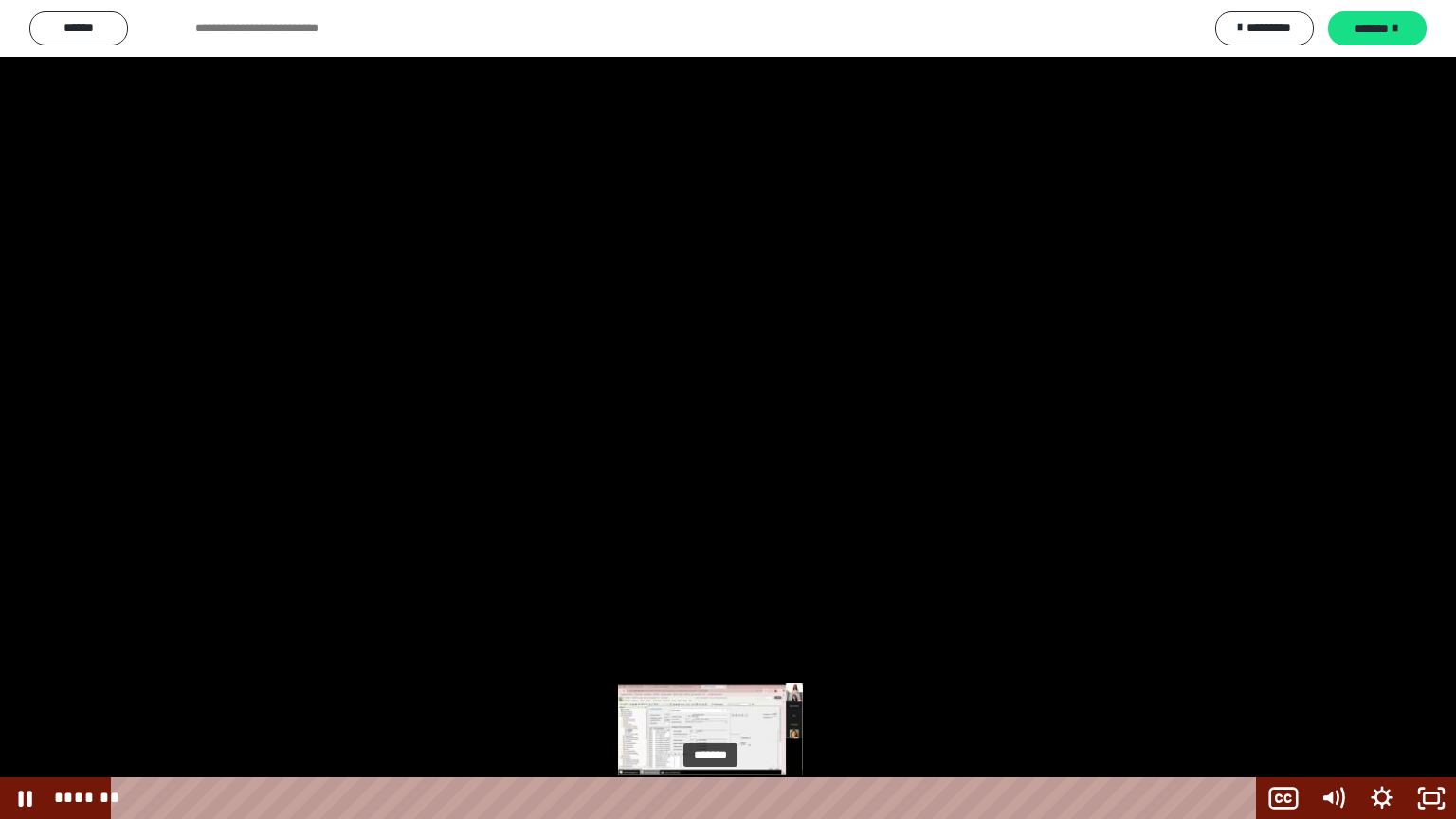 click on "*******" at bounding box center (687, 798) 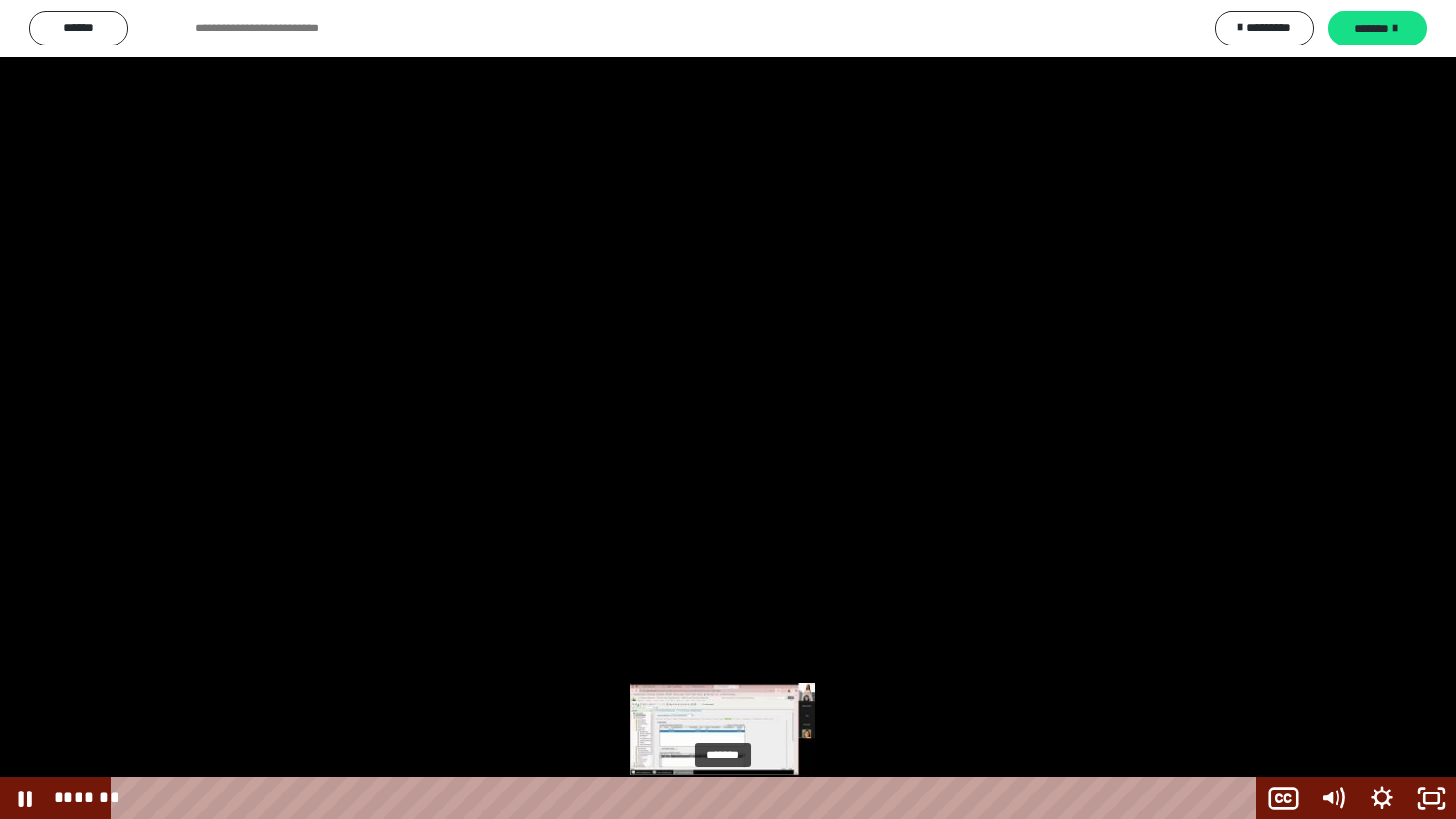 click on "*******" at bounding box center (687, 798) 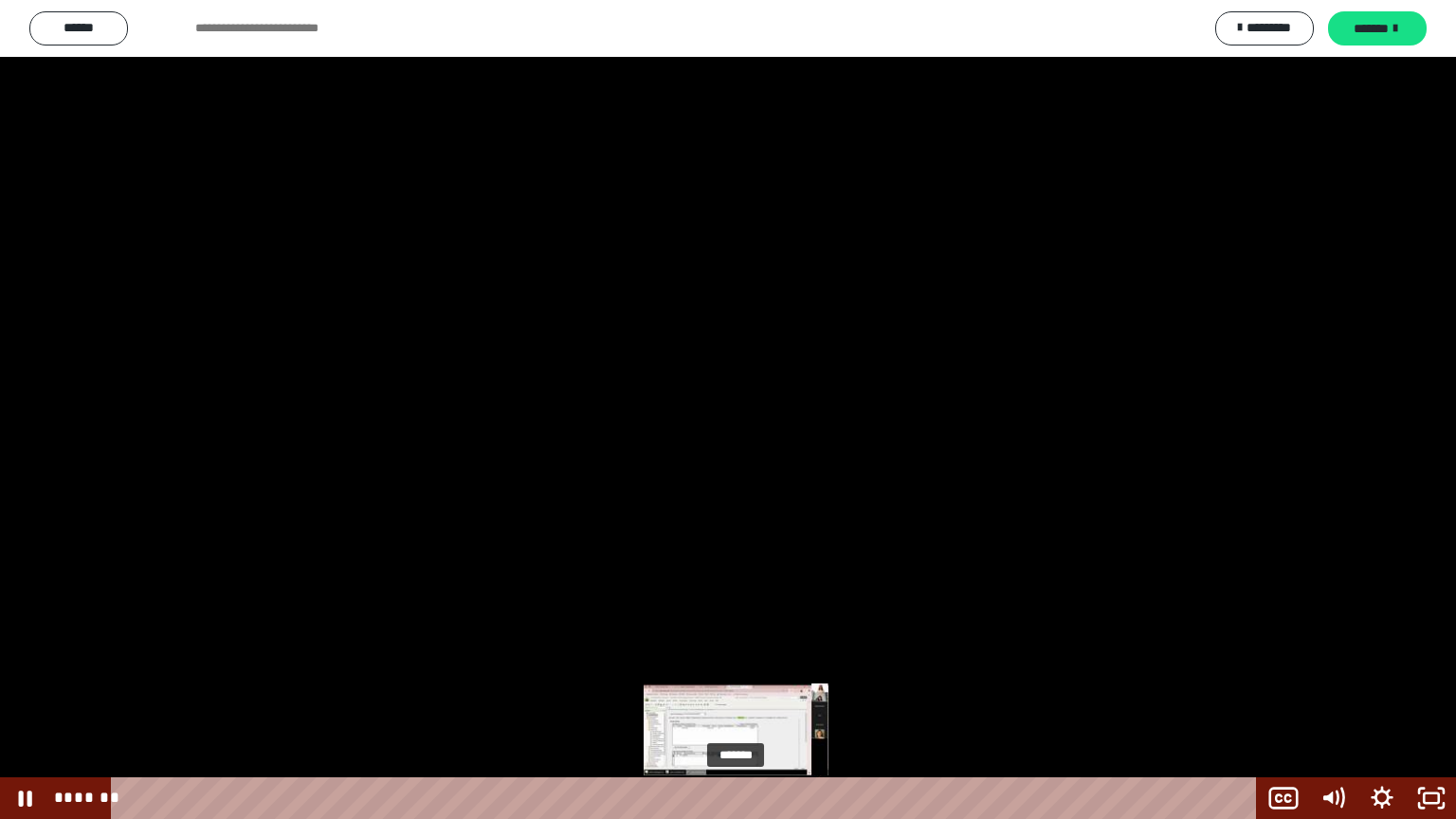 click on "*******" at bounding box center [687, 798] 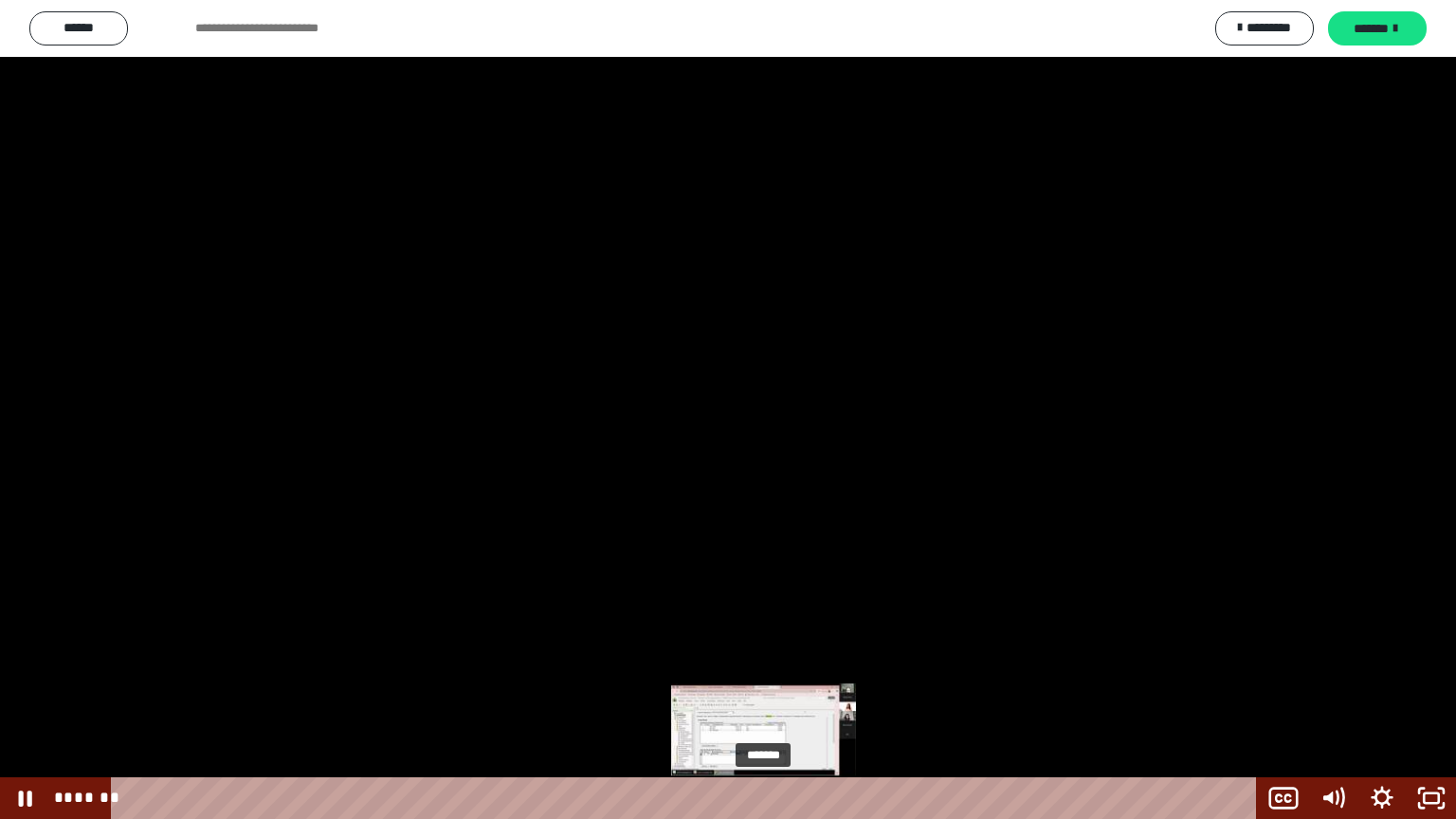 click on "*******" at bounding box center [687, 798] 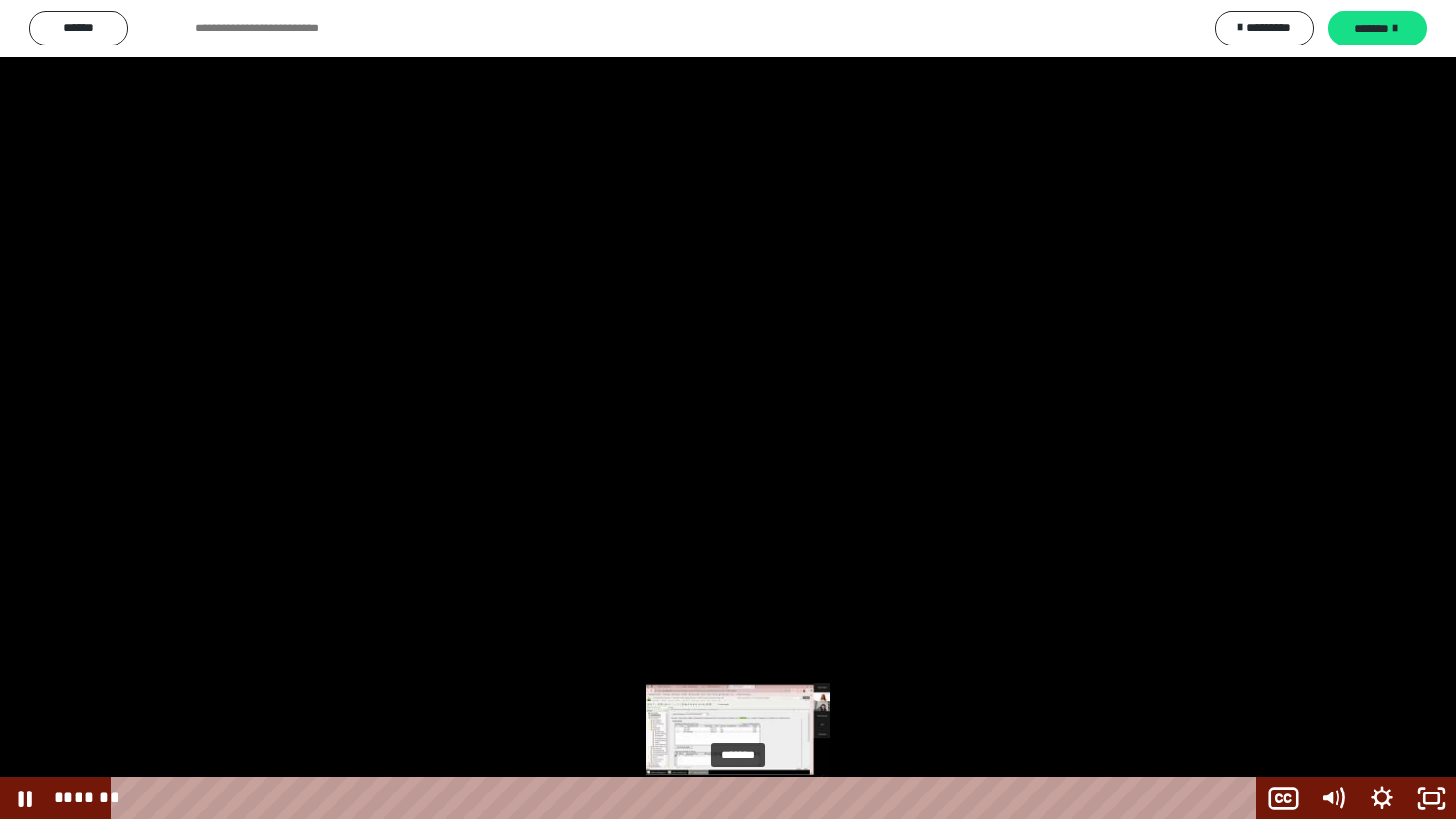 click on "*******" at bounding box center [687, 798] 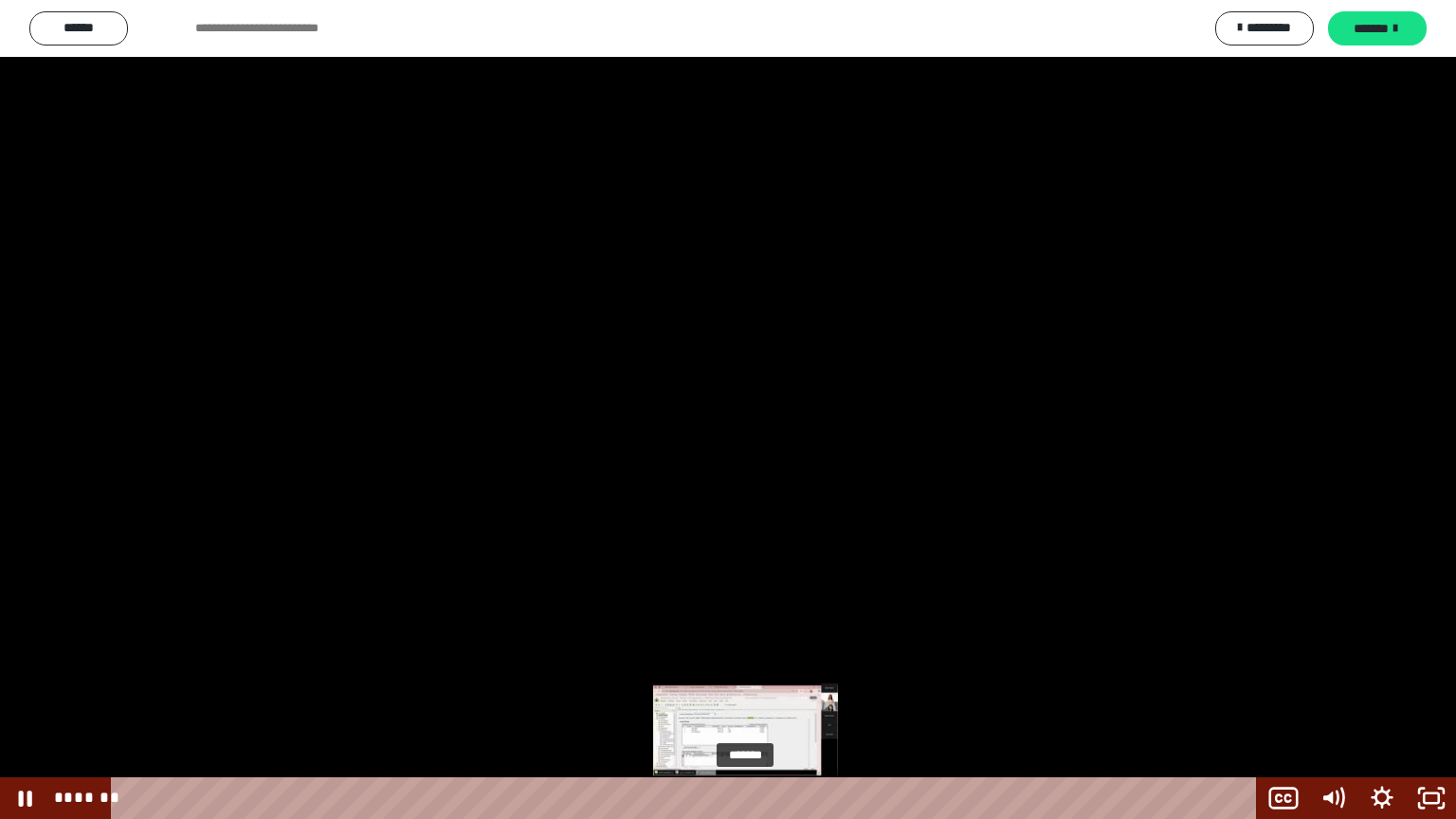 click on "*******" at bounding box center [687, 798] 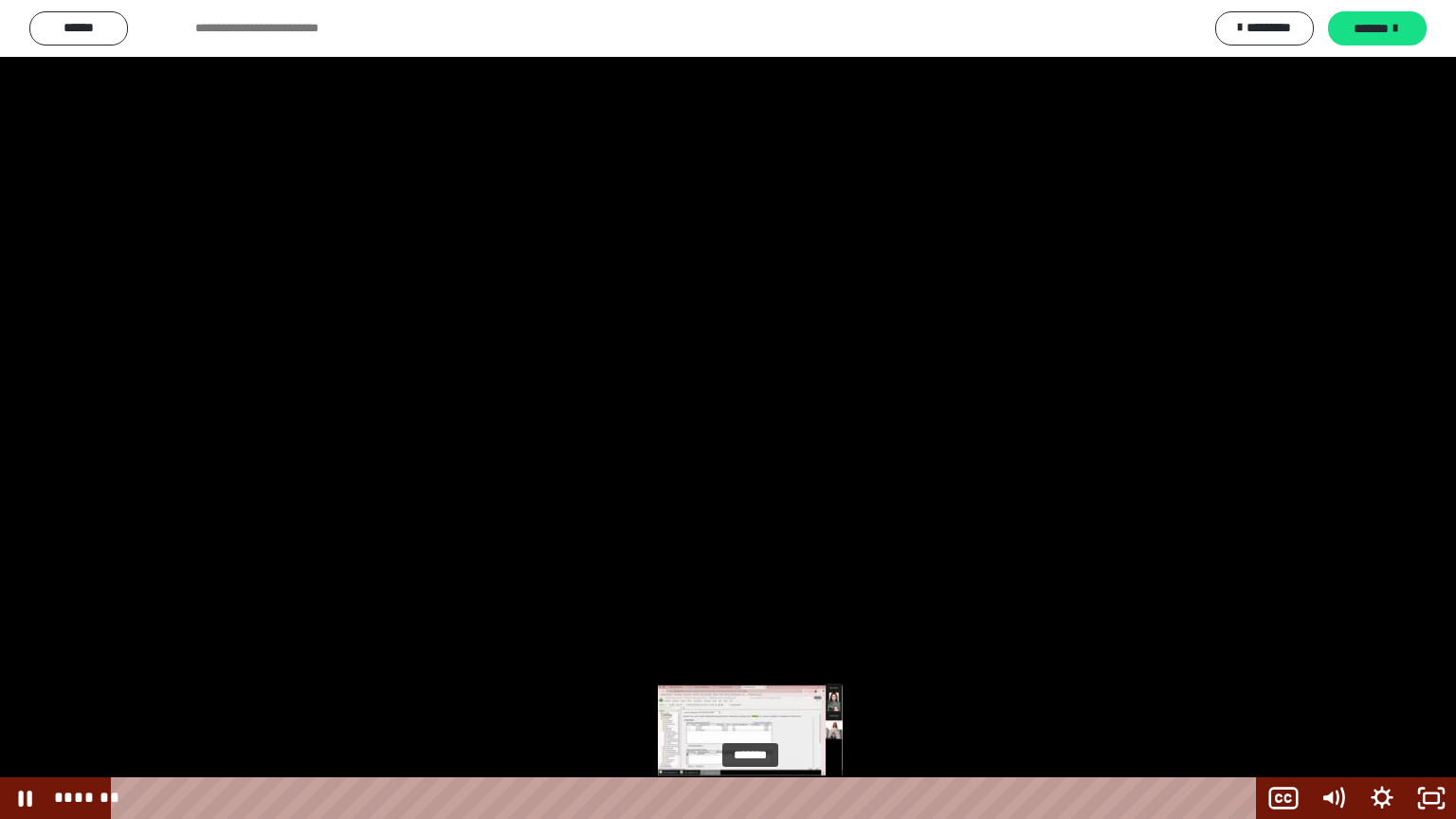 click on "*******" at bounding box center [687, 798] 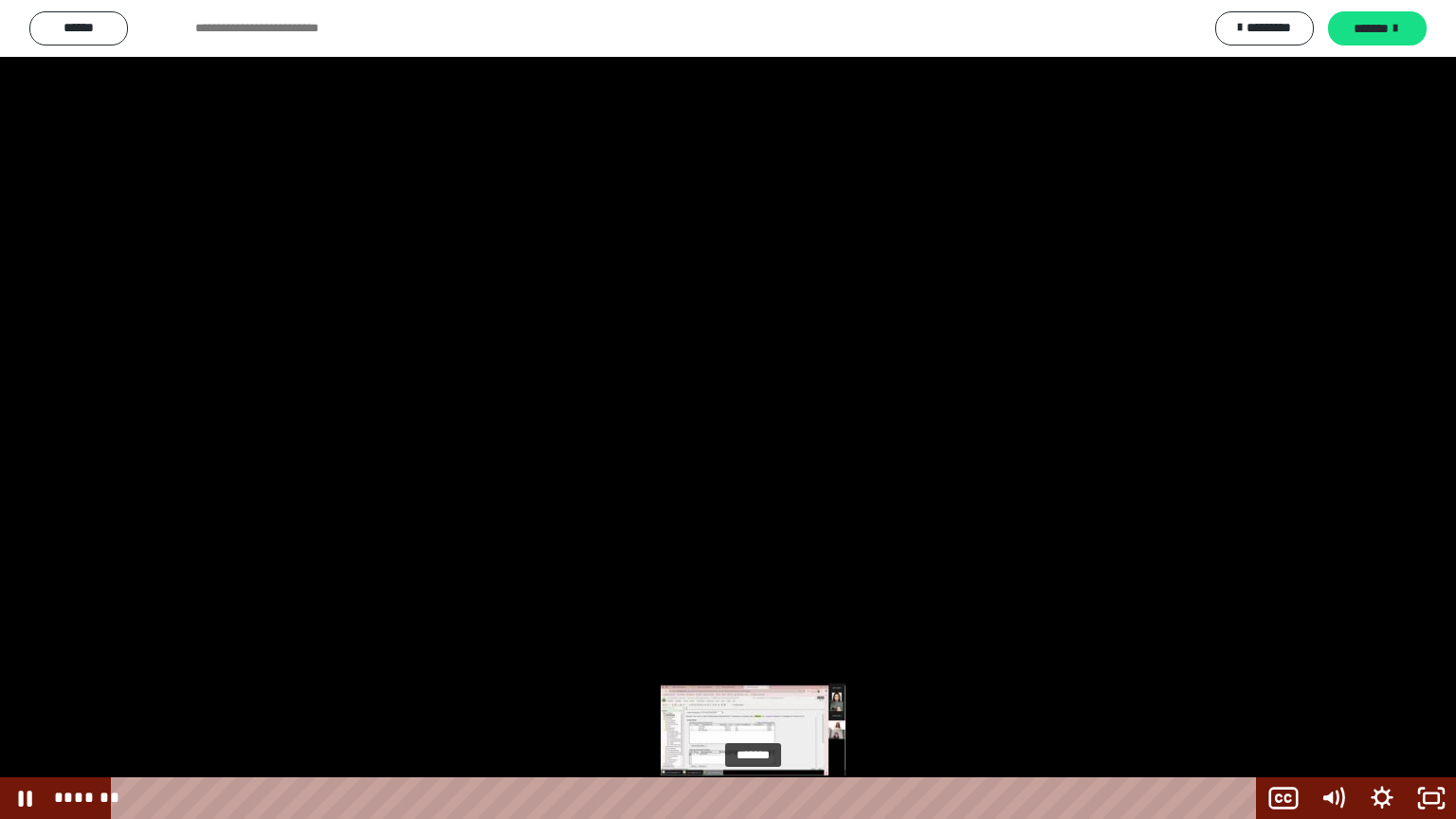 click at bounding box center [753, 798] 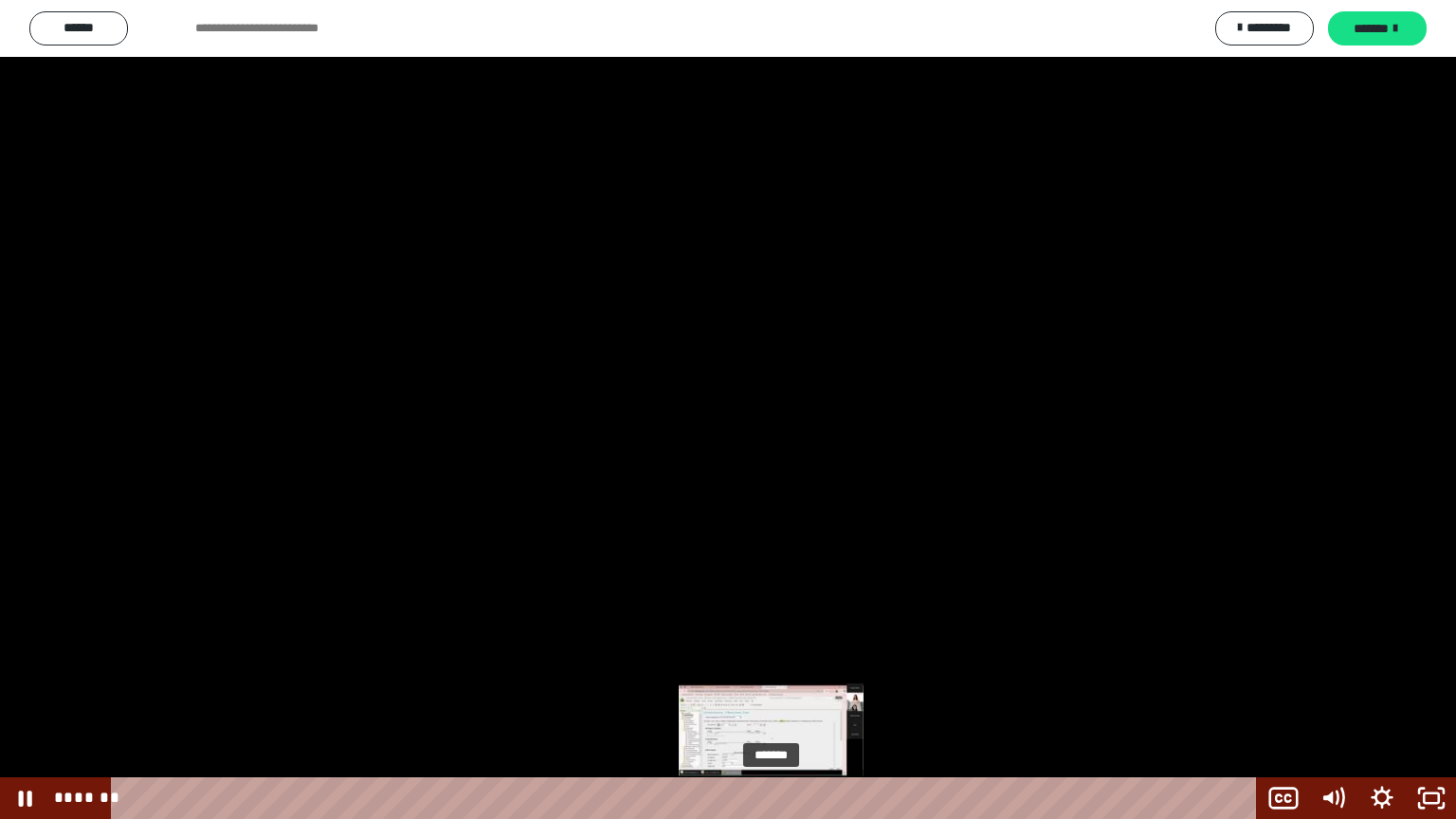click on "*******" at bounding box center [687, 798] 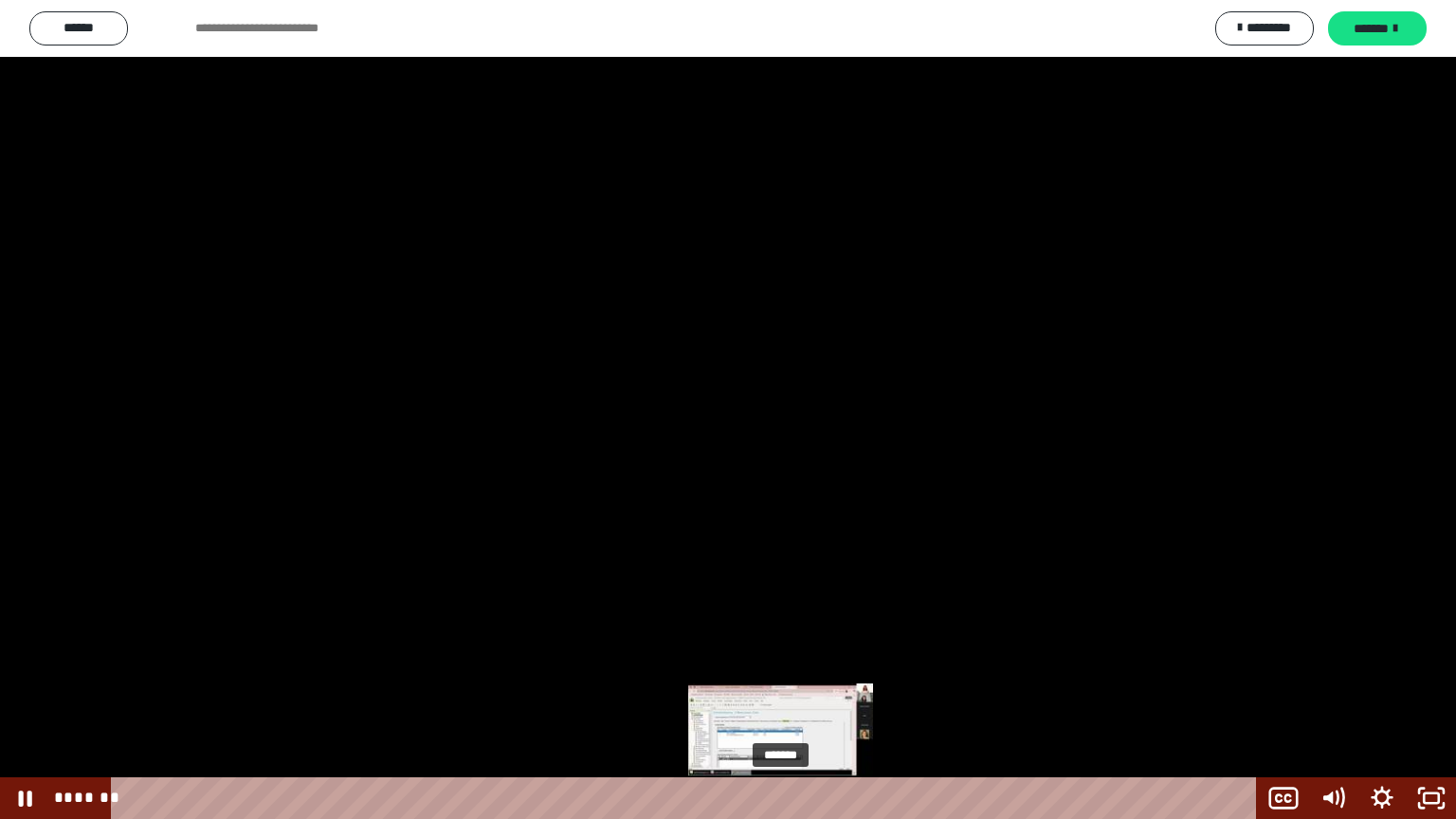 click on "*******" at bounding box center [687, 798] 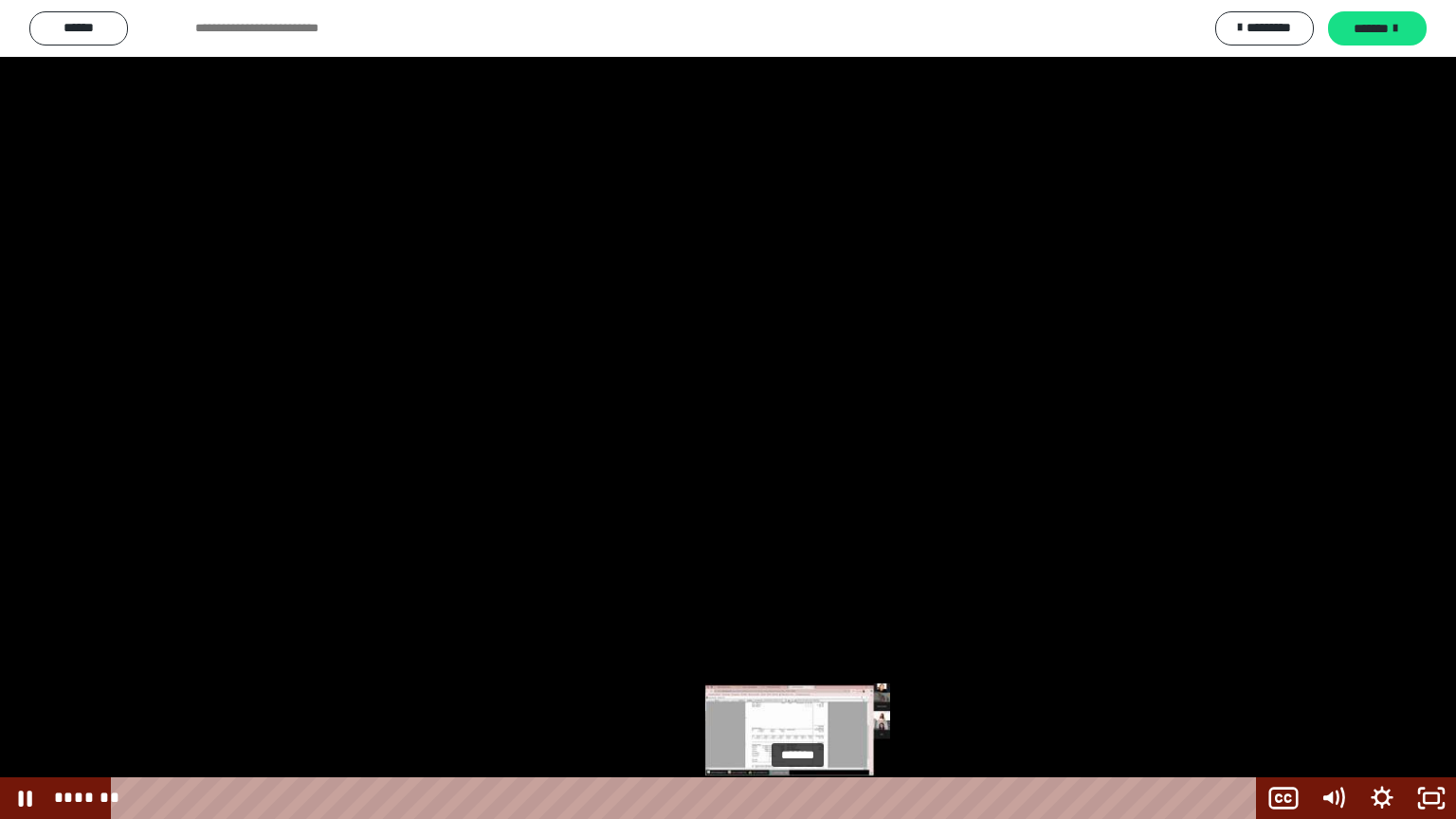 click on "*******" at bounding box center [687, 798] 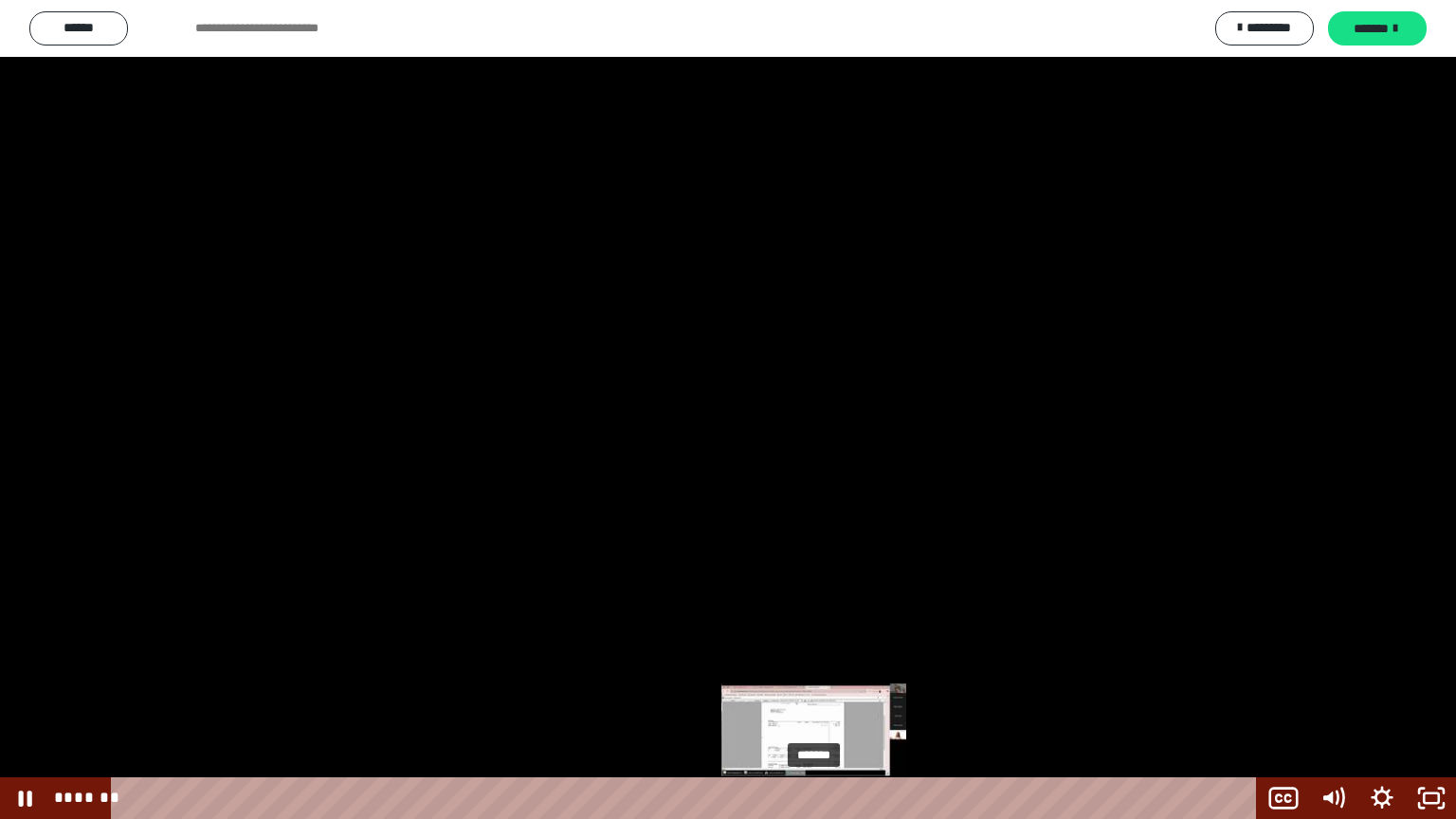 click on "*******" at bounding box center (687, 798) 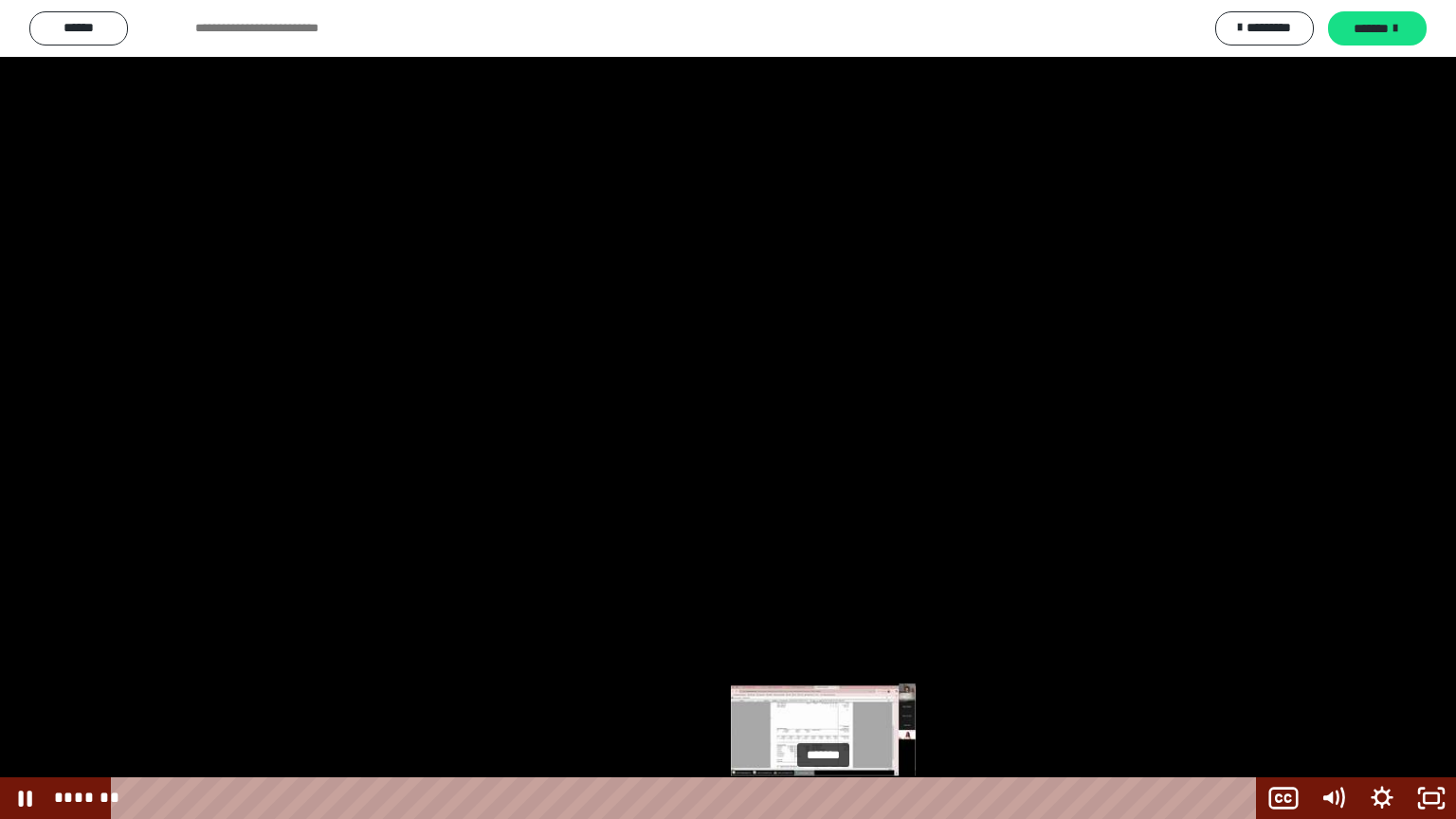click on "*******" at bounding box center (687, 798) 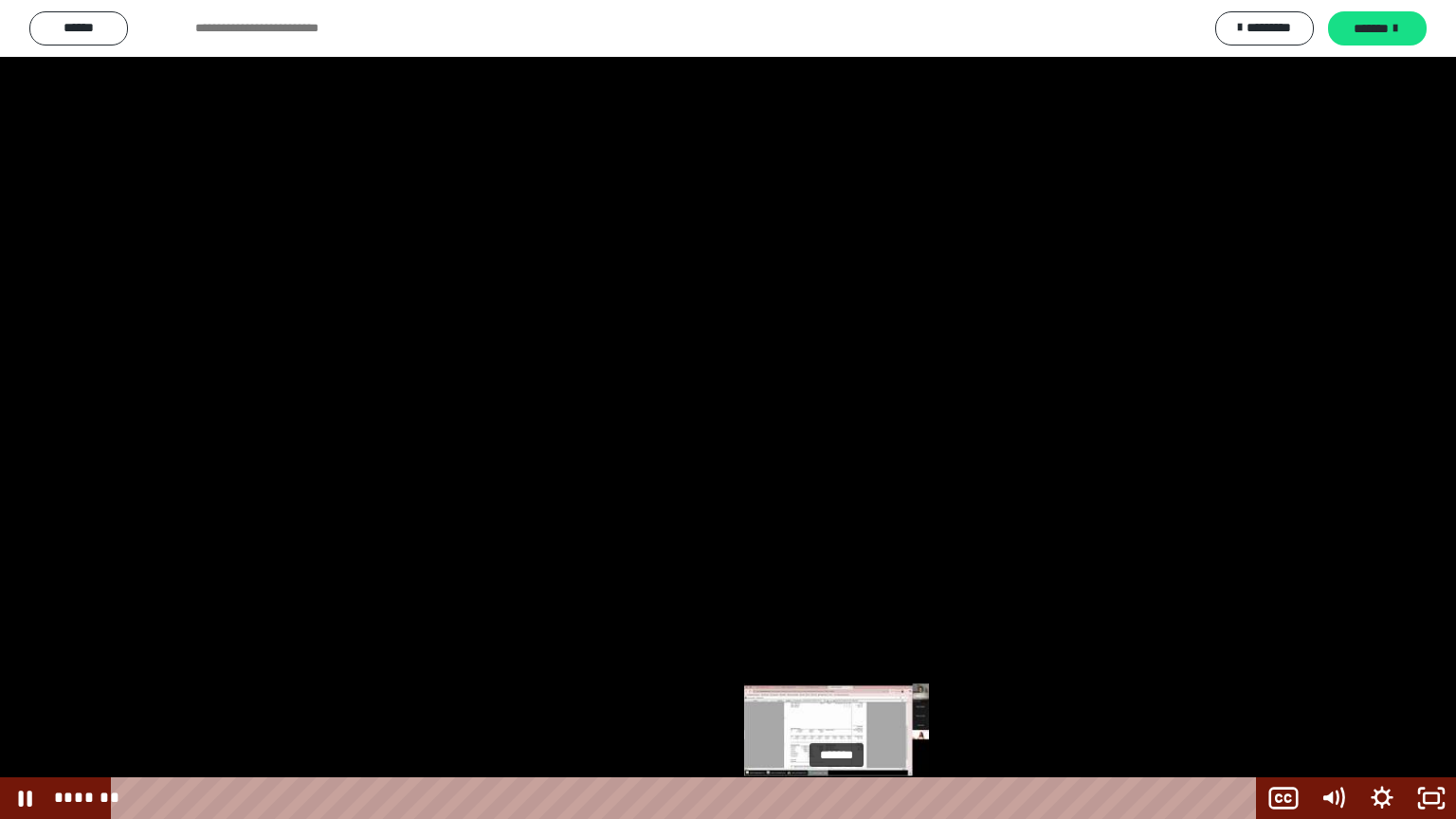 click on "*******" at bounding box center (687, 798) 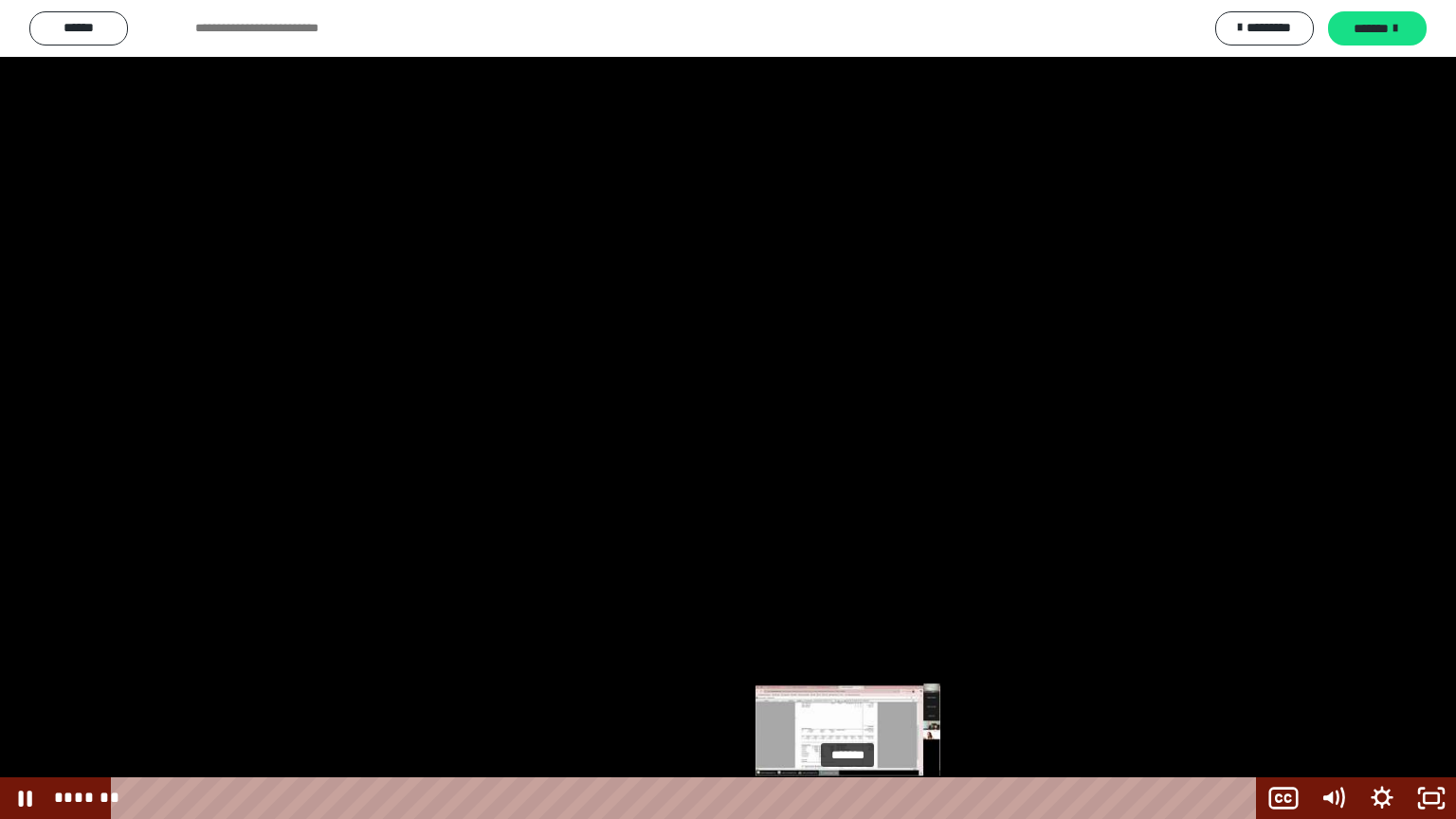 click on "*******" at bounding box center (687, 798) 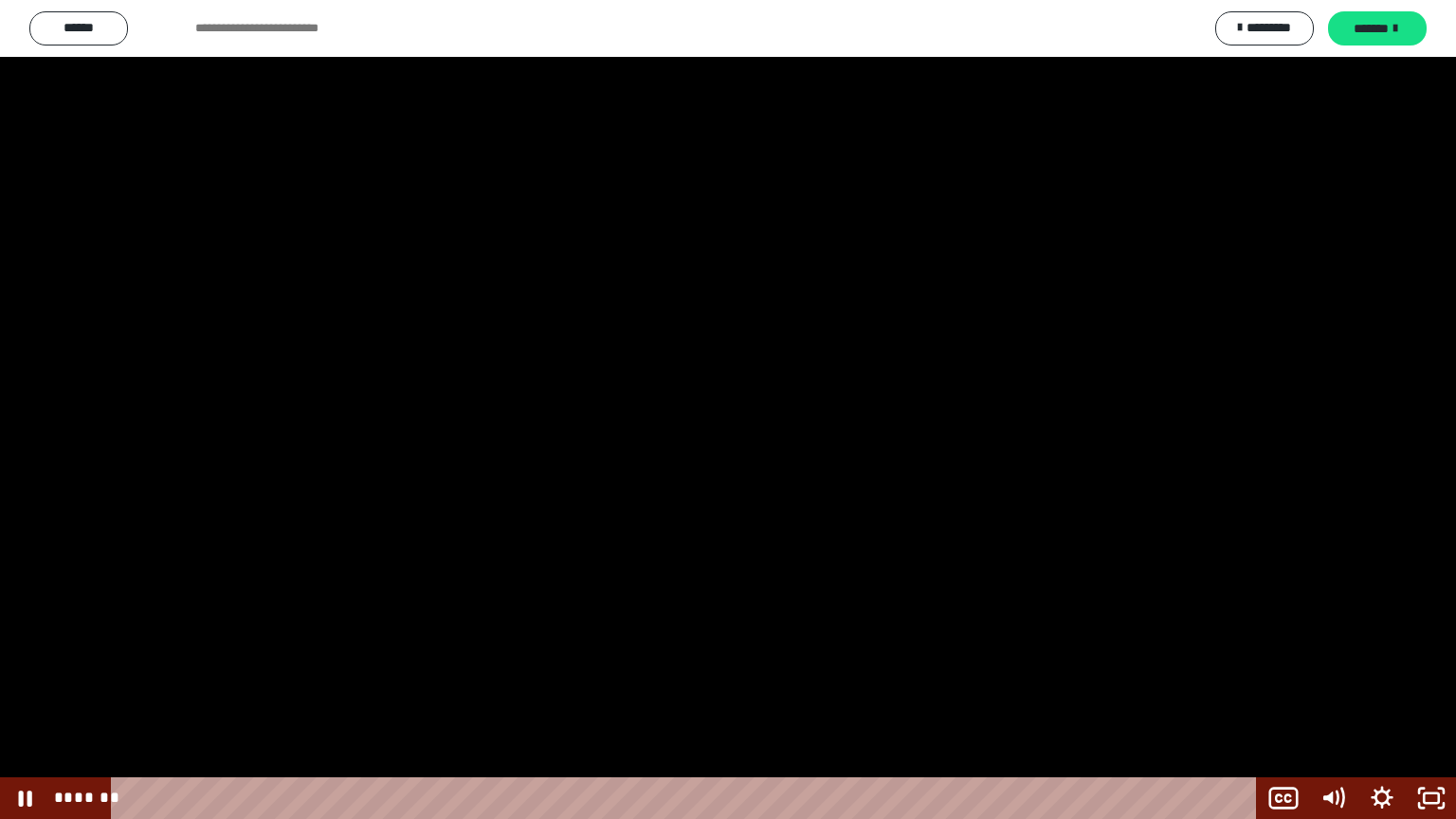 click at bounding box center (728, 410) 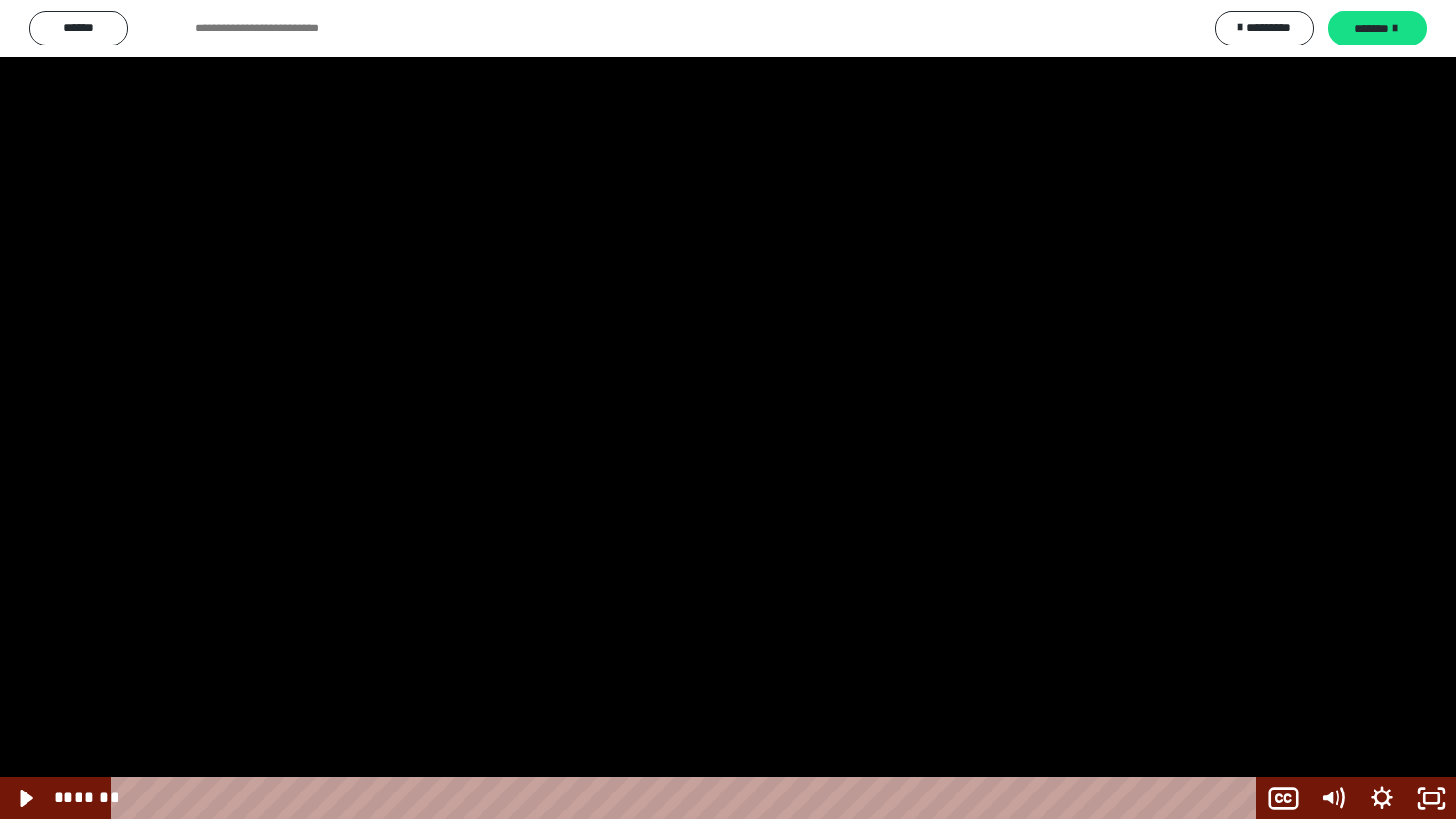 click at bounding box center (728, 410) 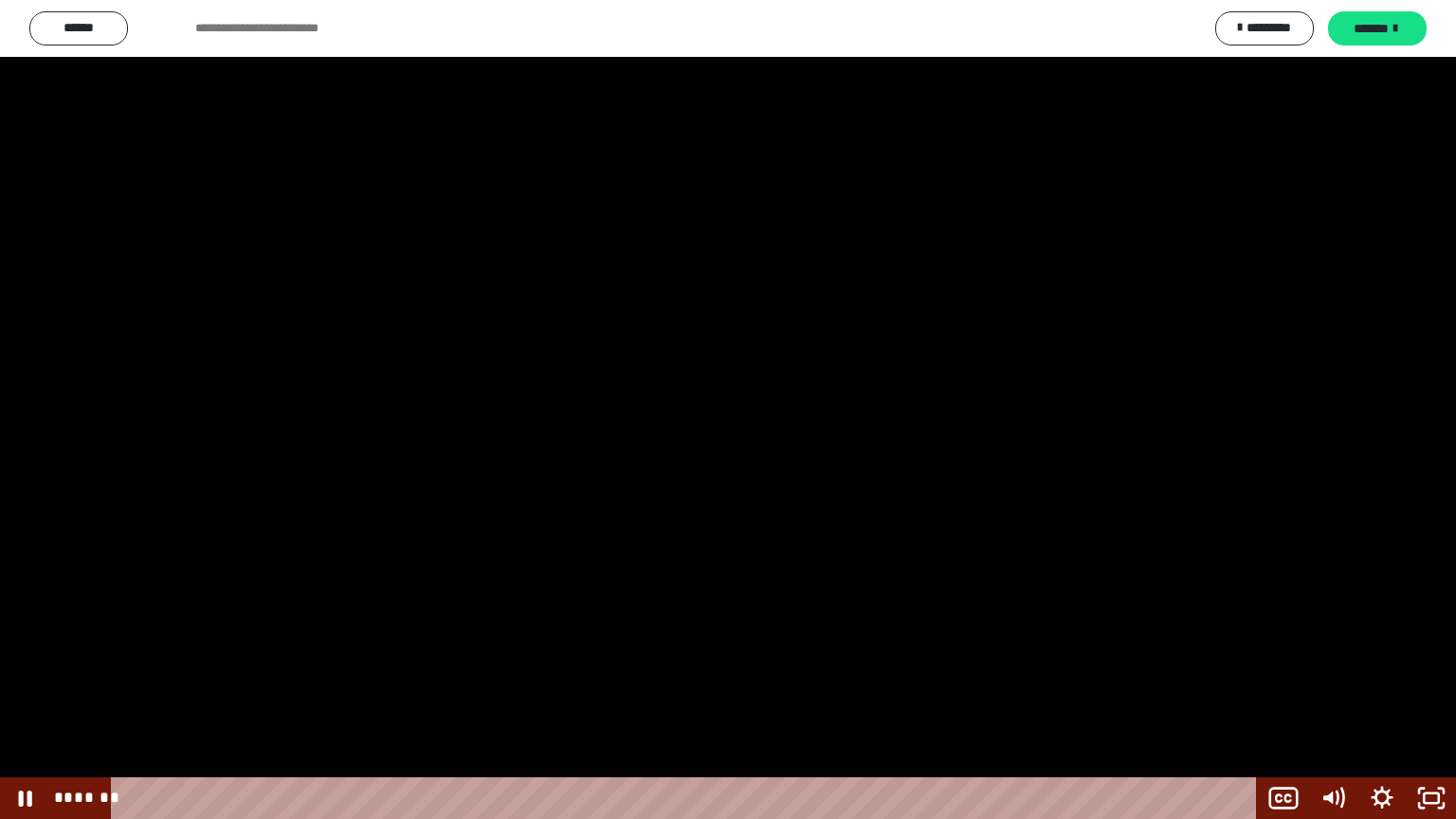 click at bounding box center (728, 410) 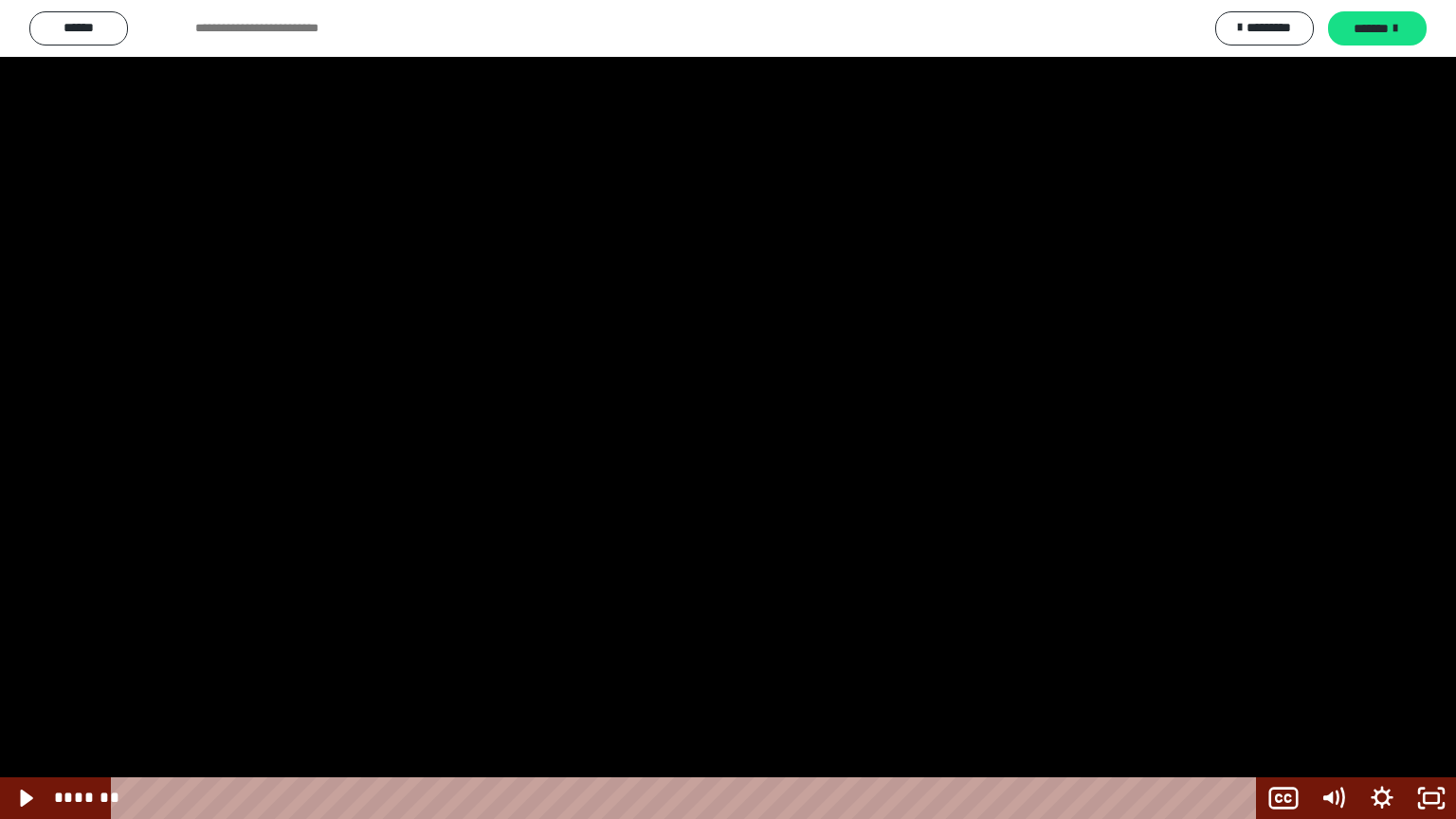 click at bounding box center [728, 410] 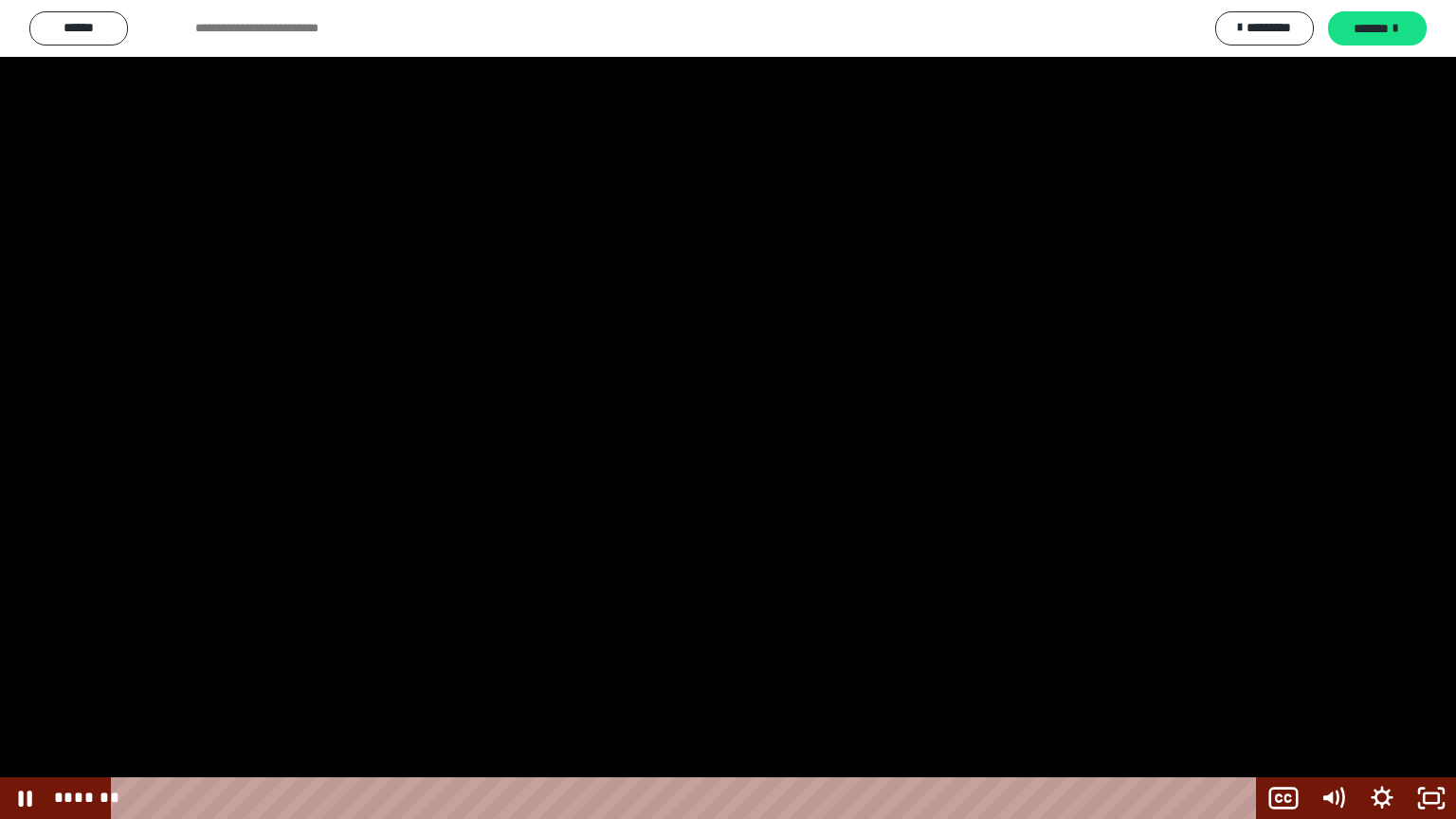 click at bounding box center (728, 410) 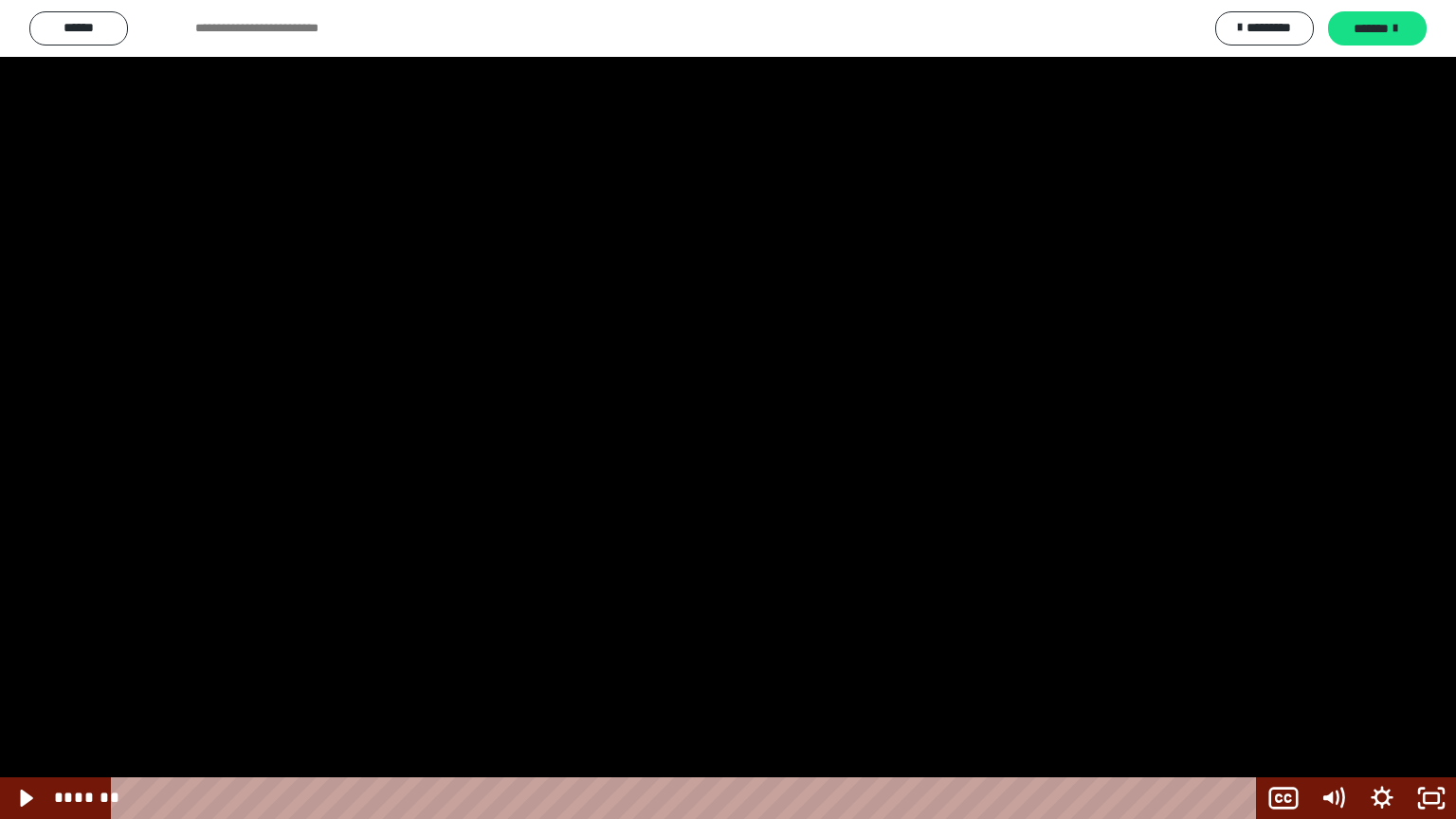 click at bounding box center [728, 410] 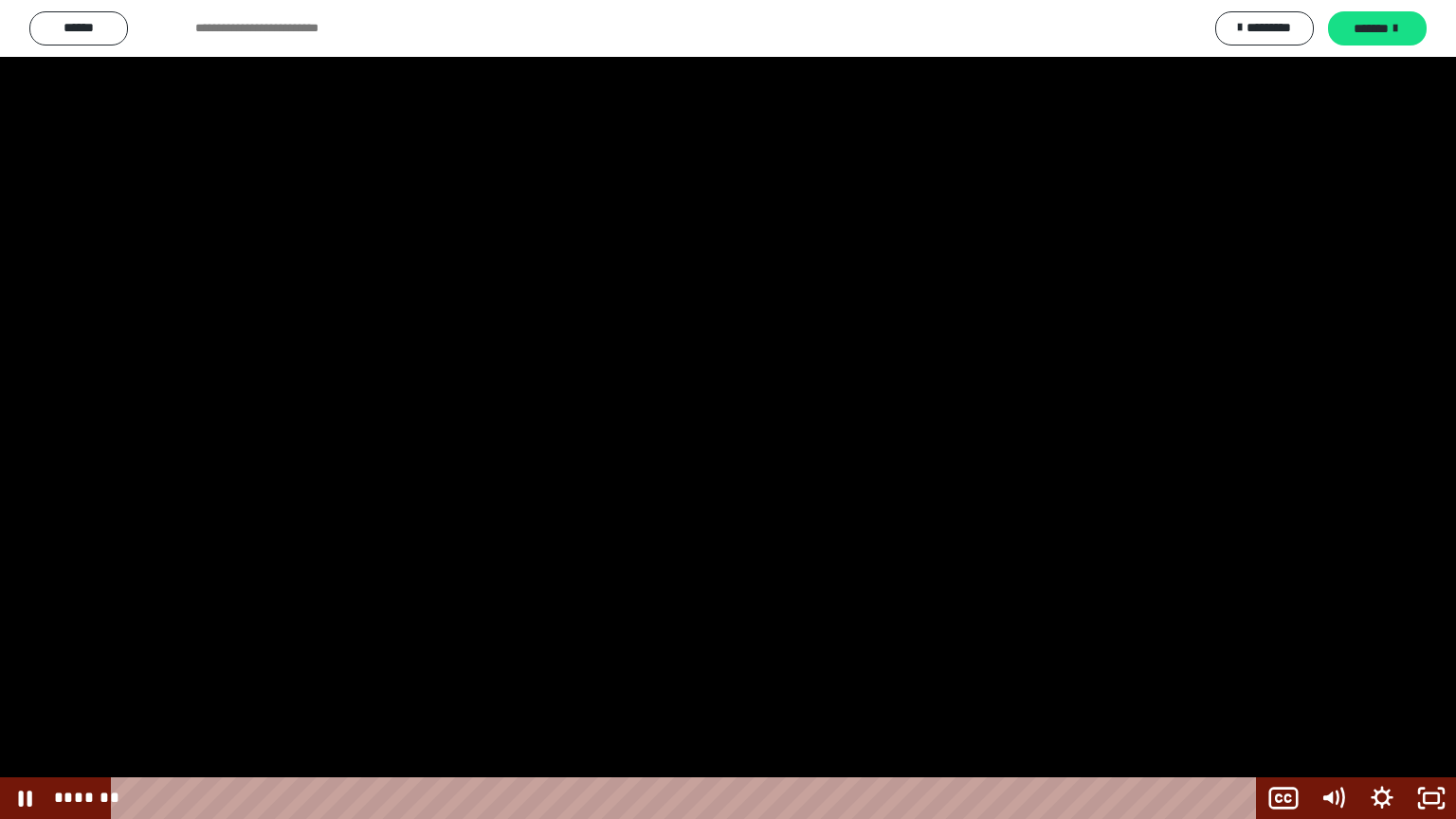 click at bounding box center [728, 410] 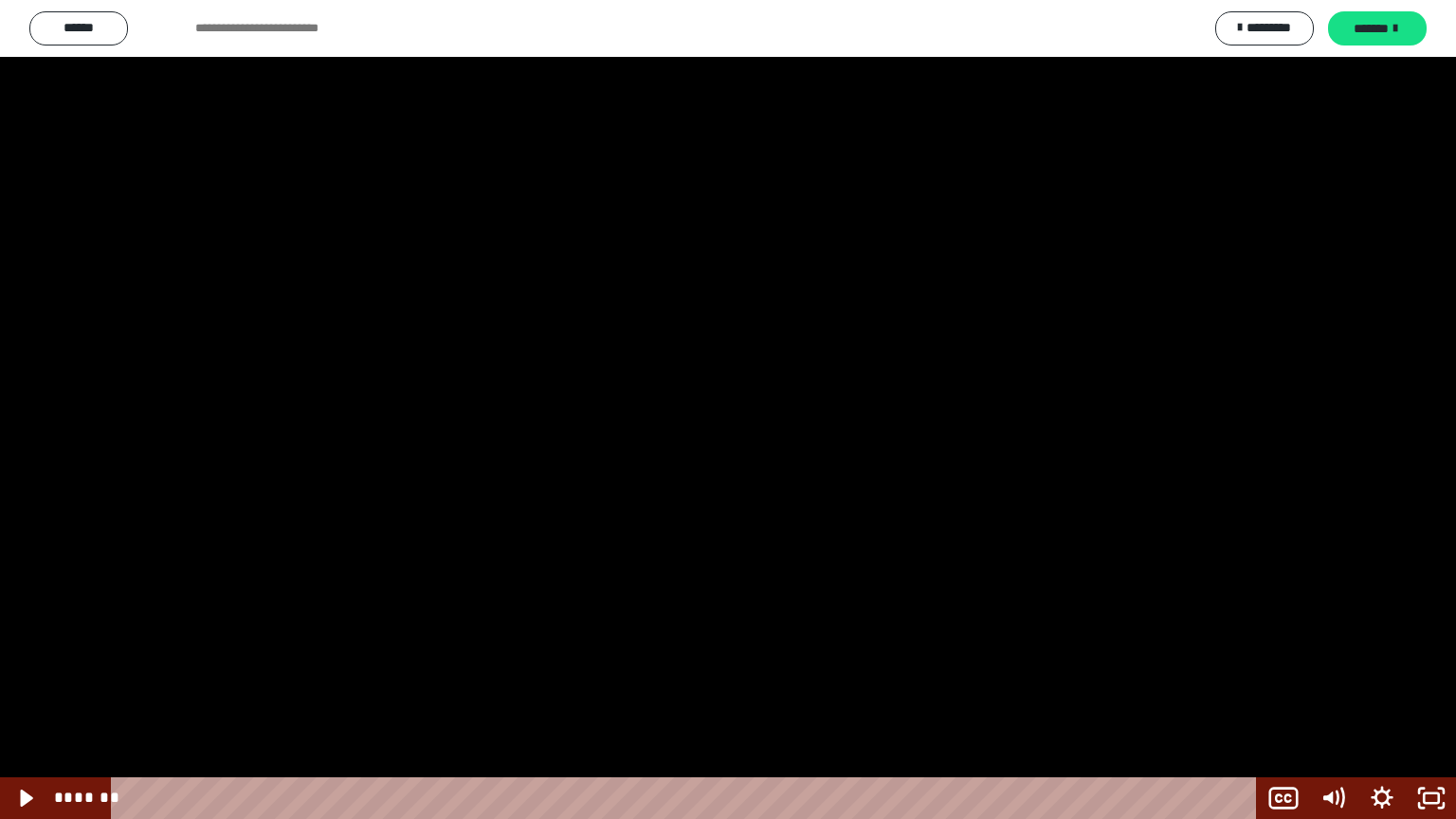 click at bounding box center (728, 410) 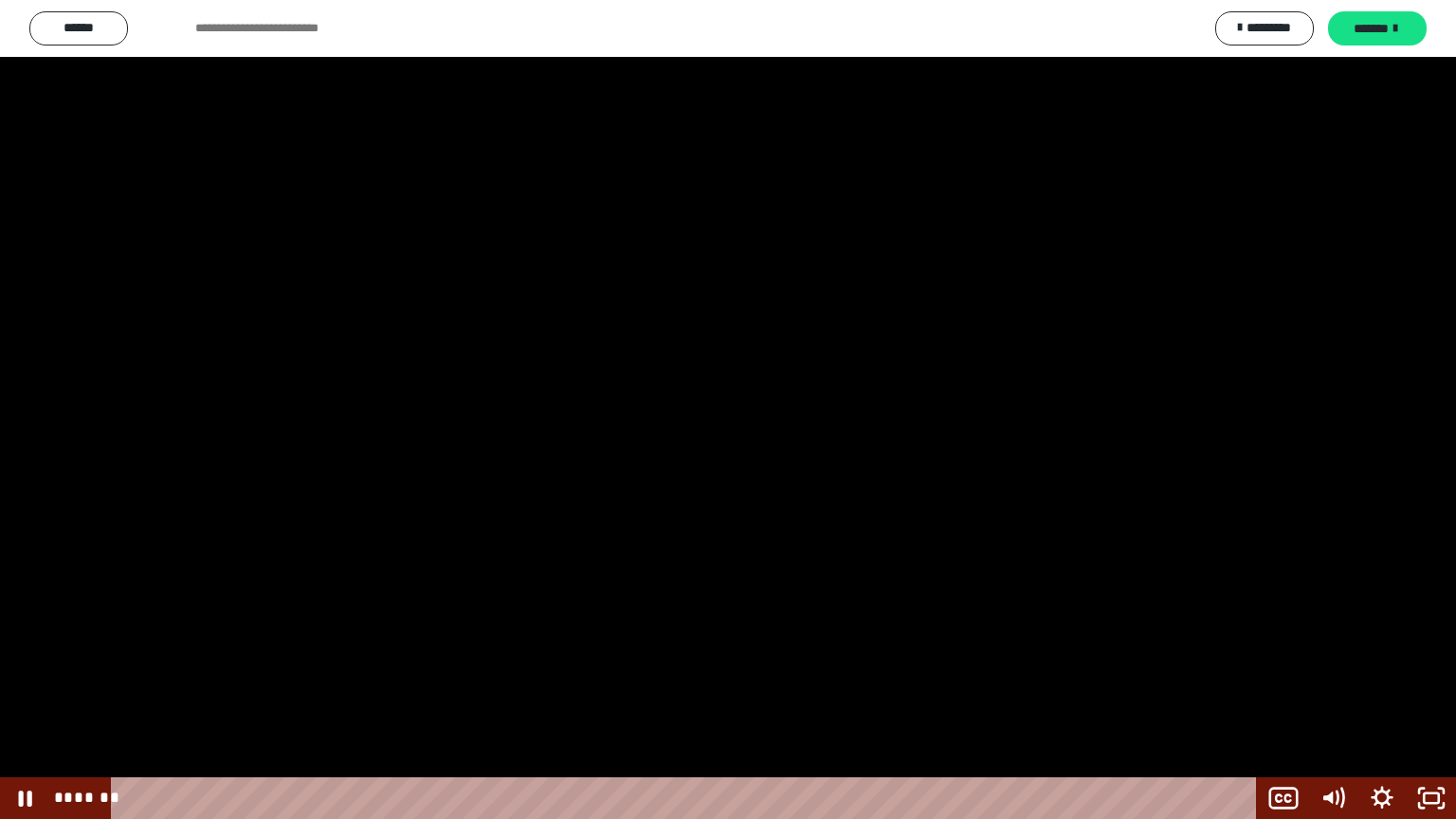click at bounding box center [728, 410] 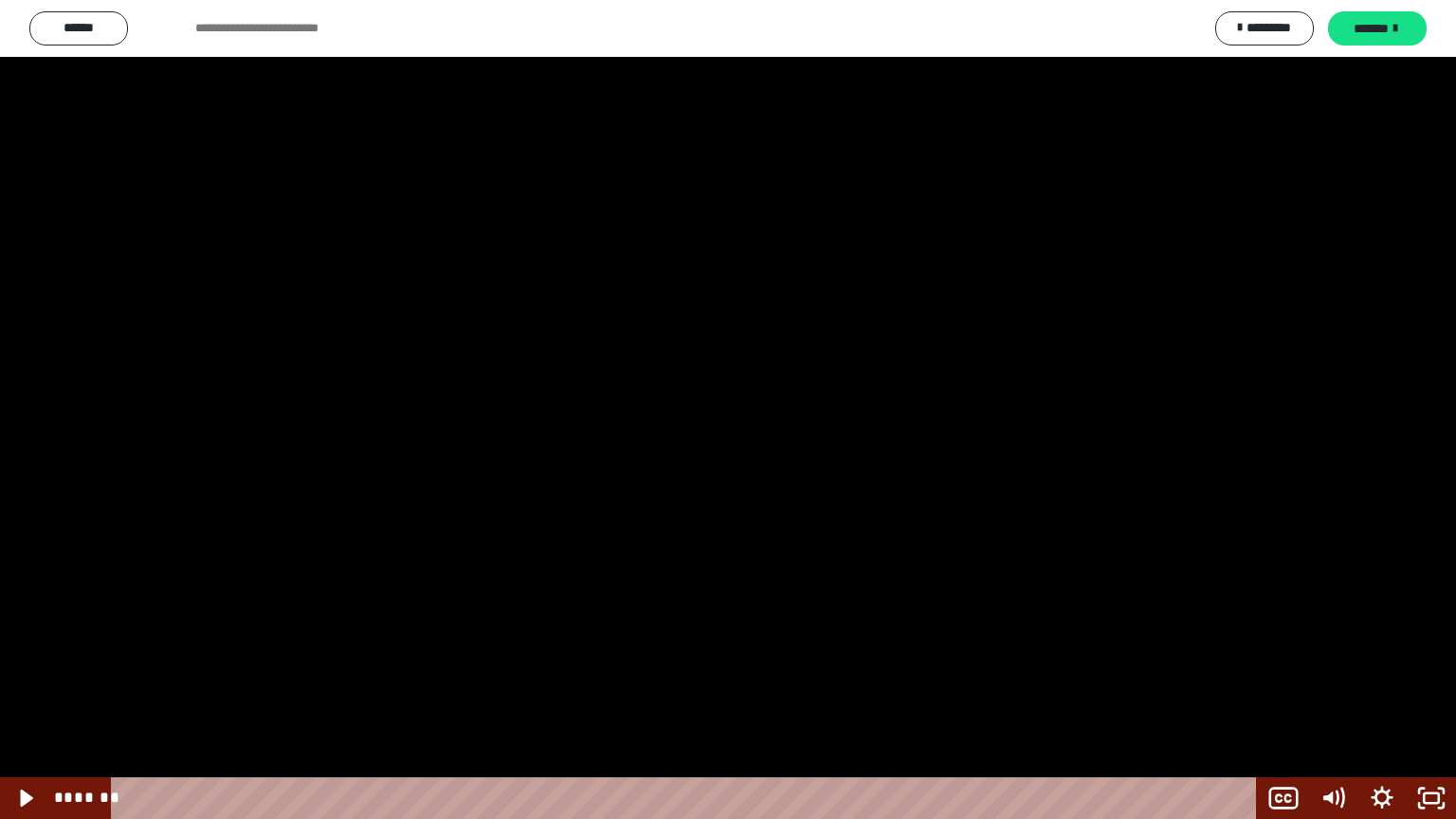 click at bounding box center [728, 410] 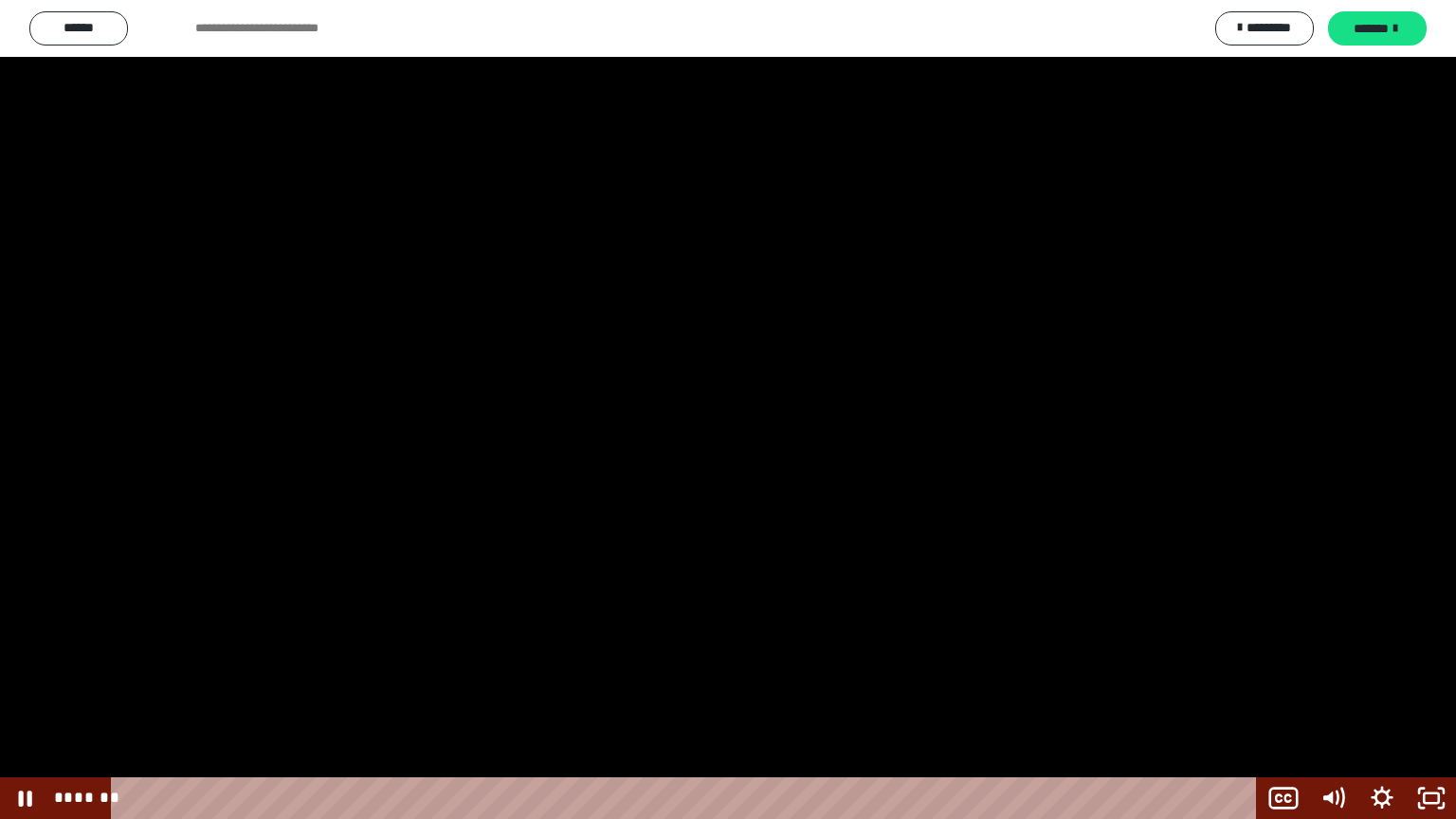 click at bounding box center (728, 410) 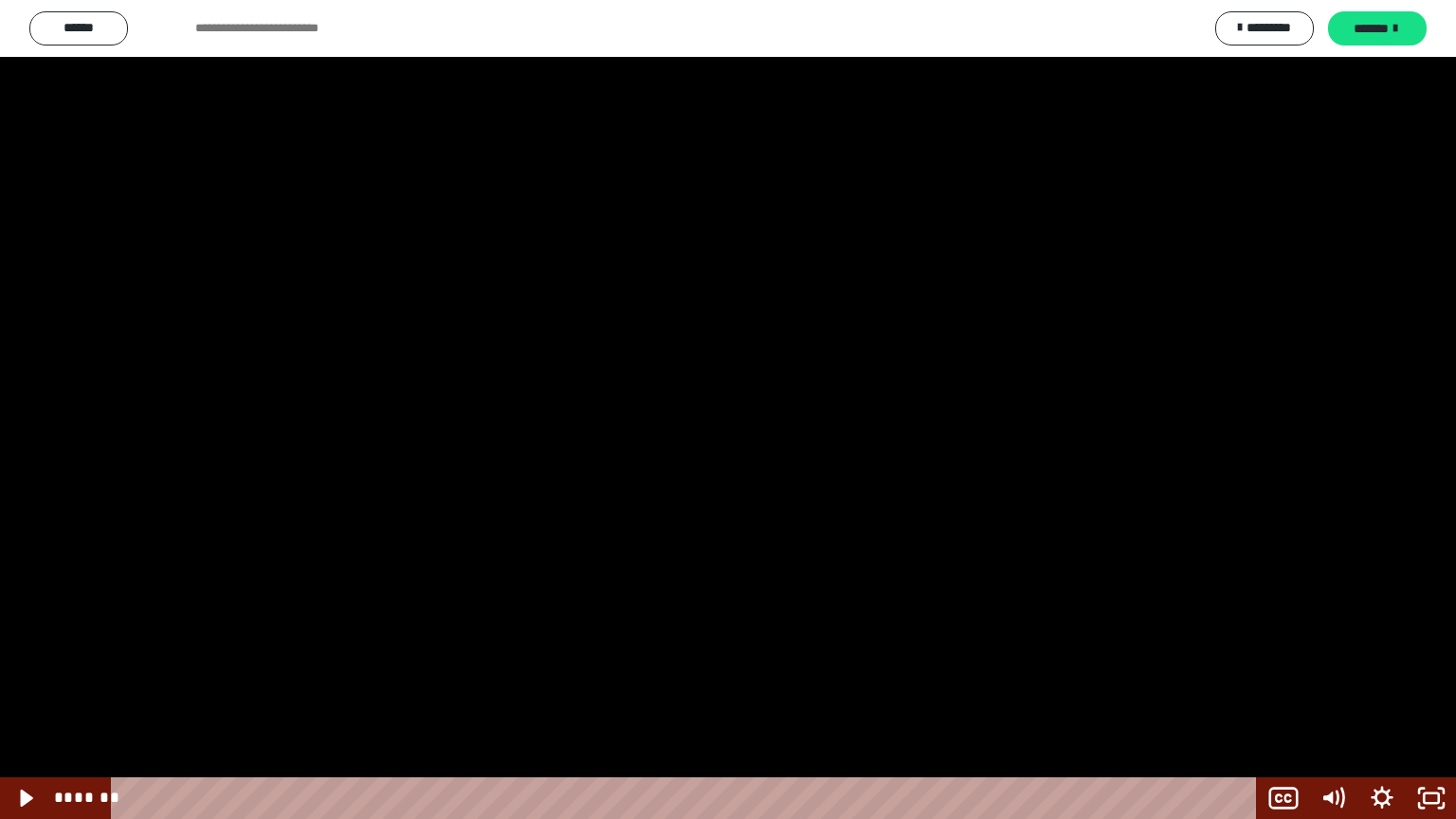 click at bounding box center [728, 410] 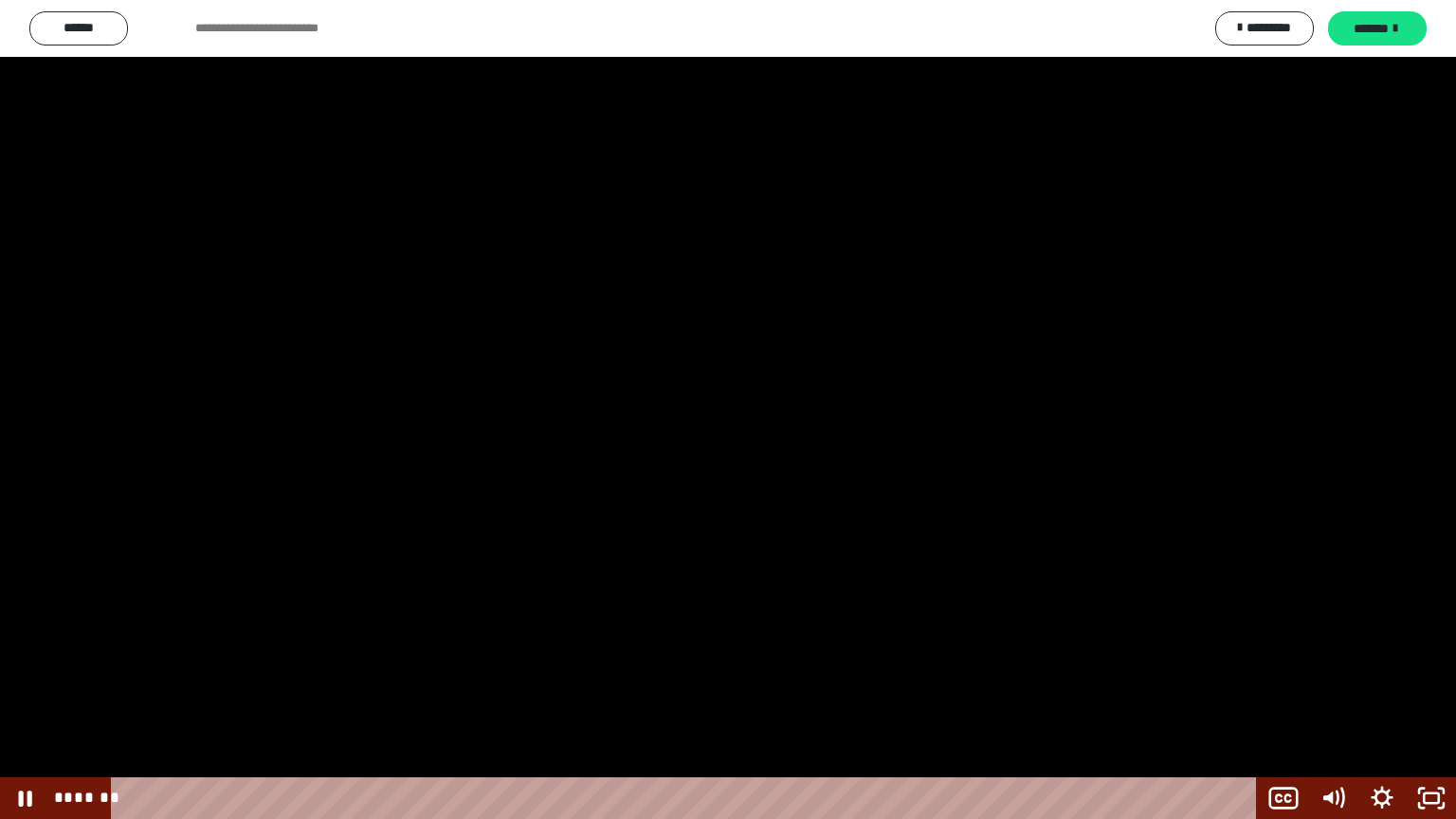 click at bounding box center [728, 410] 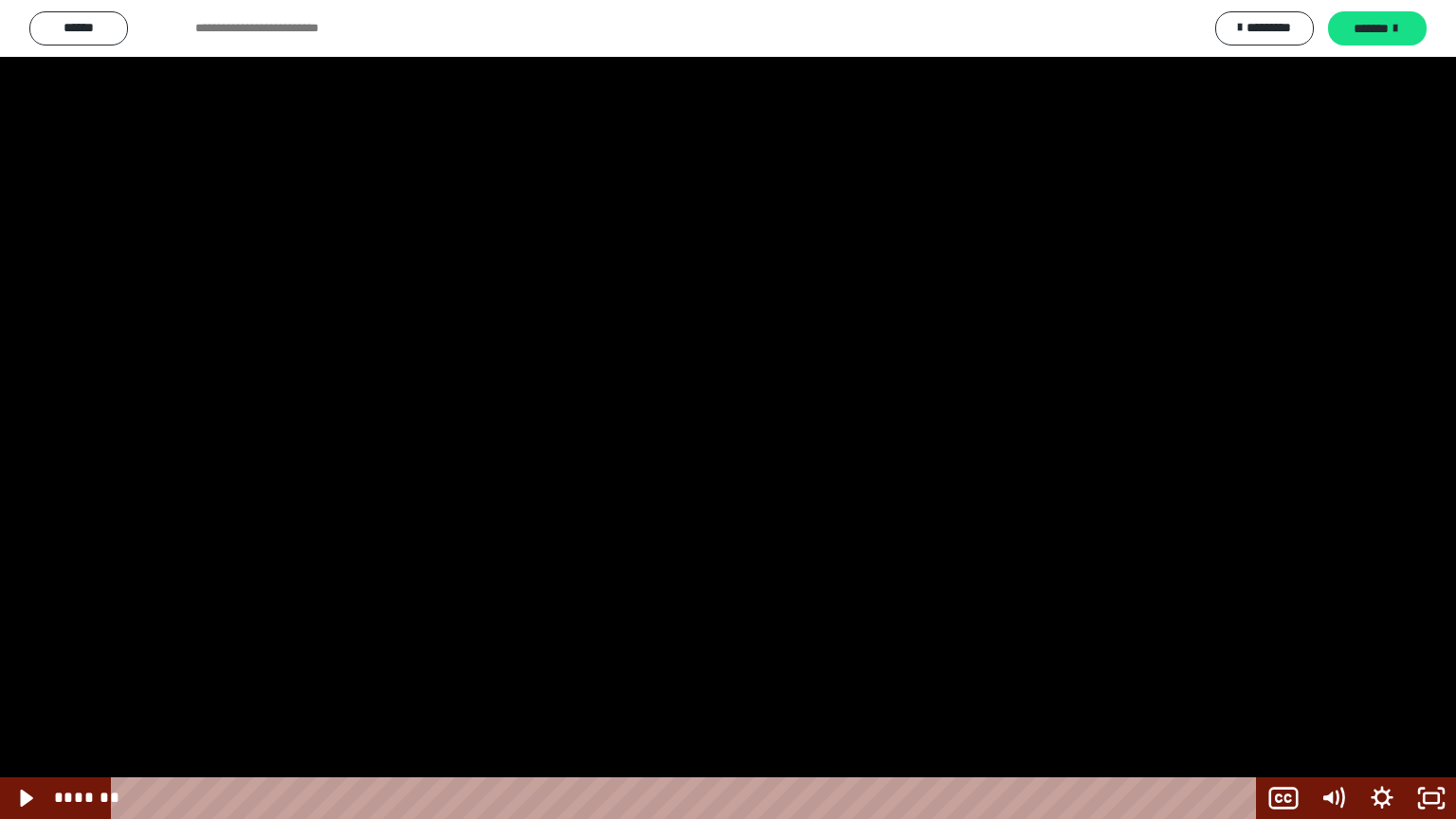 click at bounding box center [728, 410] 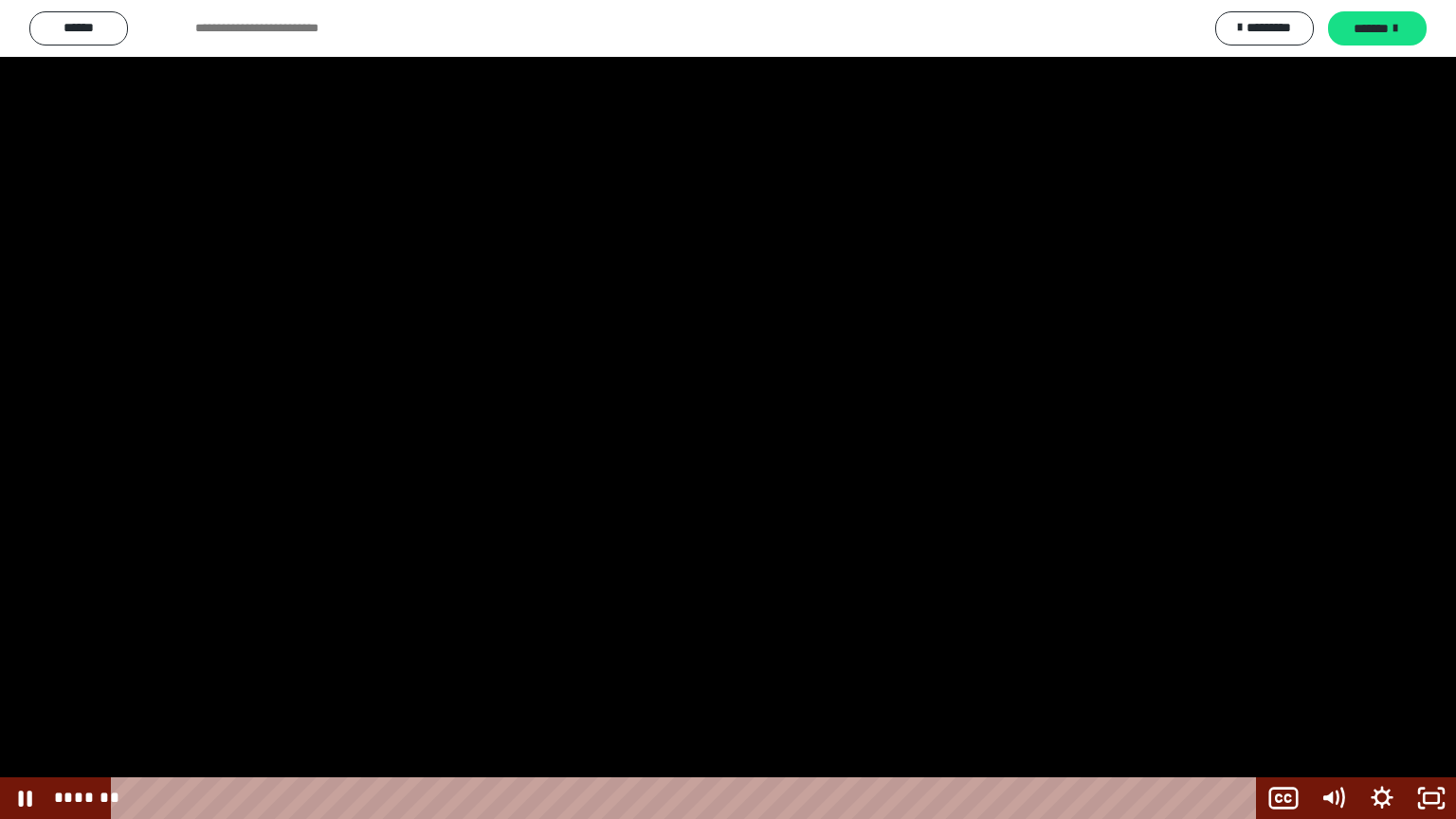 click at bounding box center [728, 410] 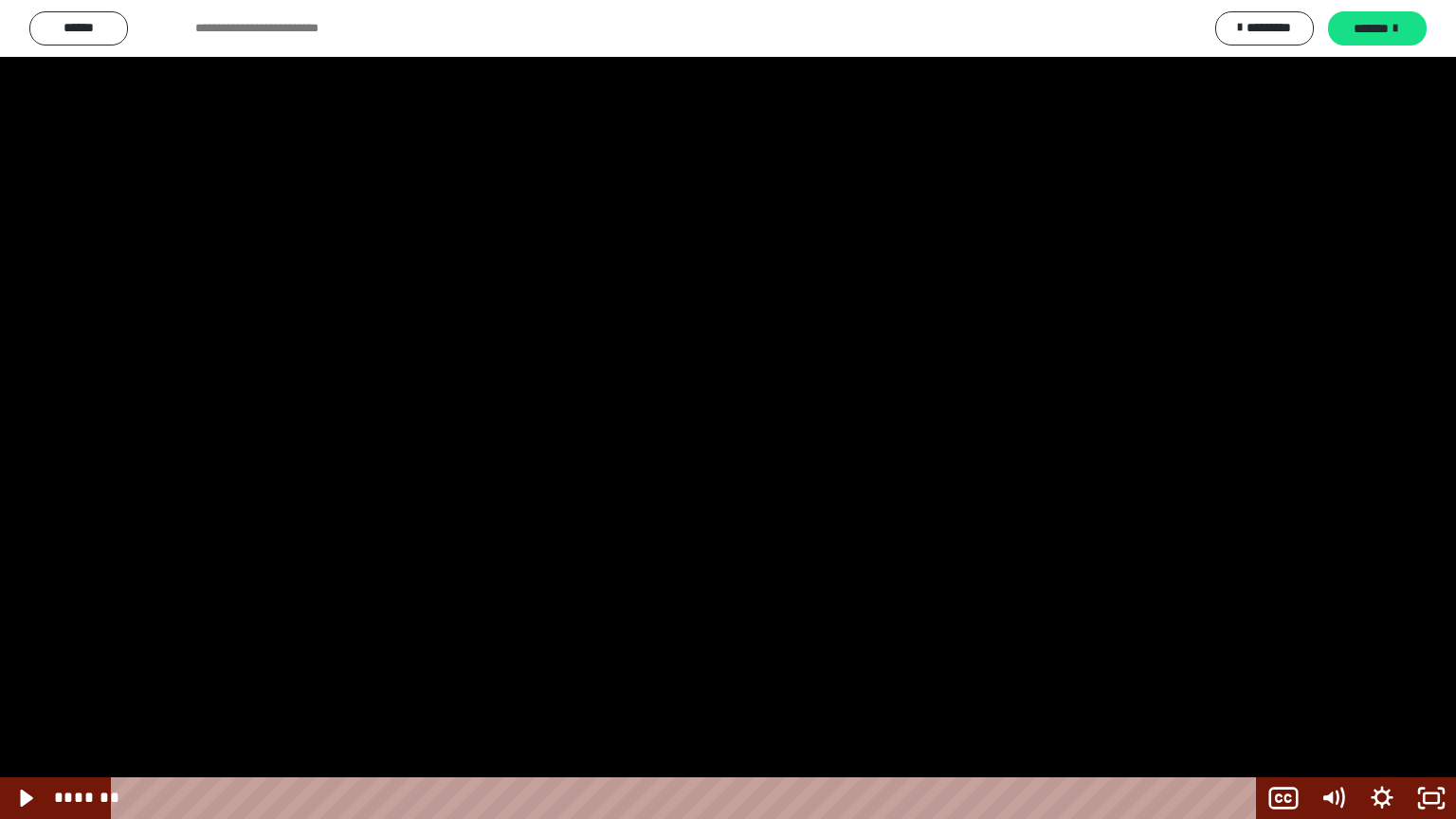 click at bounding box center (728, 410) 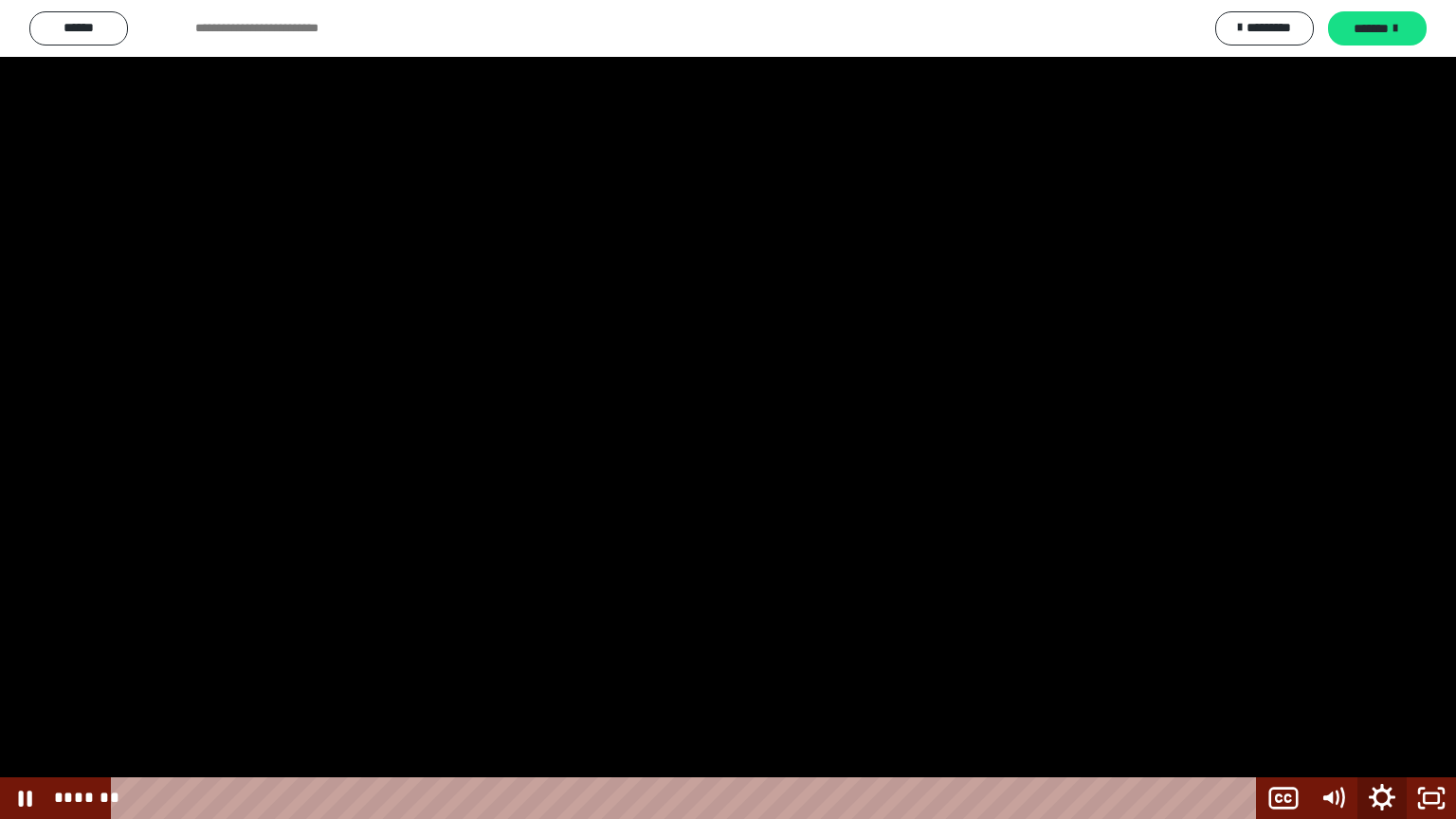 click 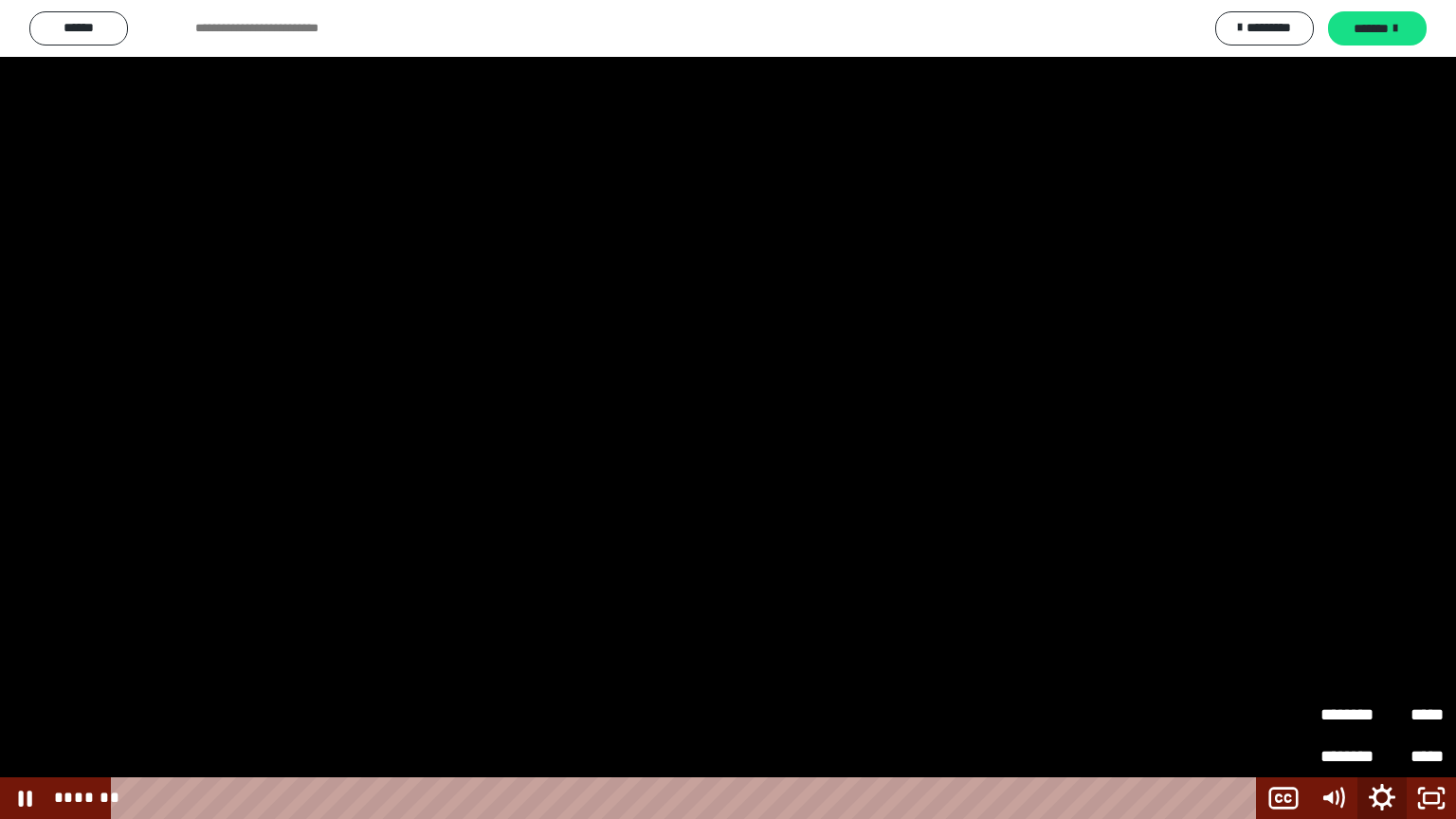 click 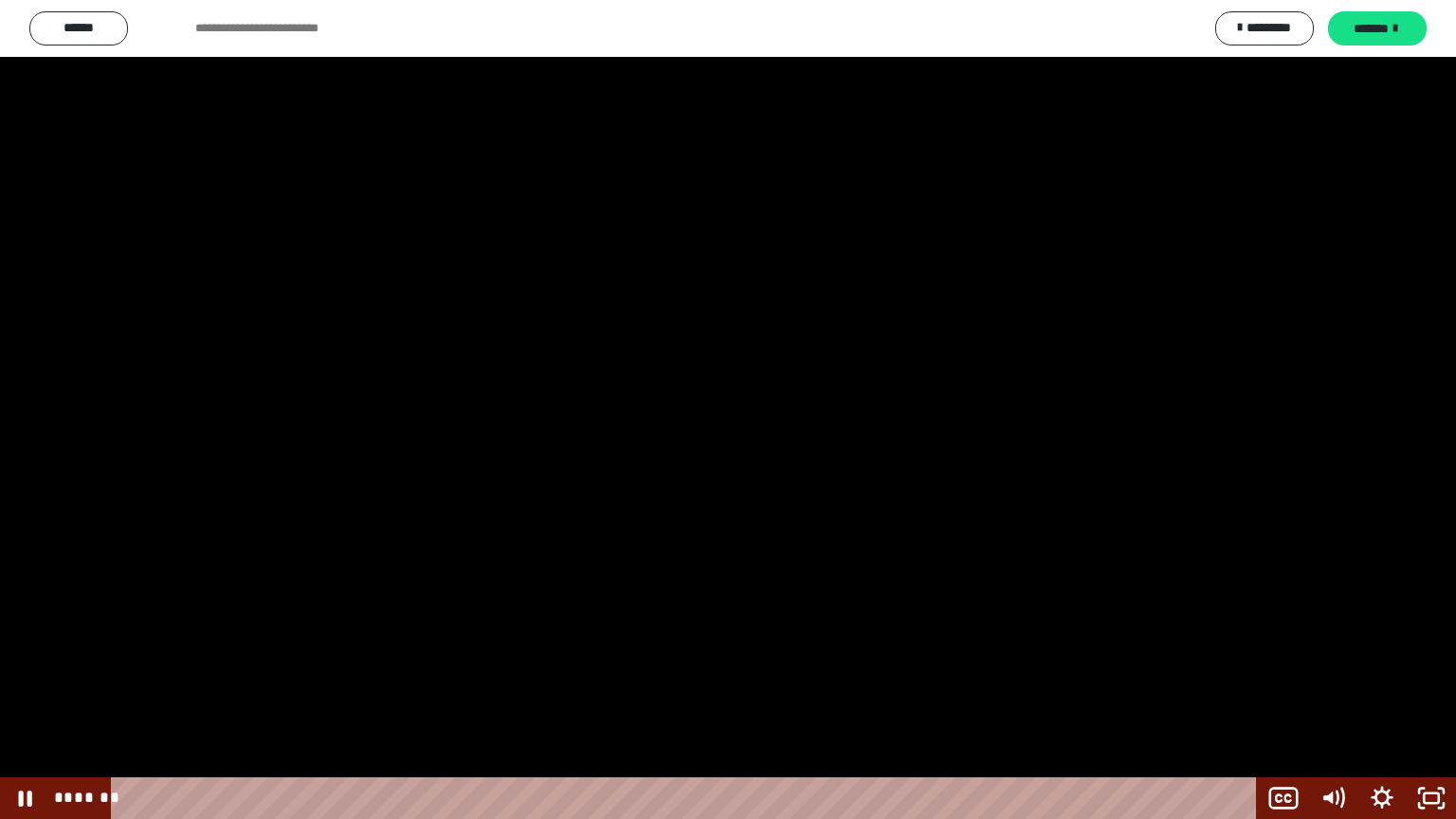 click at bounding box center (728, 410) 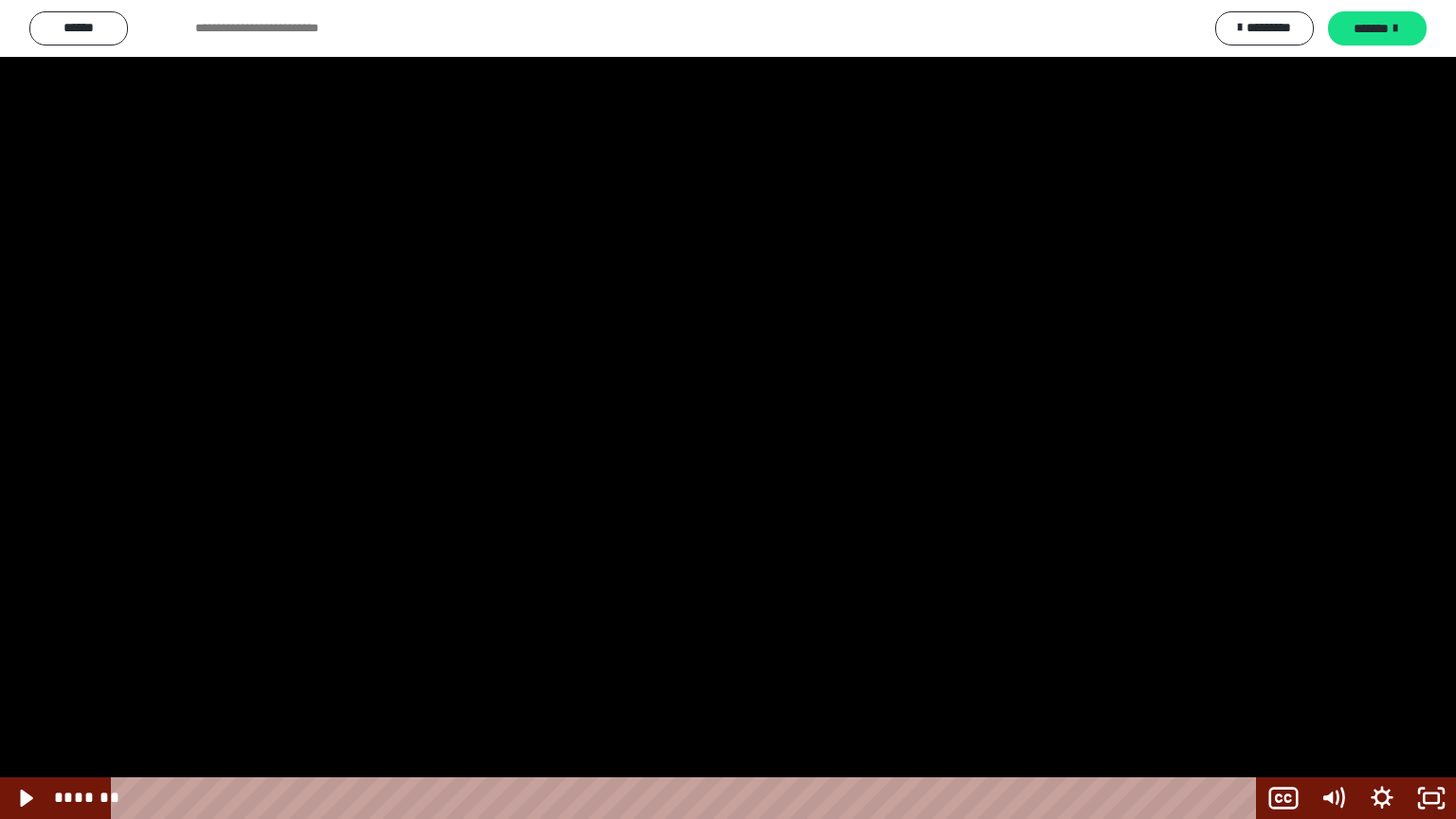 click at bounding box center [728, 410] 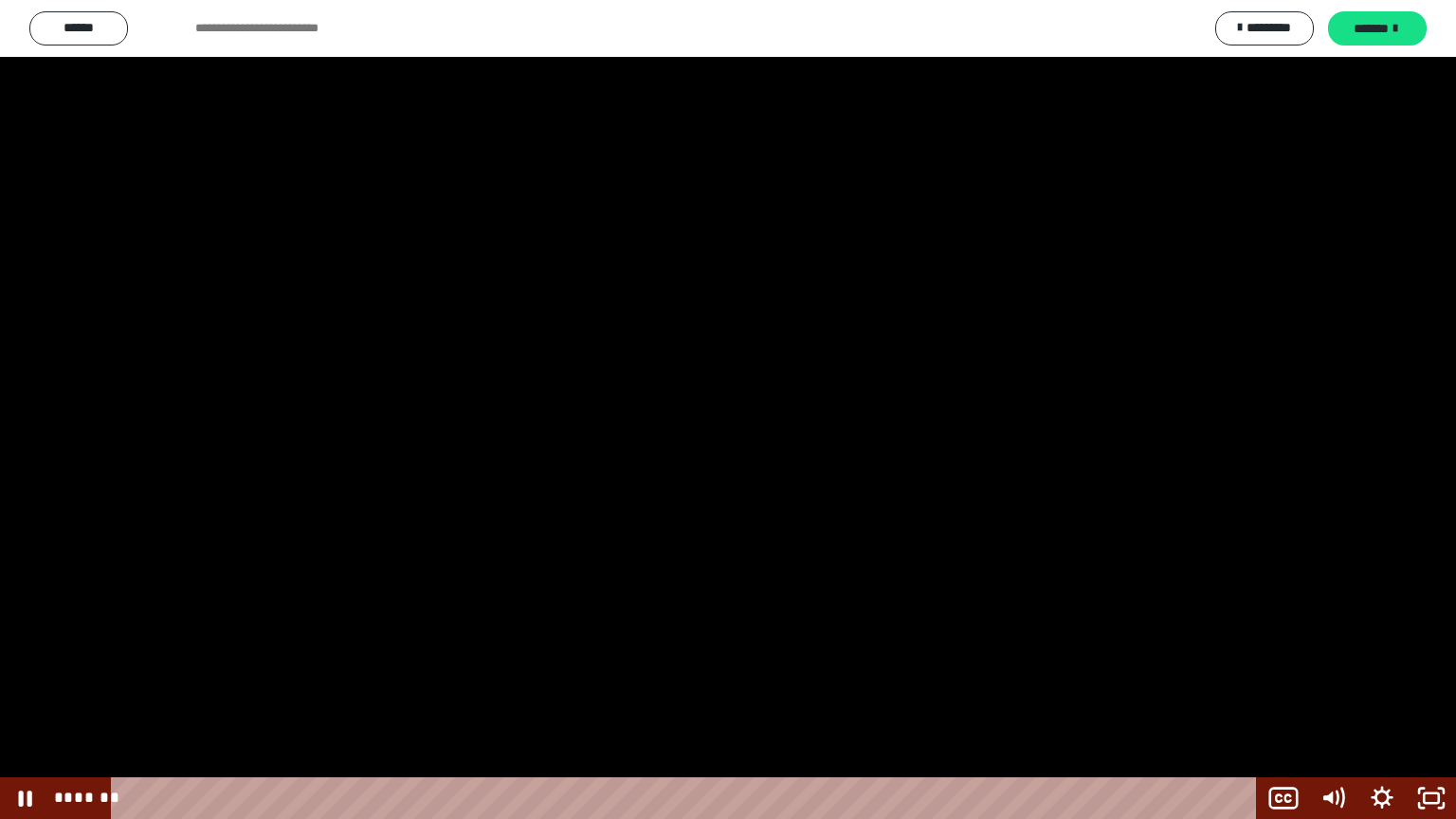 click at bounding box center (728, 410) 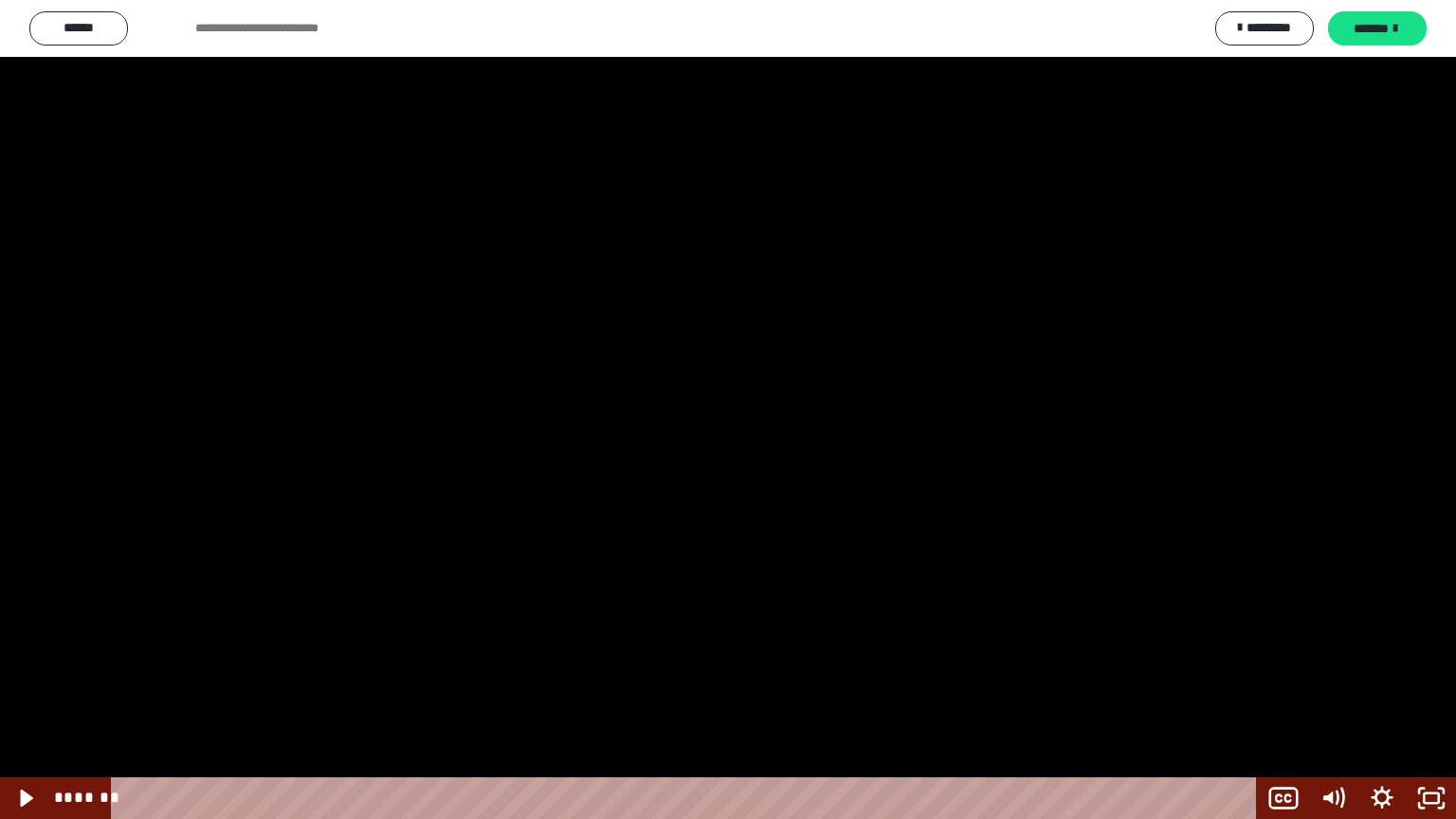 click at bounding box center (728, 410) 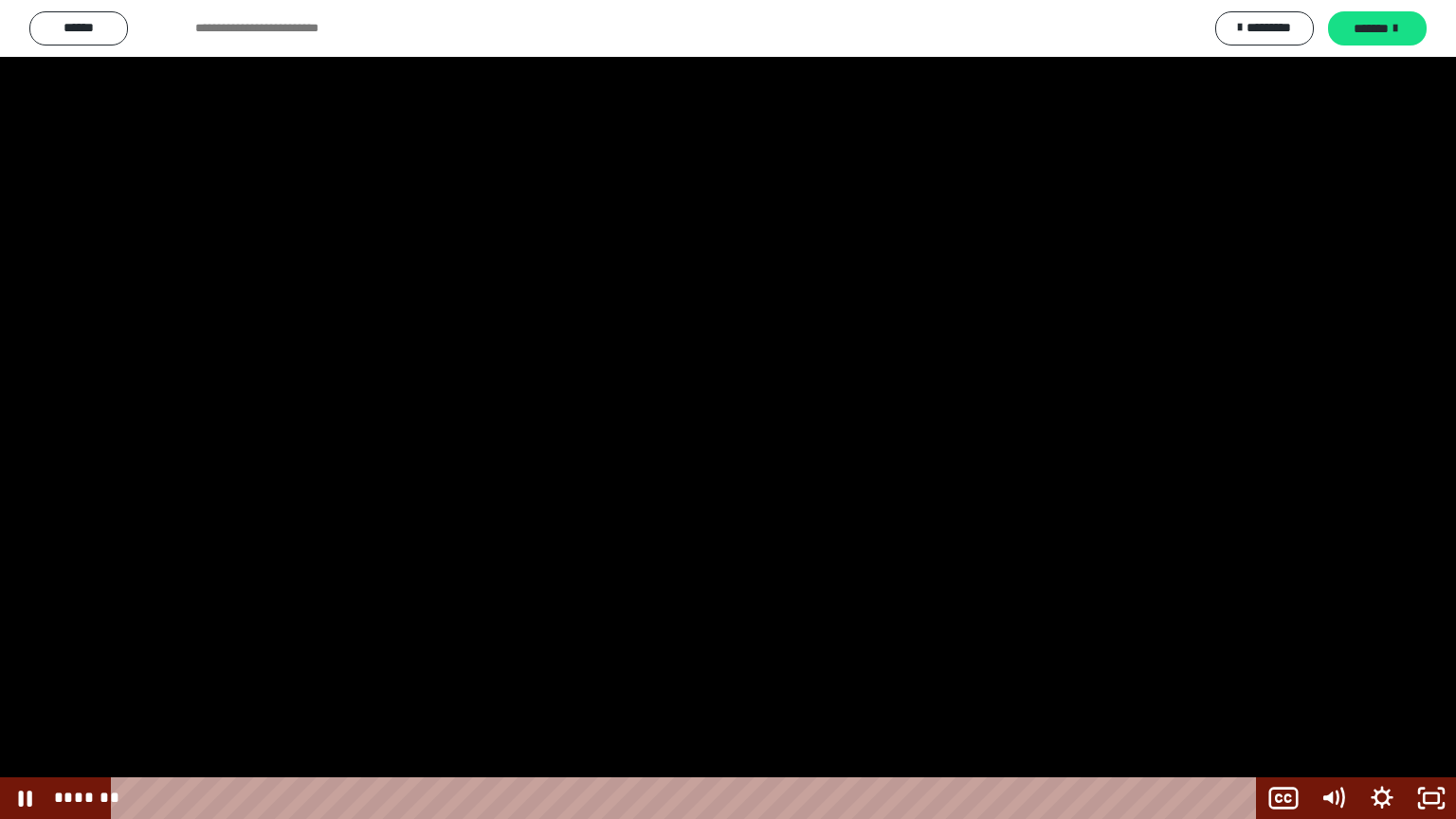 click at bounding box center (728, 410) 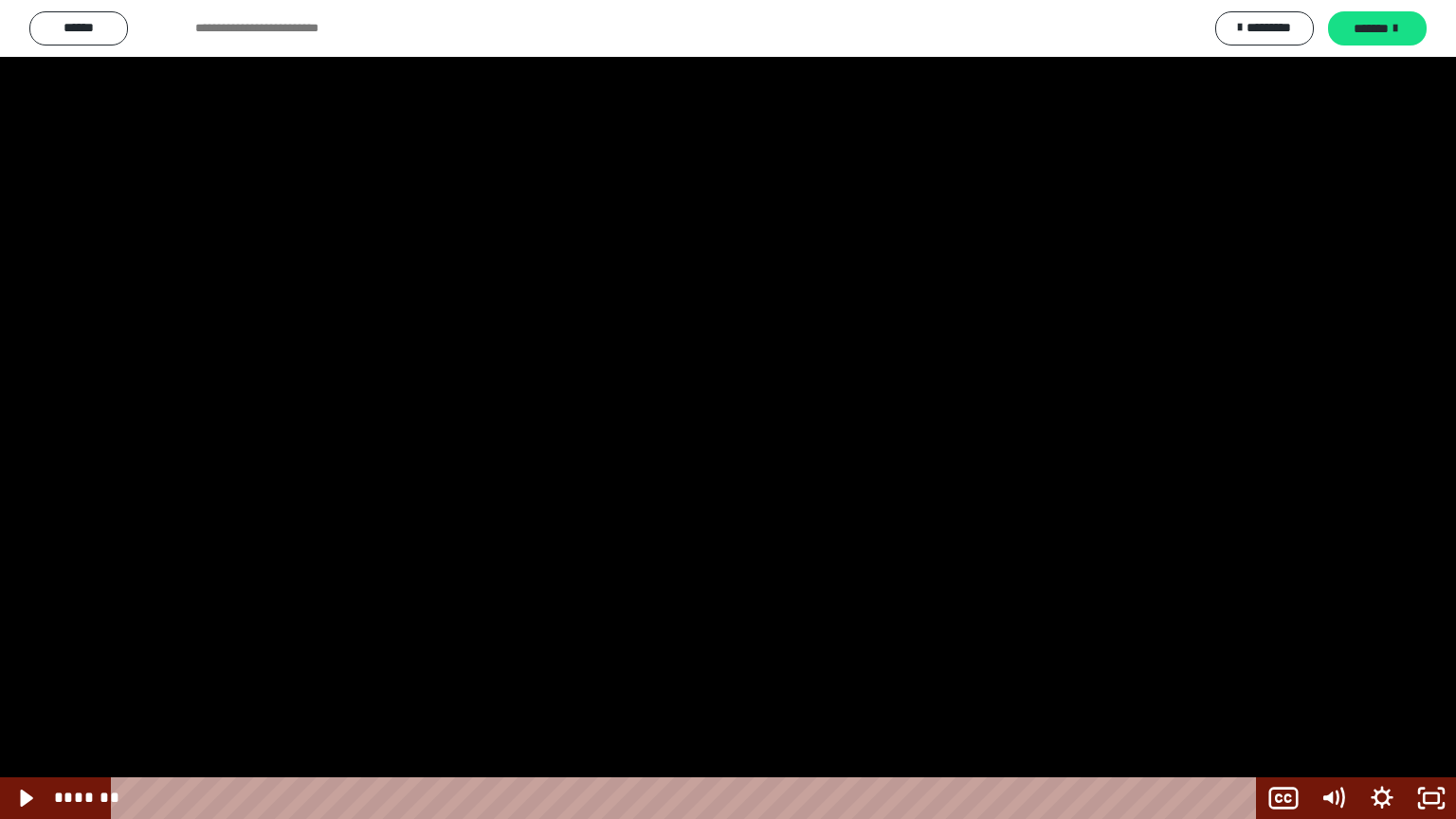 click at bounding box center (728, 410) 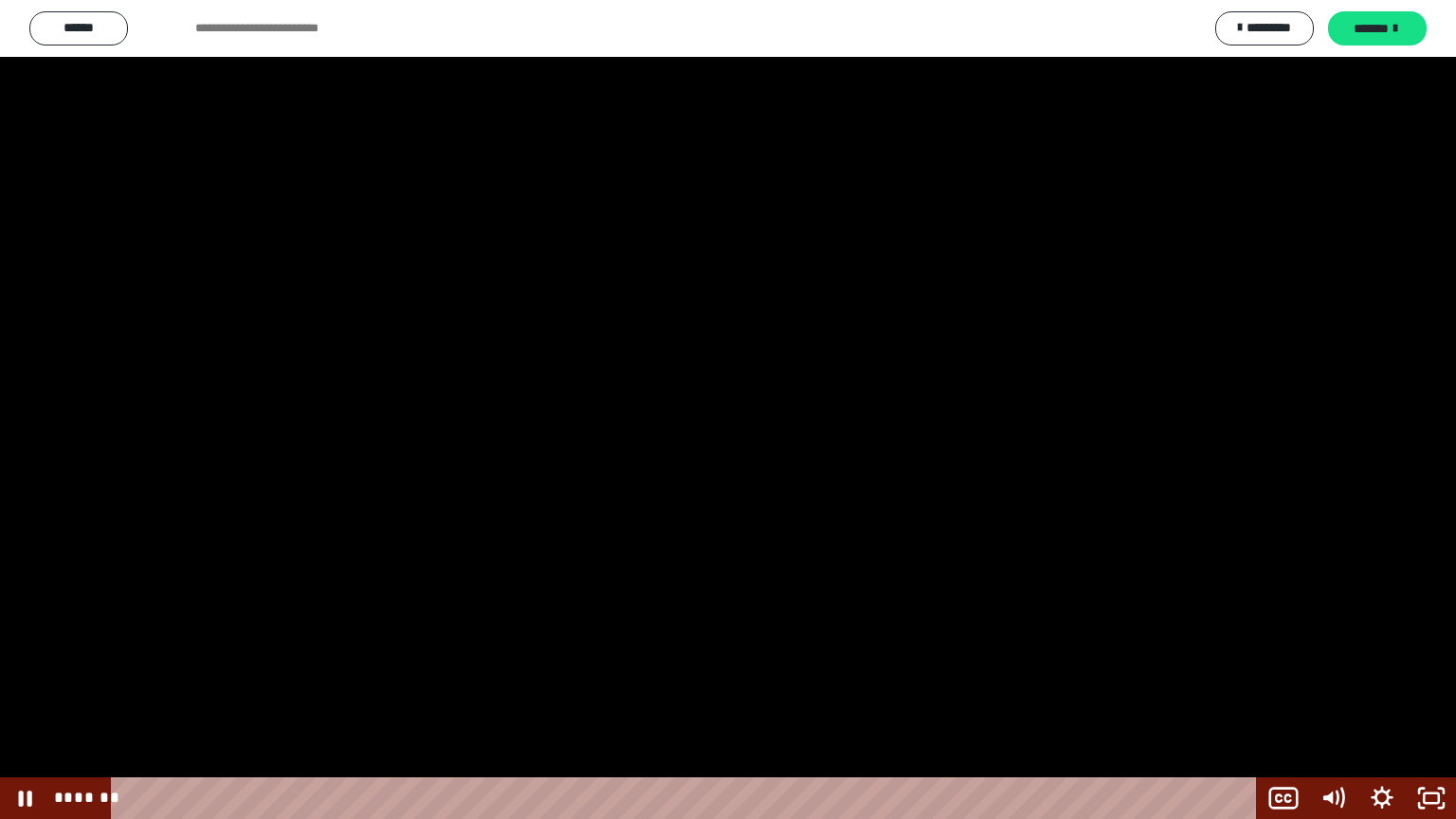 click at bounding box center [728, 410] 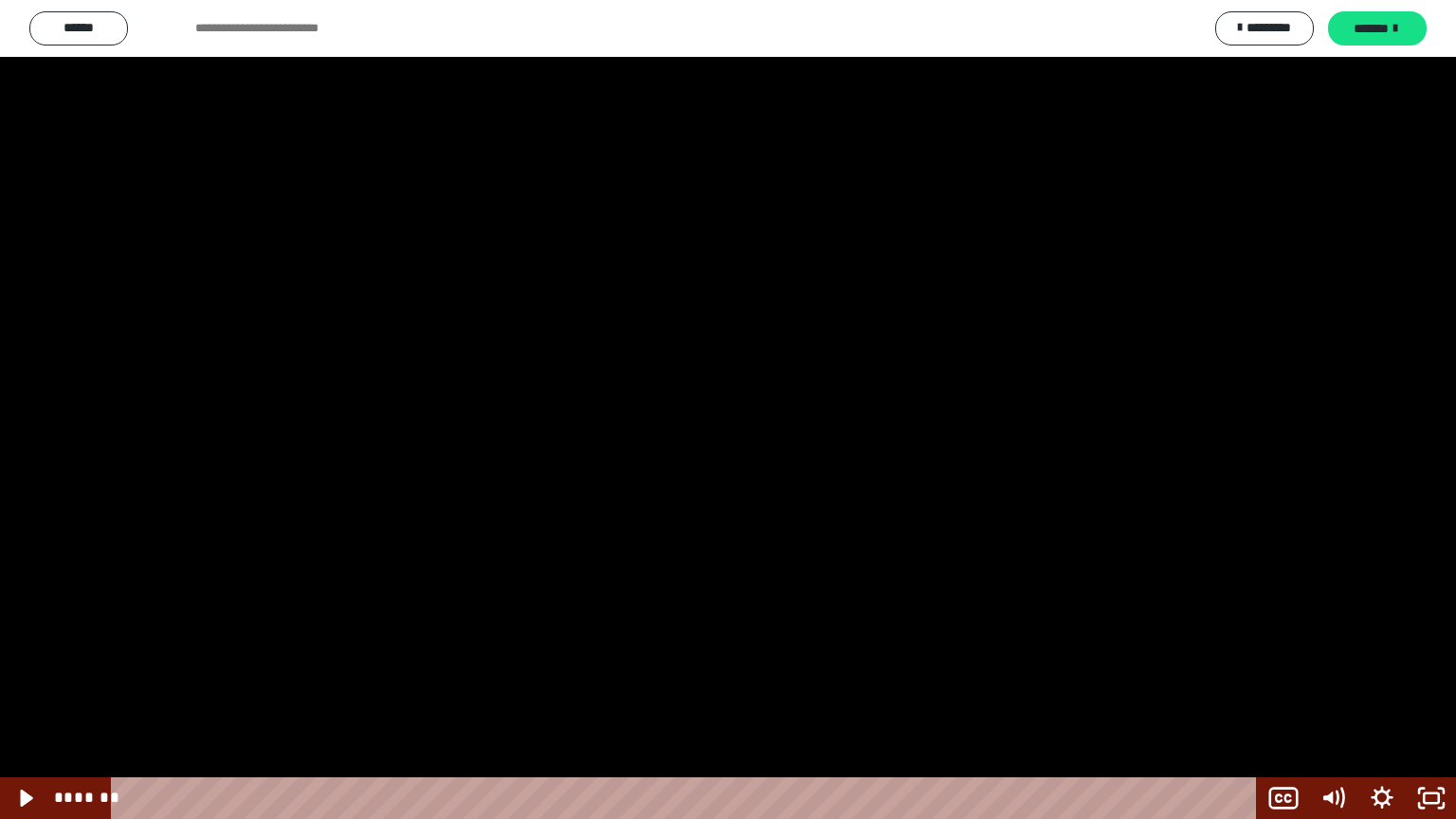 click at bounding box center (728, 410) 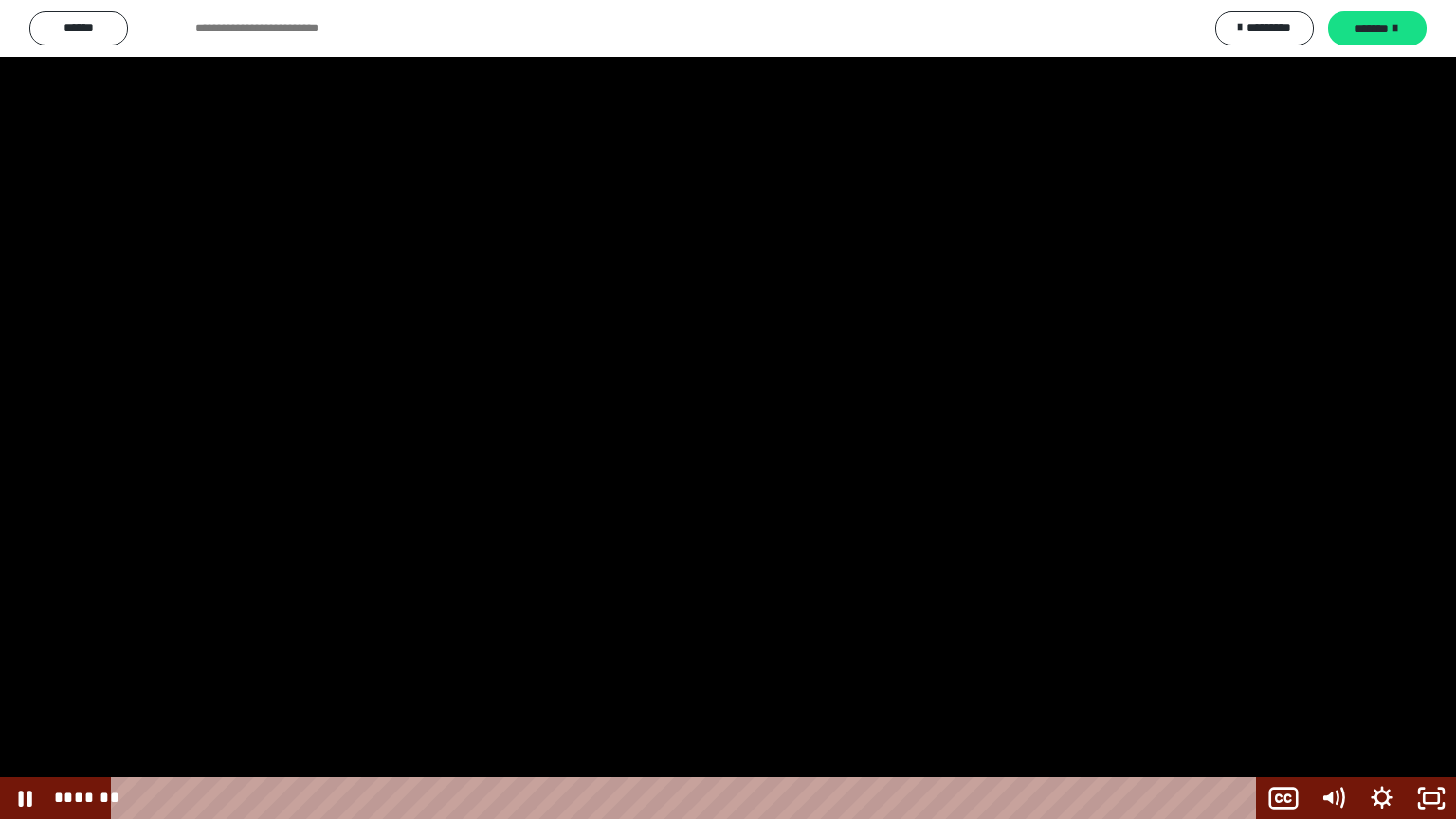 click at bounding box center (728, 410) 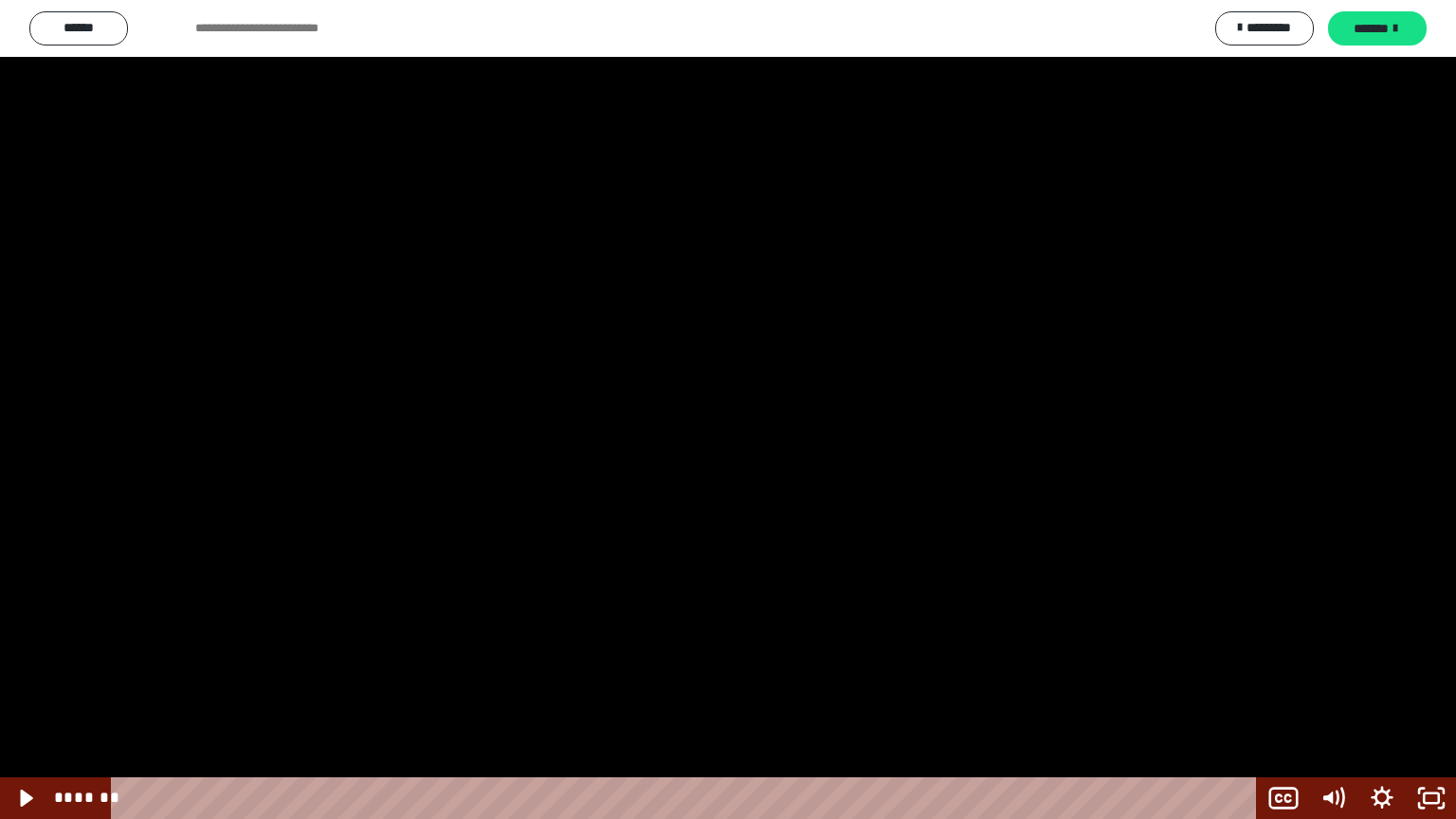 click at bounding box center [728, 410] 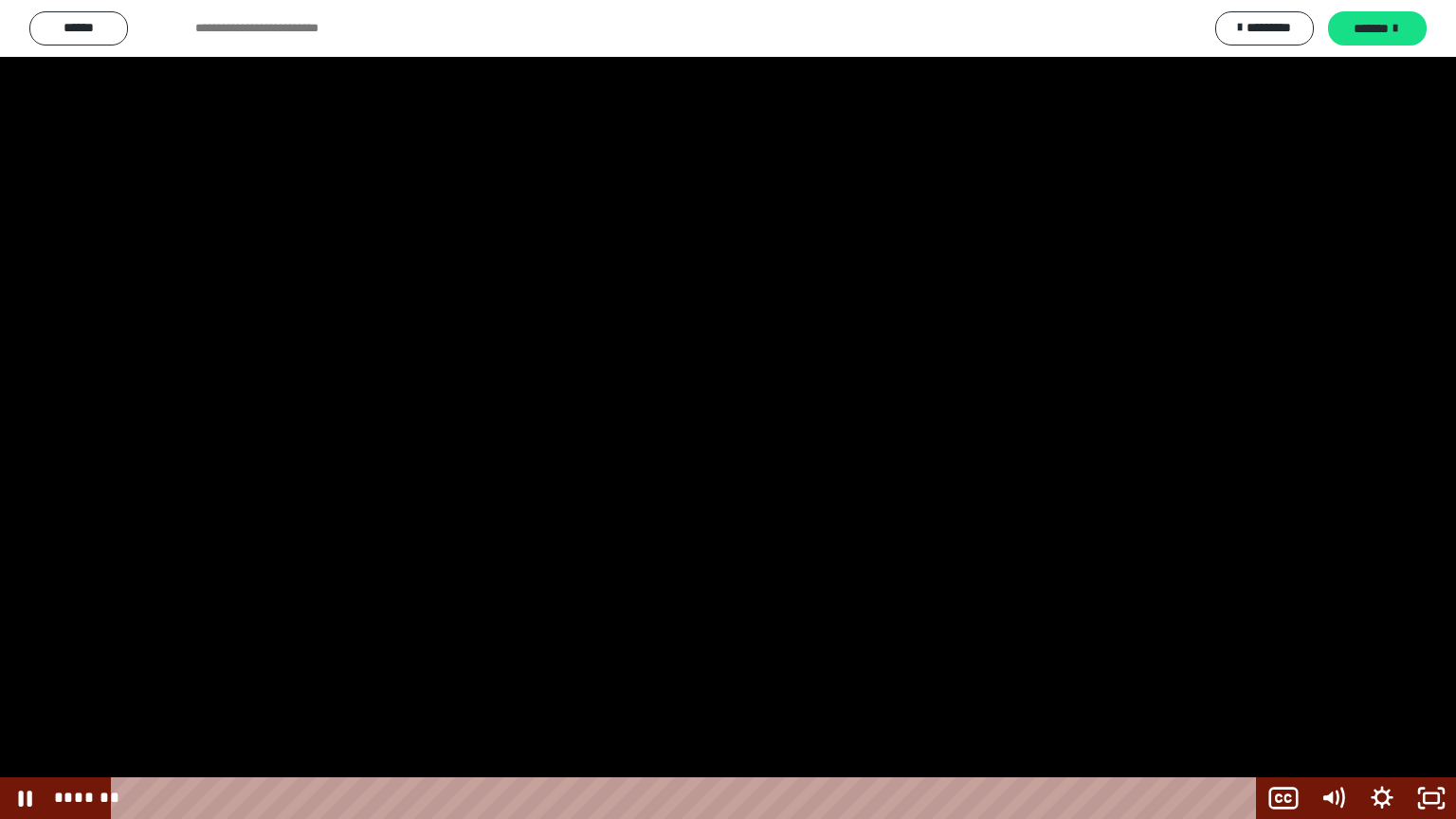click at bounding box center [728, 410] 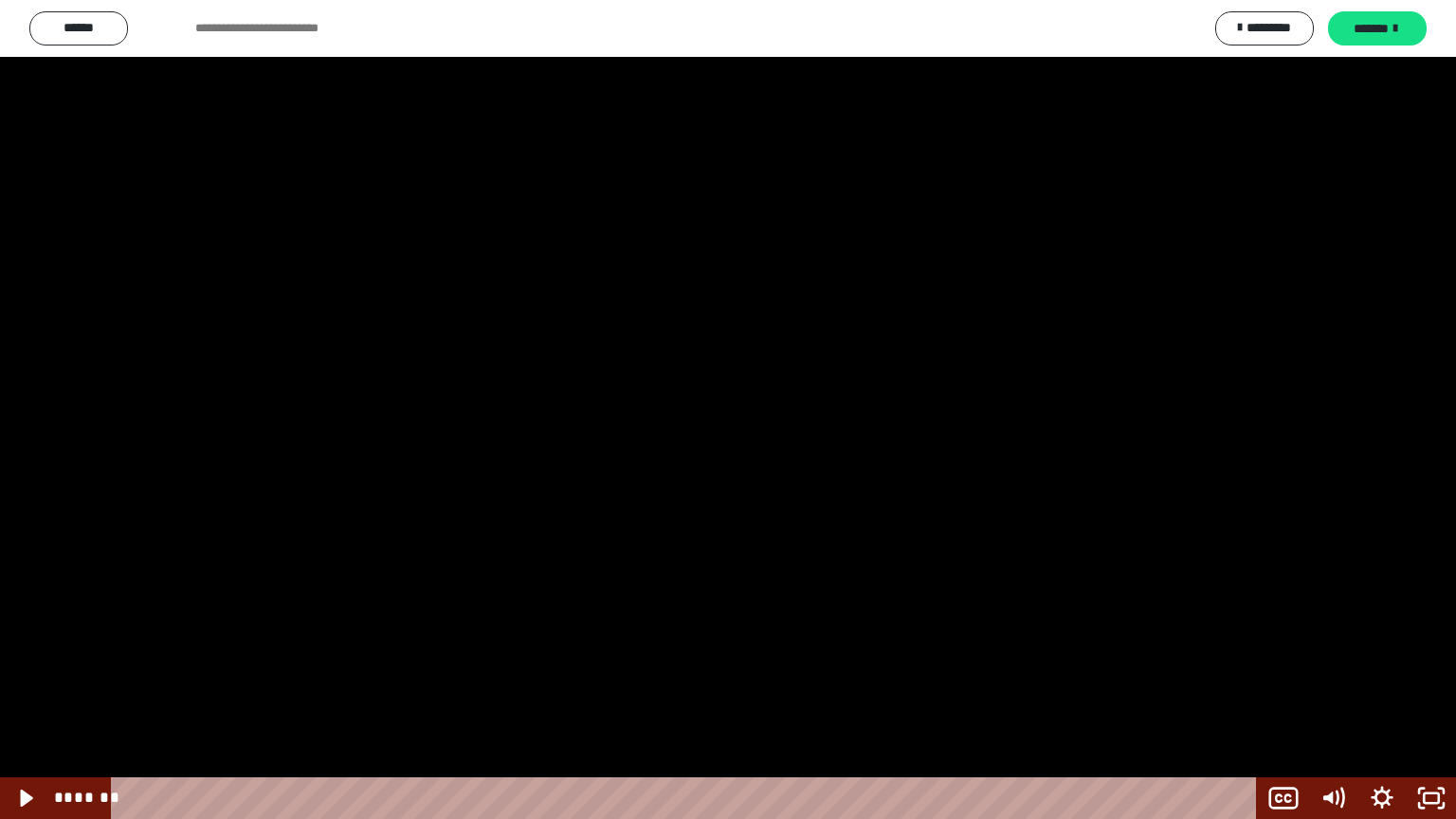 click at bounding box center (728, 410) 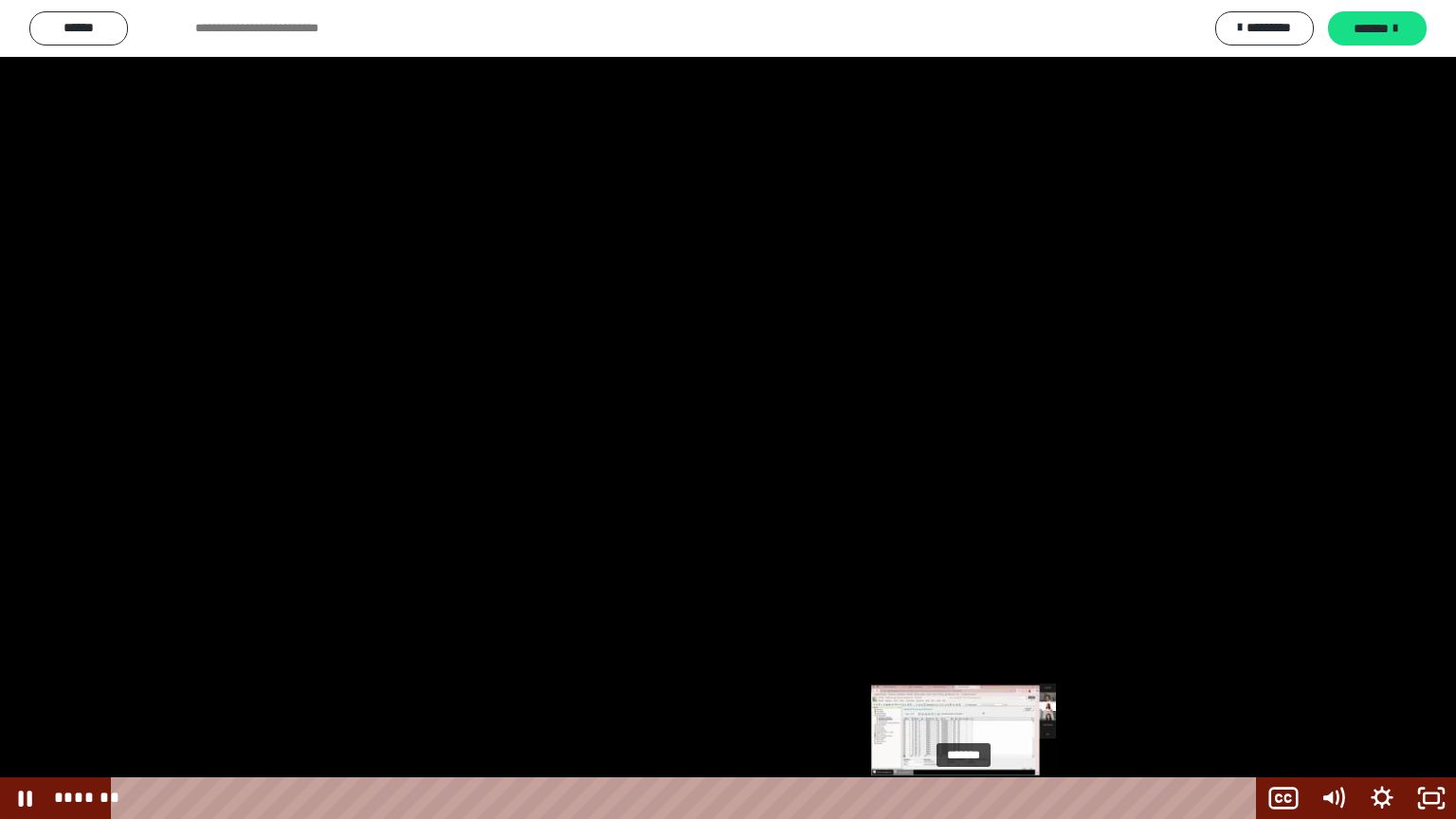 click at bounding box center [963, 798] 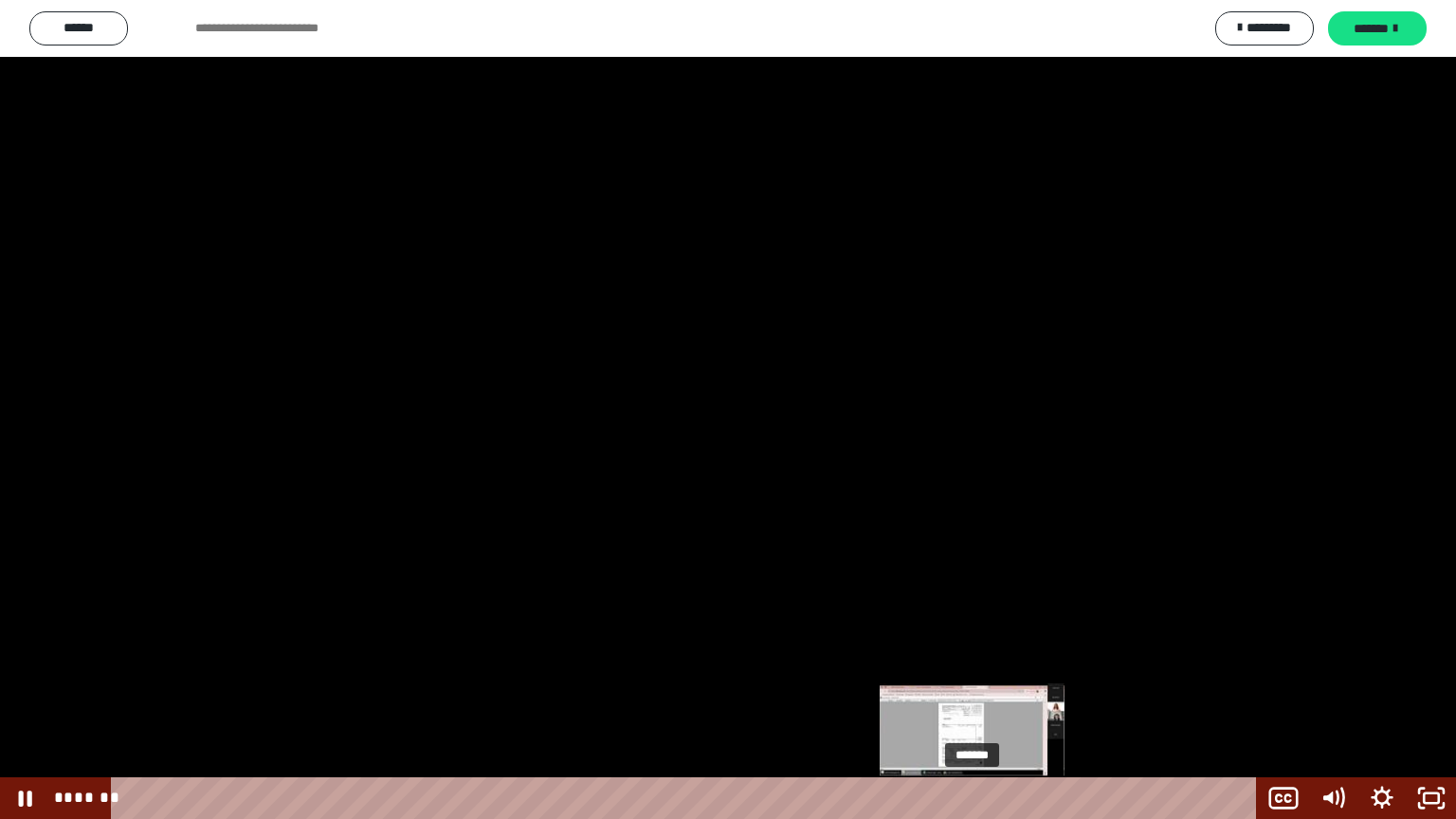 click on "*******" at bounding box center (687, 798) 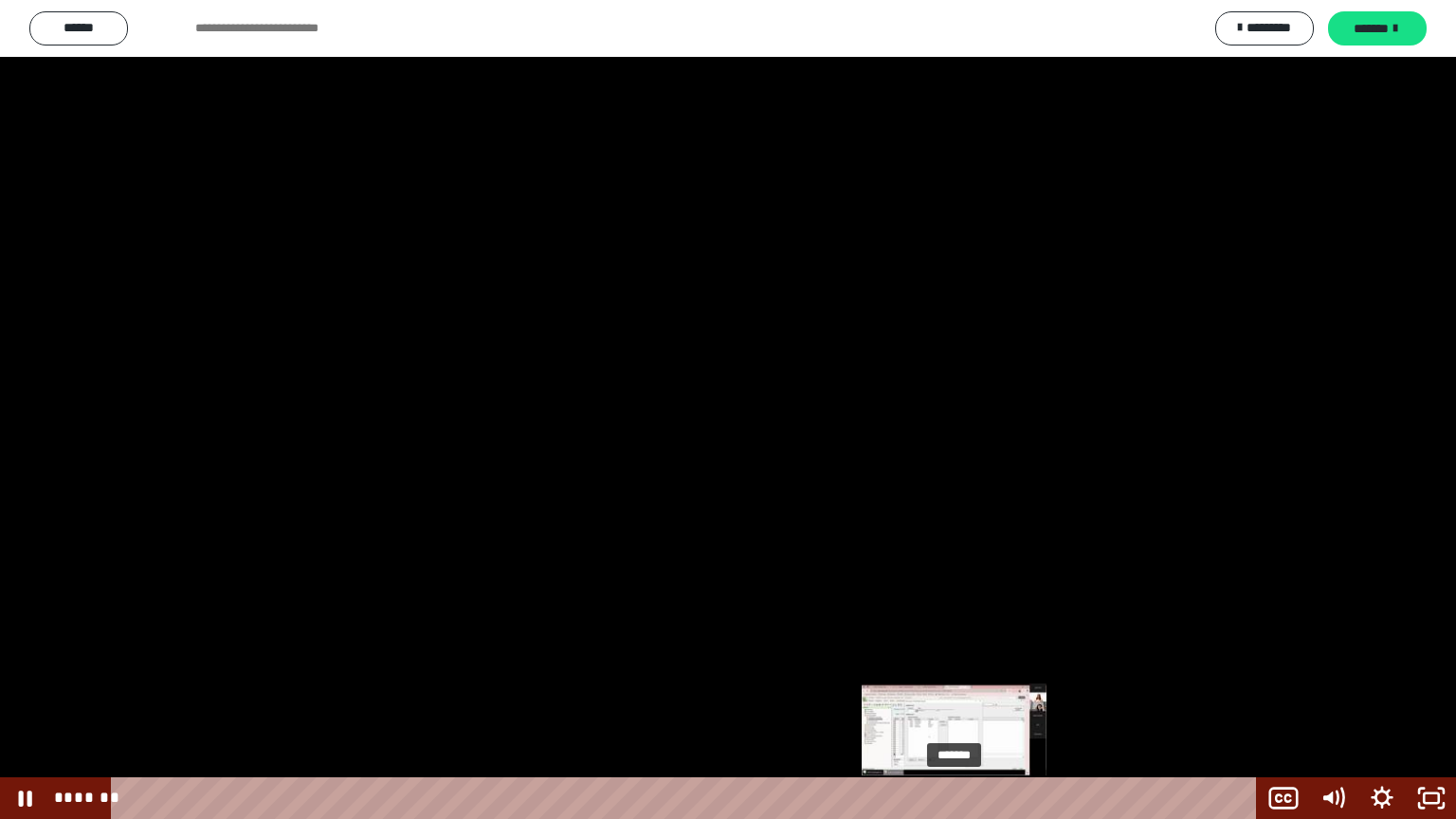 click on "*******" at bounding box center [687, 798] 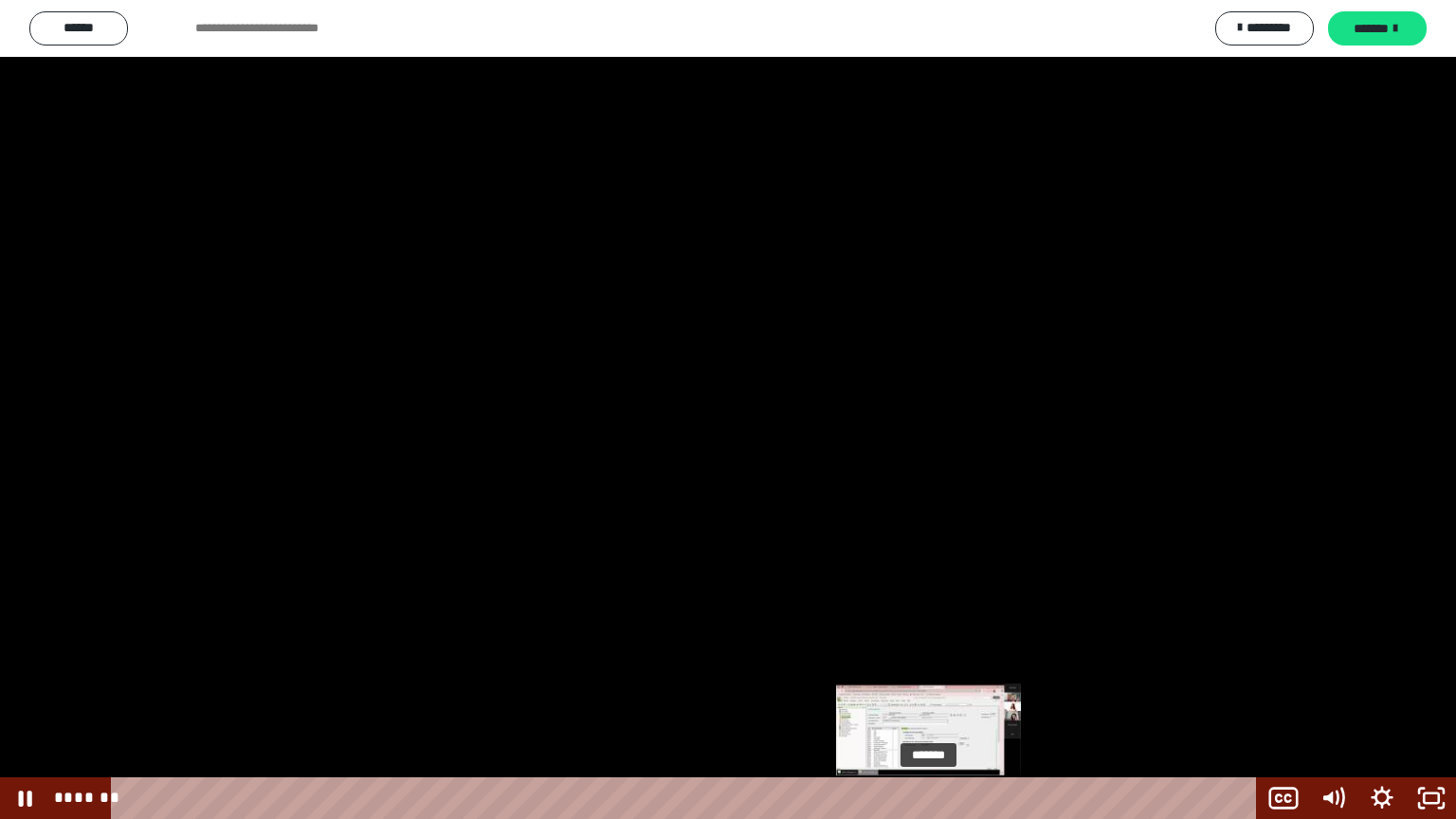 click on "*******" at bounding box center [687, 798] 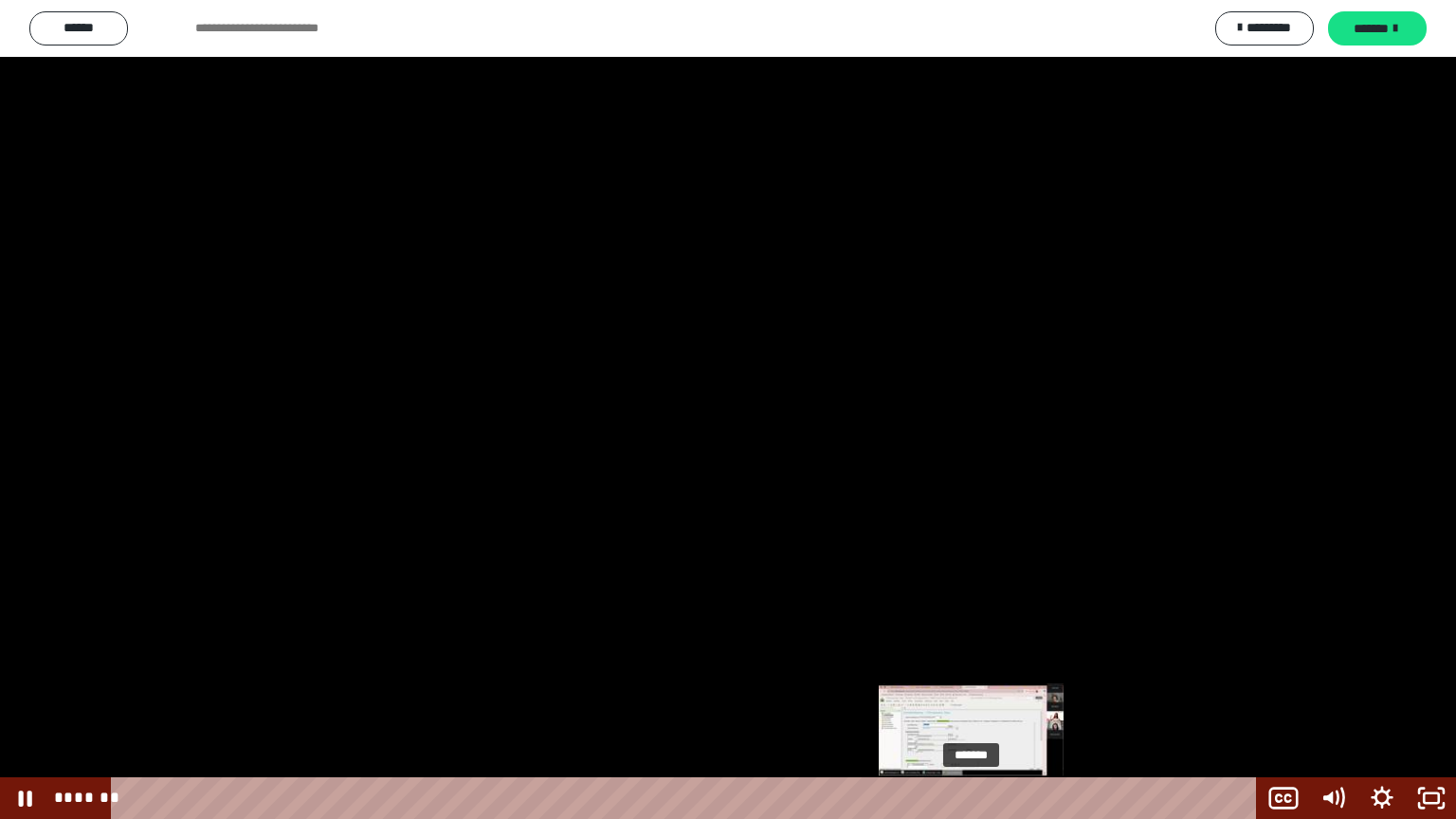 click on "*******" at bounding box center [687, 798] 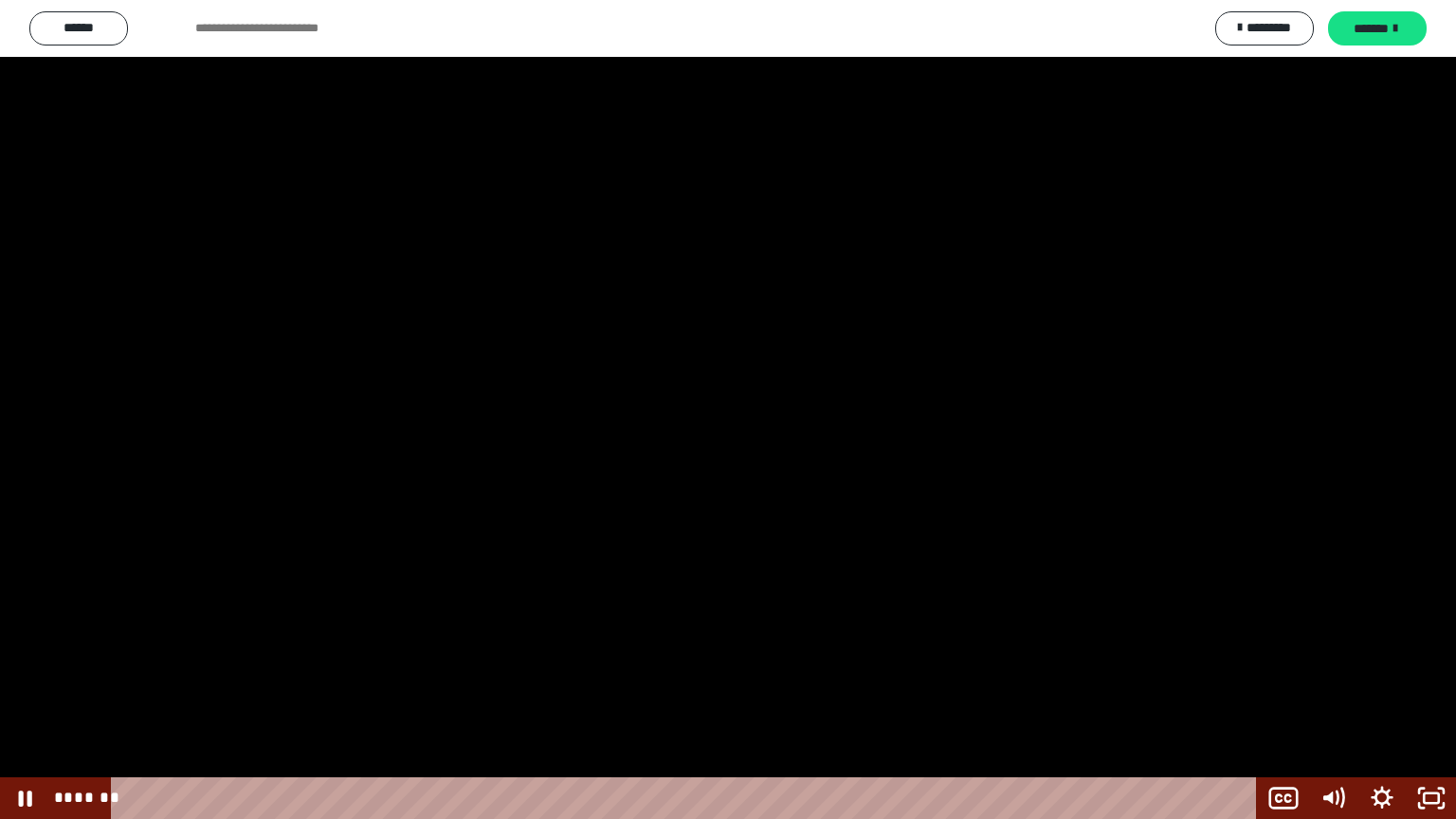 click at bounding box center (728, 410) 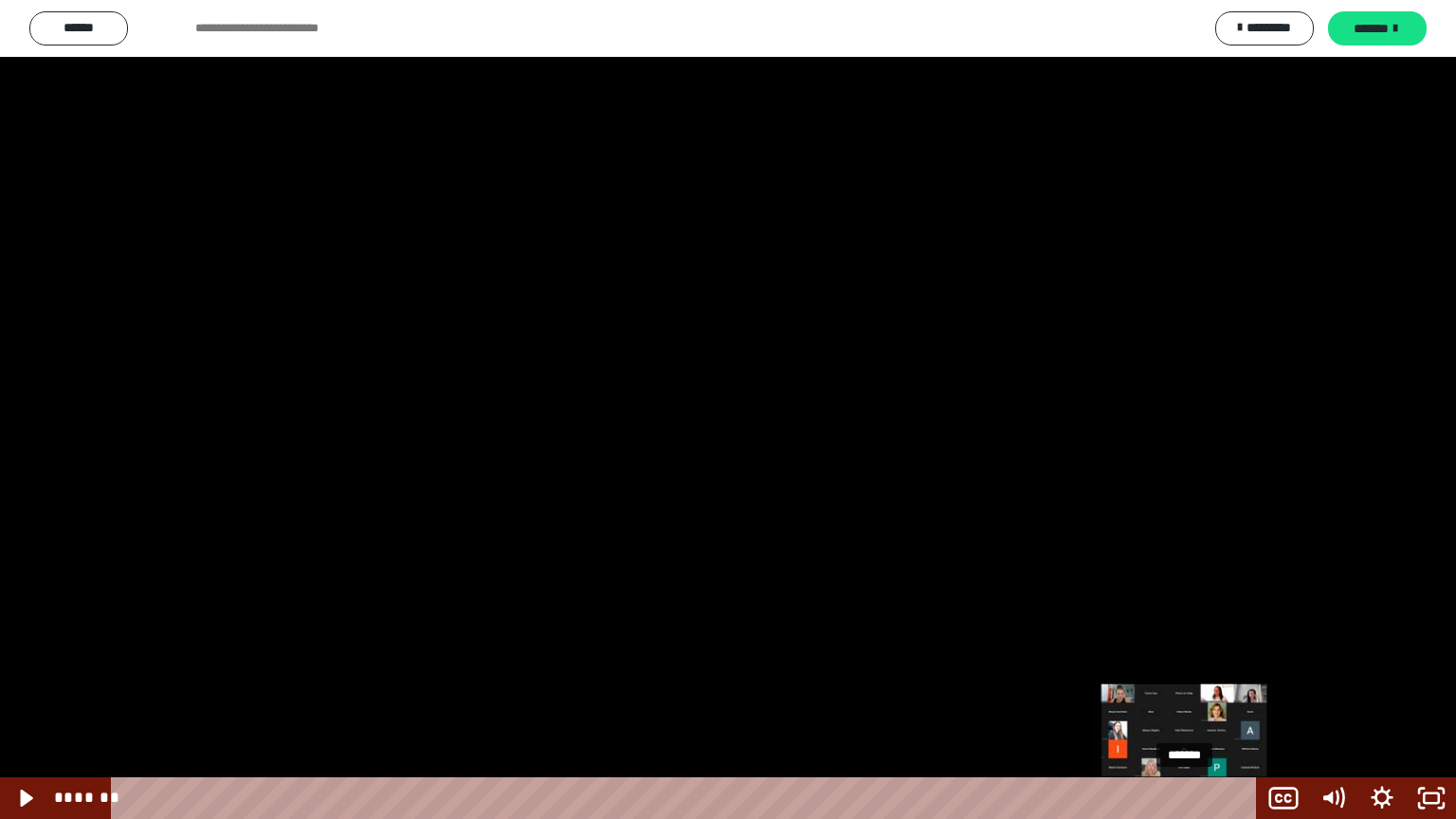 click on "*******" at bounding box center [687, 798] 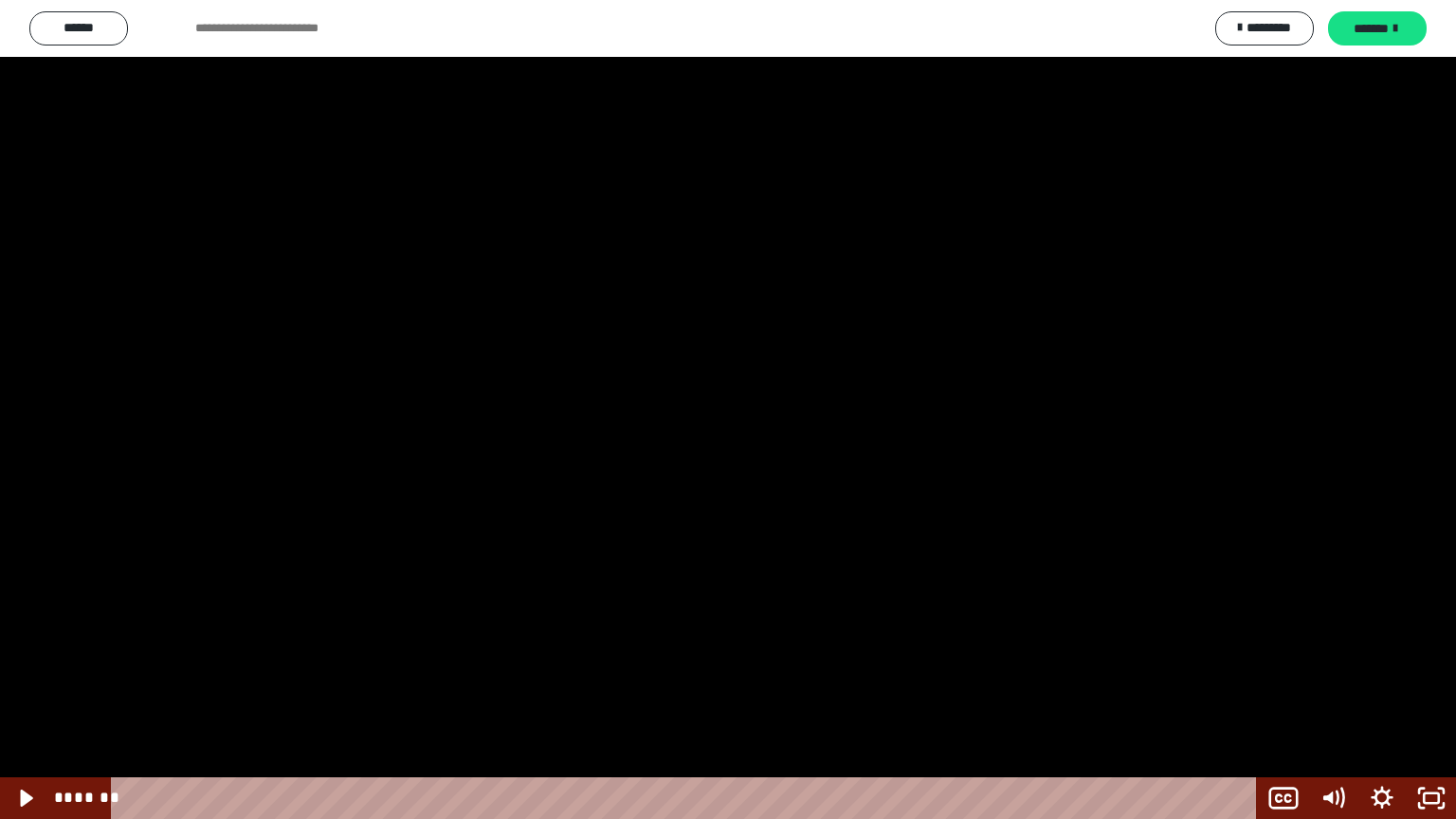 click at bounding box center (728, 410) 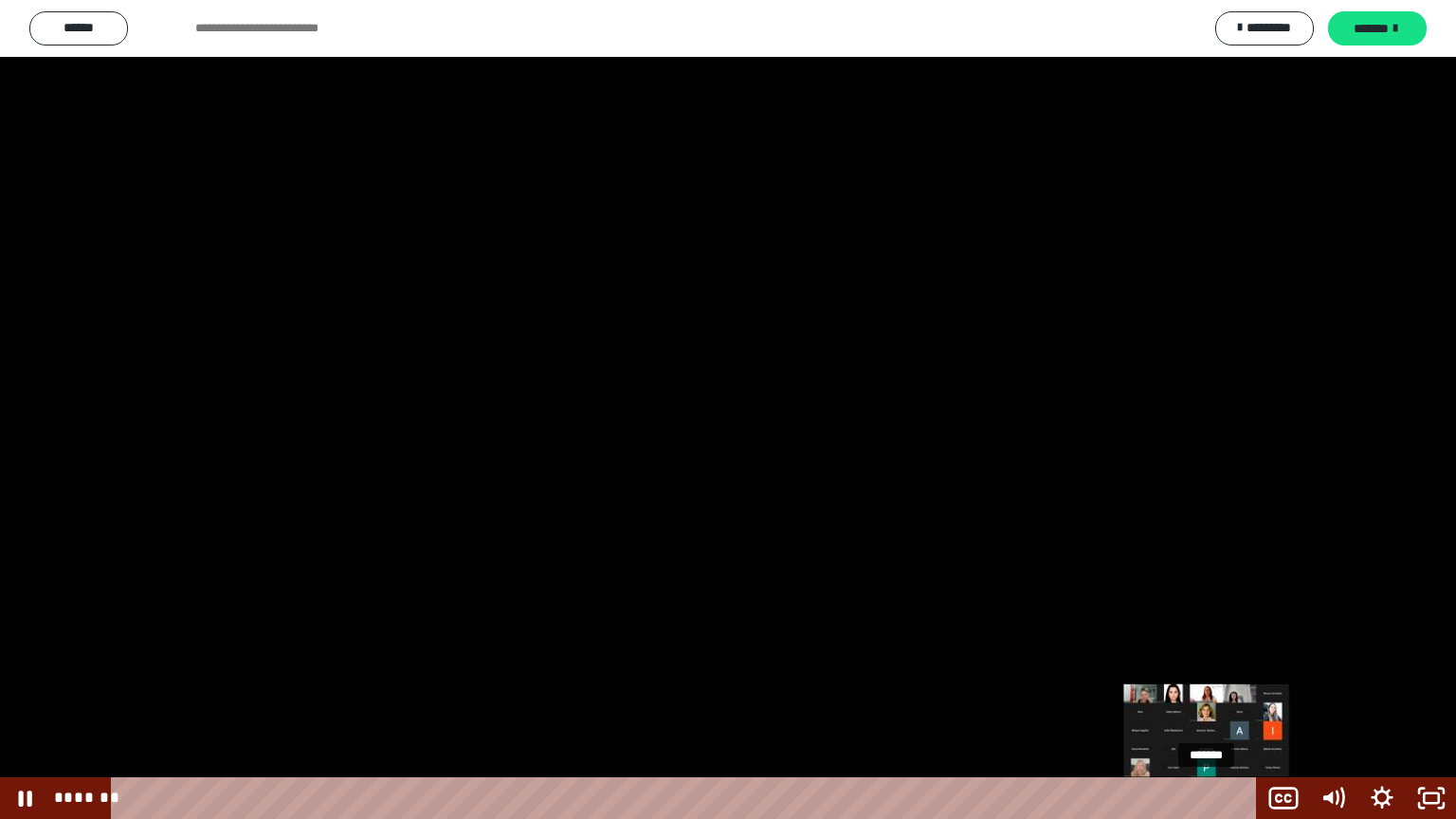click on "*******" at bounding box center [687, 798] 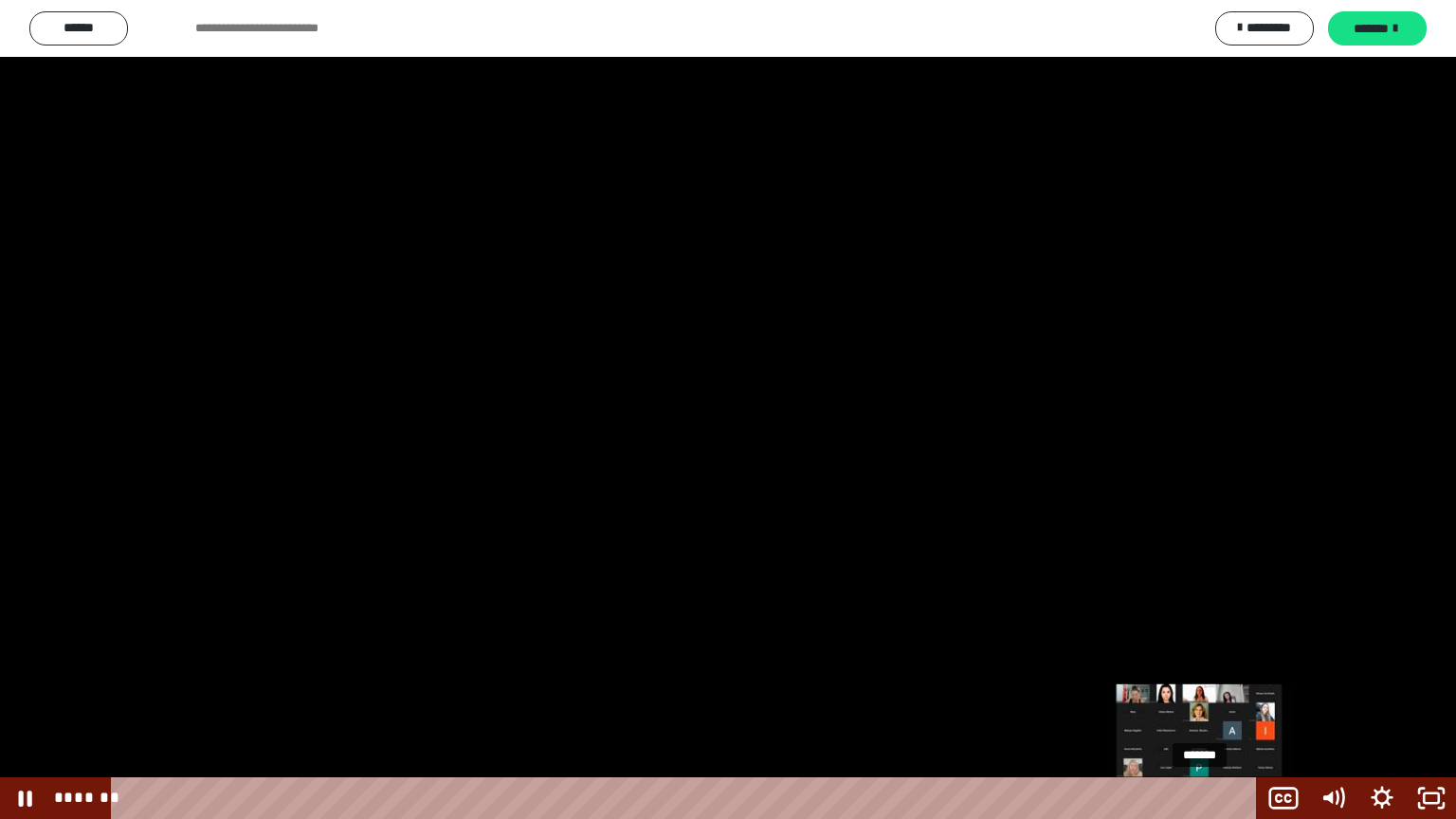click at bounding box center [1199, 798] 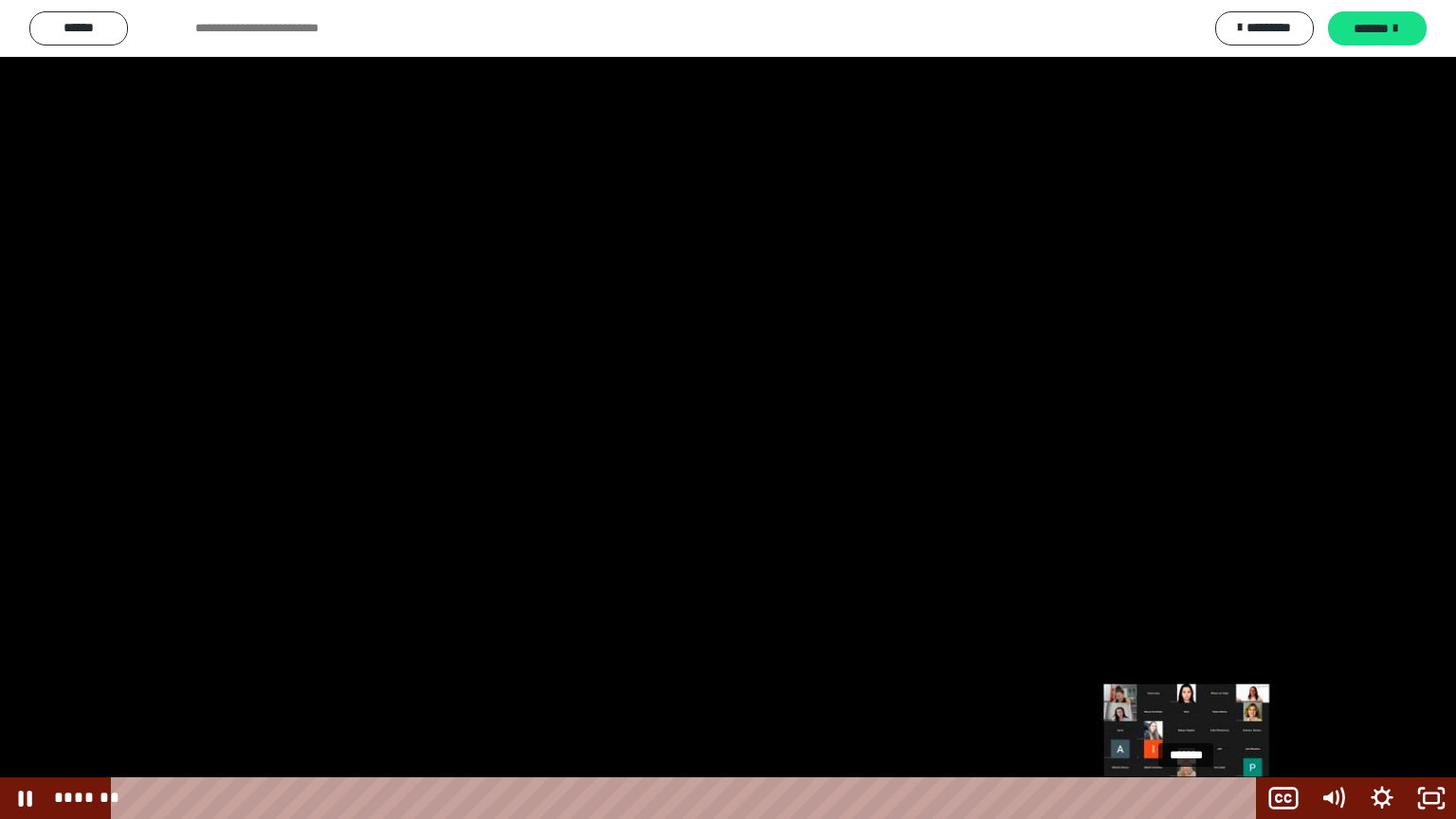 click on "*******" at bounding box center [687, 798] 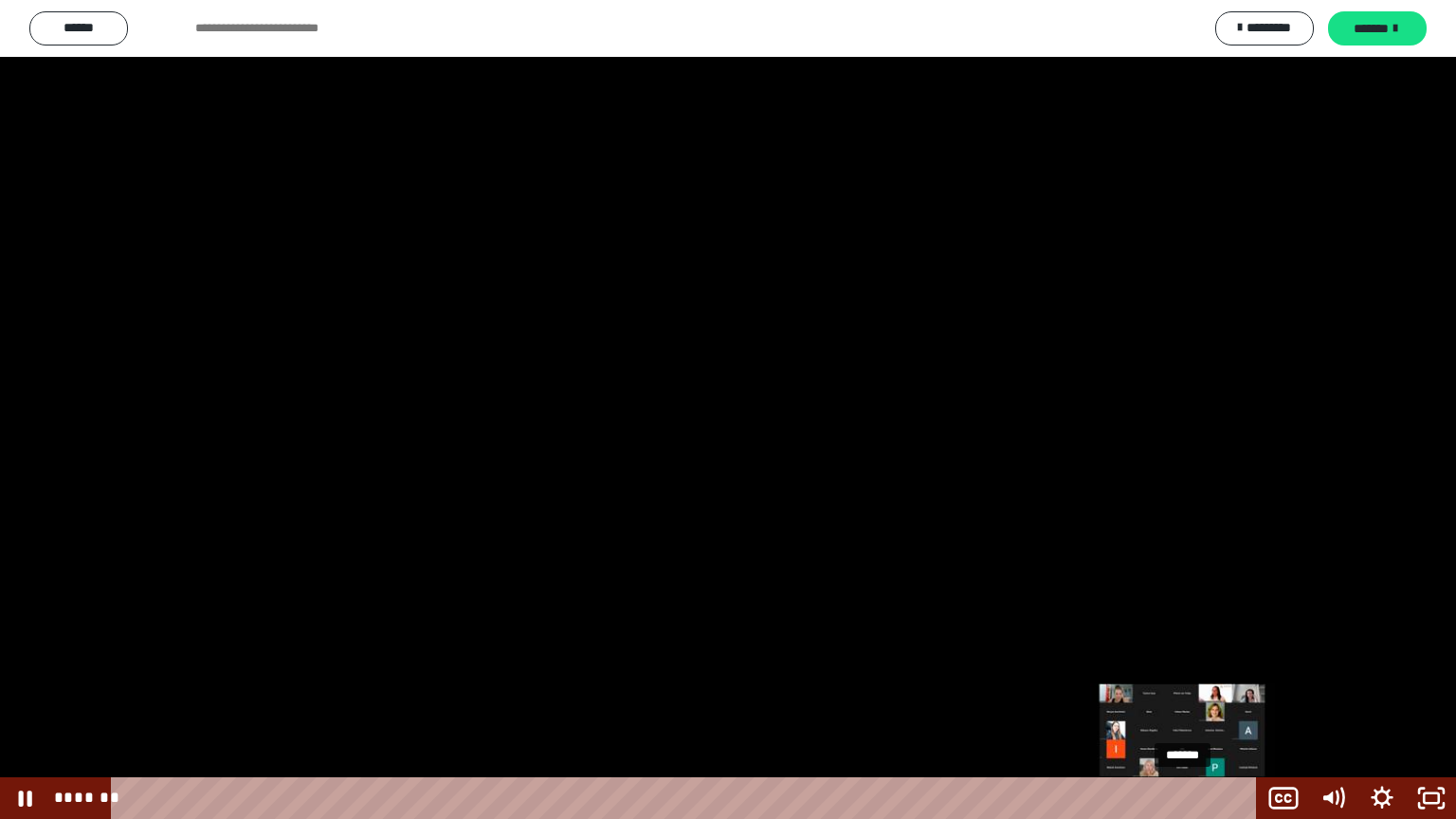click on "*******" at bounding box center (687, 798) 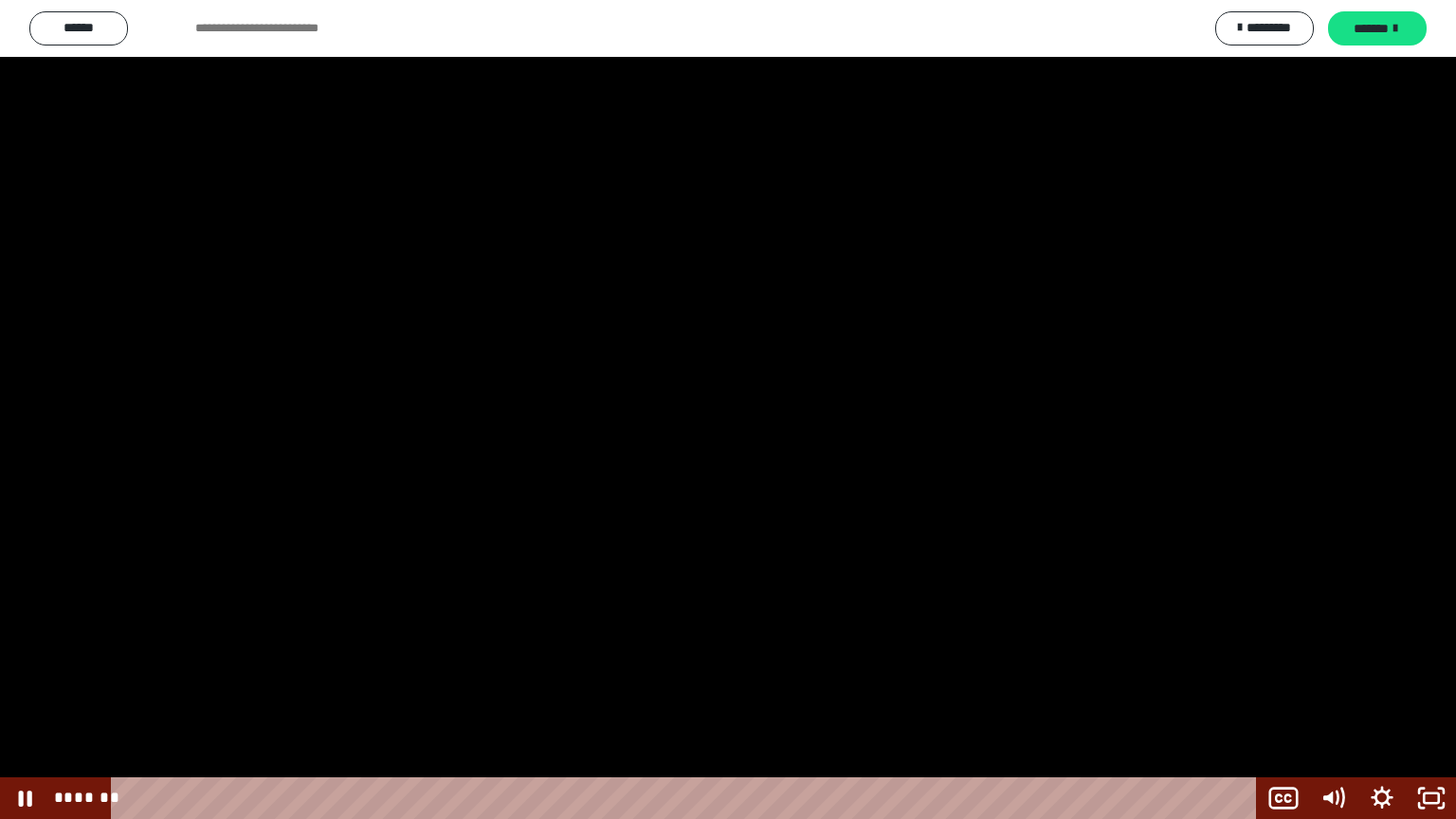 click at bounding box center [728, 410] 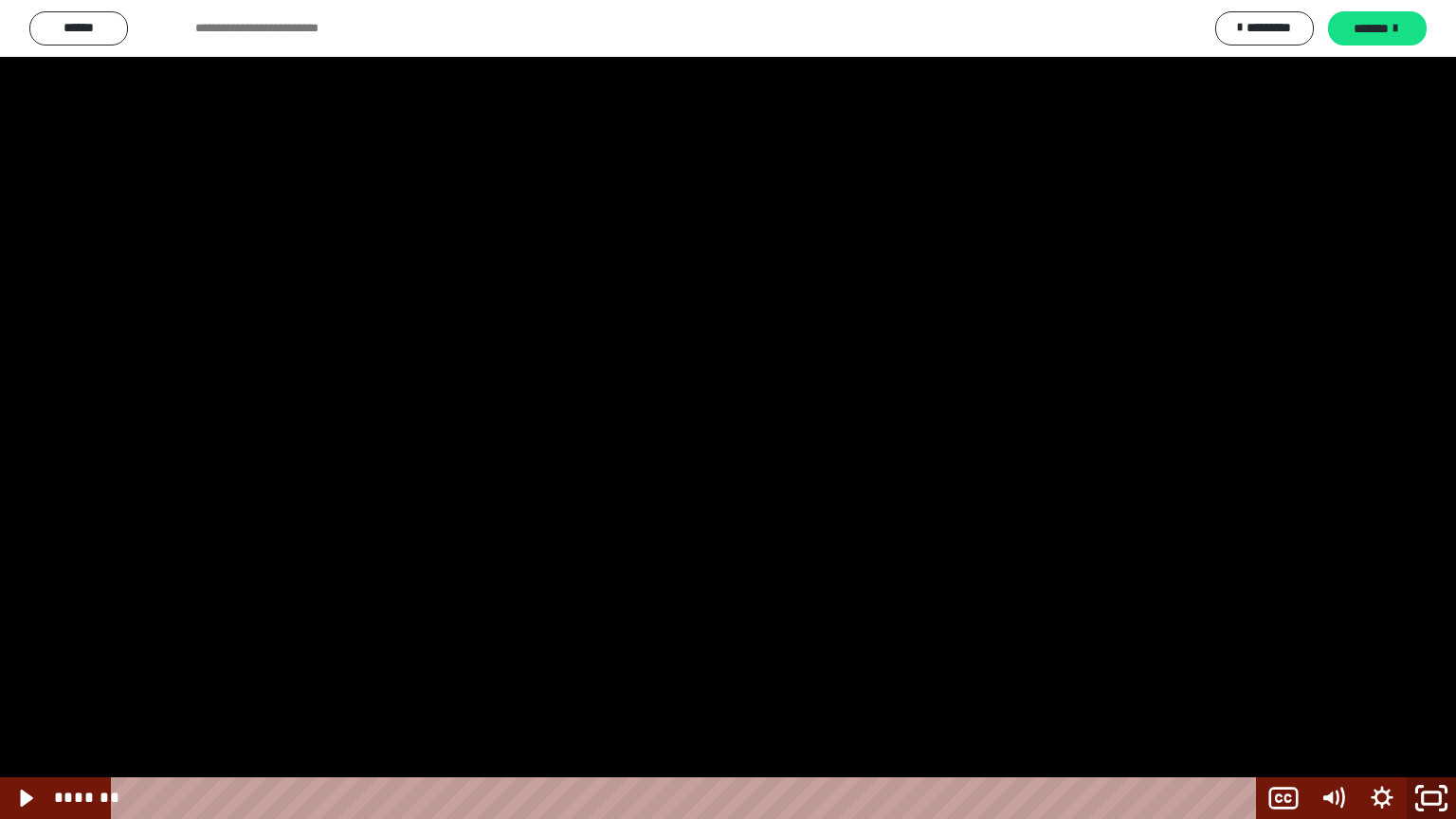 click 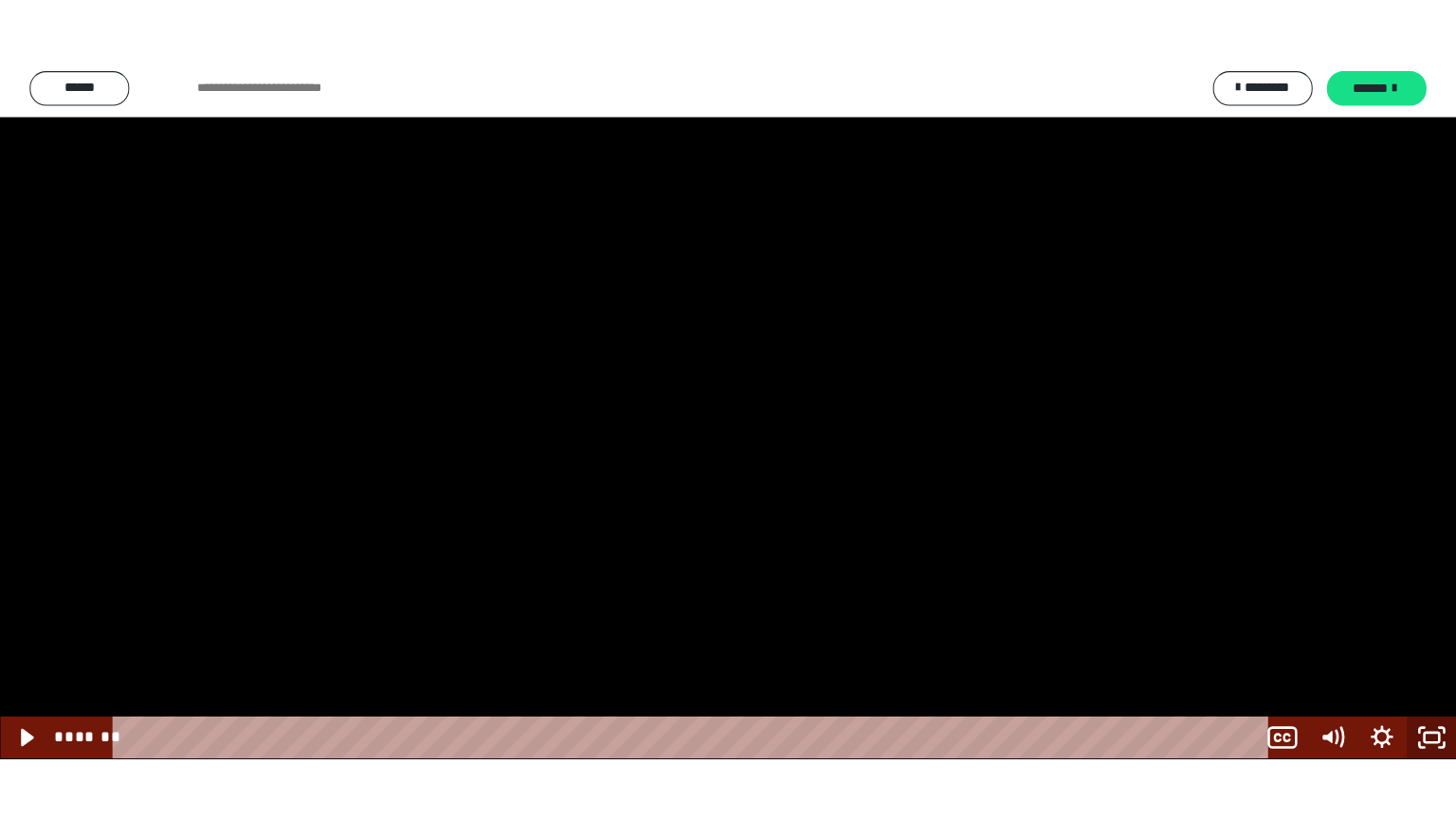 scroll, scrollTop: 2336, scrollLeft: 0, axis: vertical 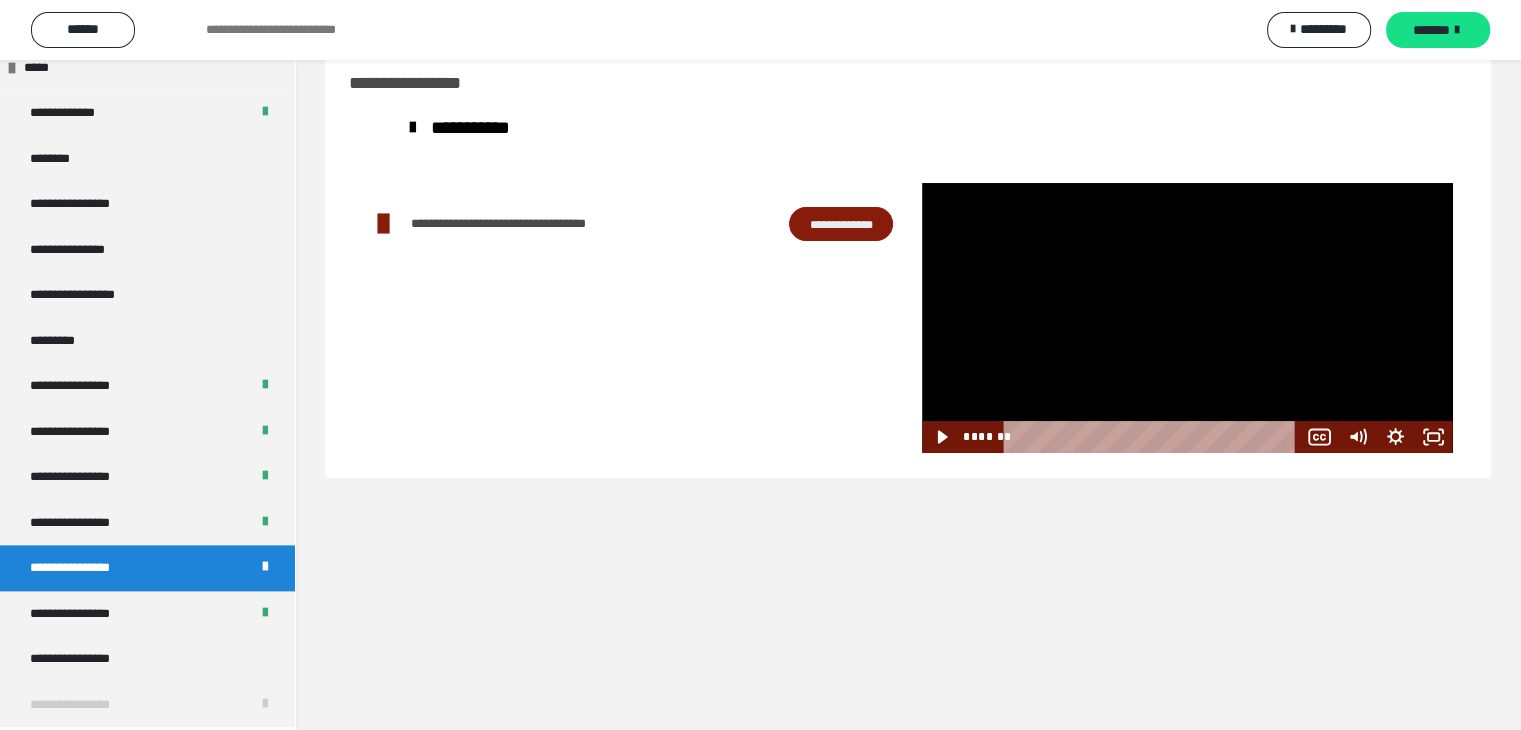 click at bounding box center [1187, 318] 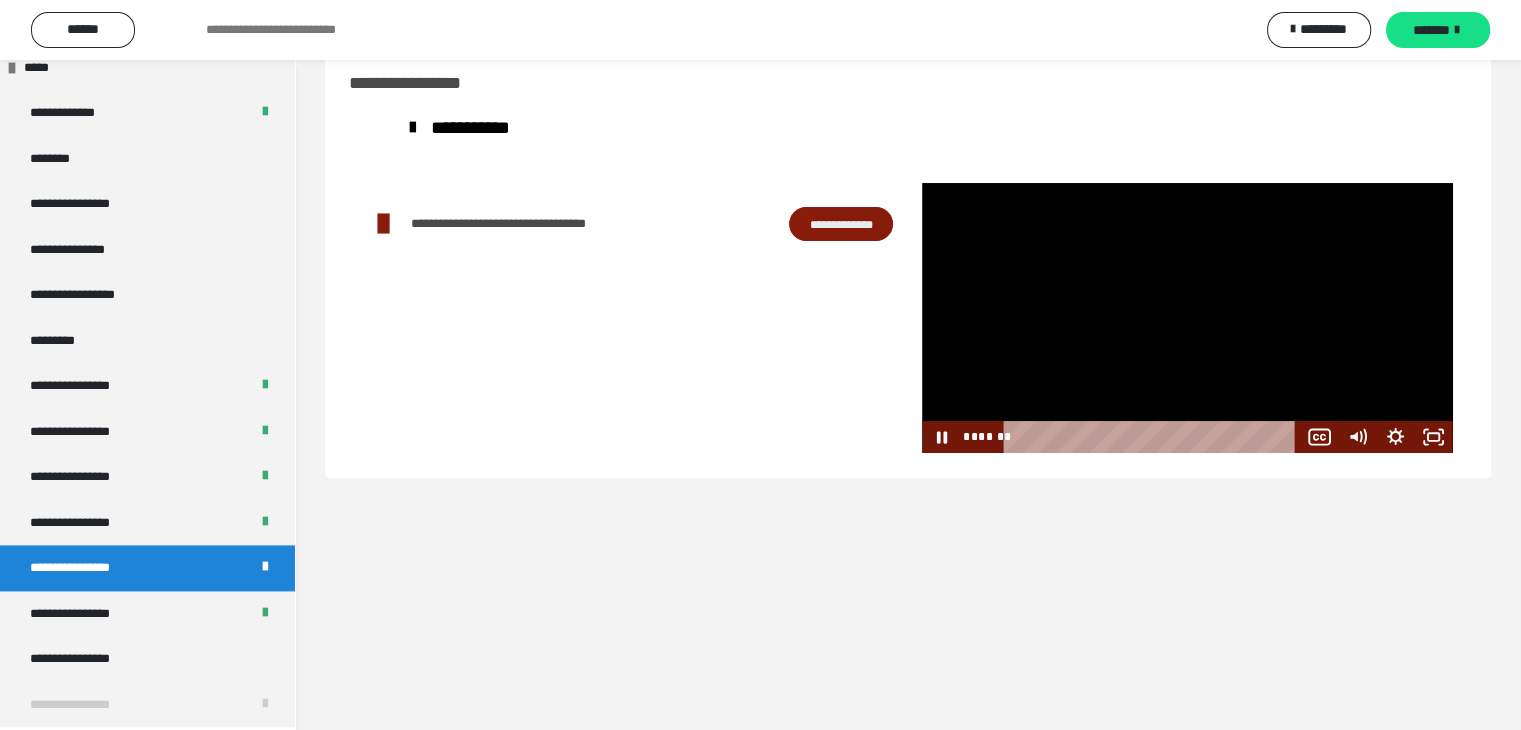 click at bounding box center [1187, 318] 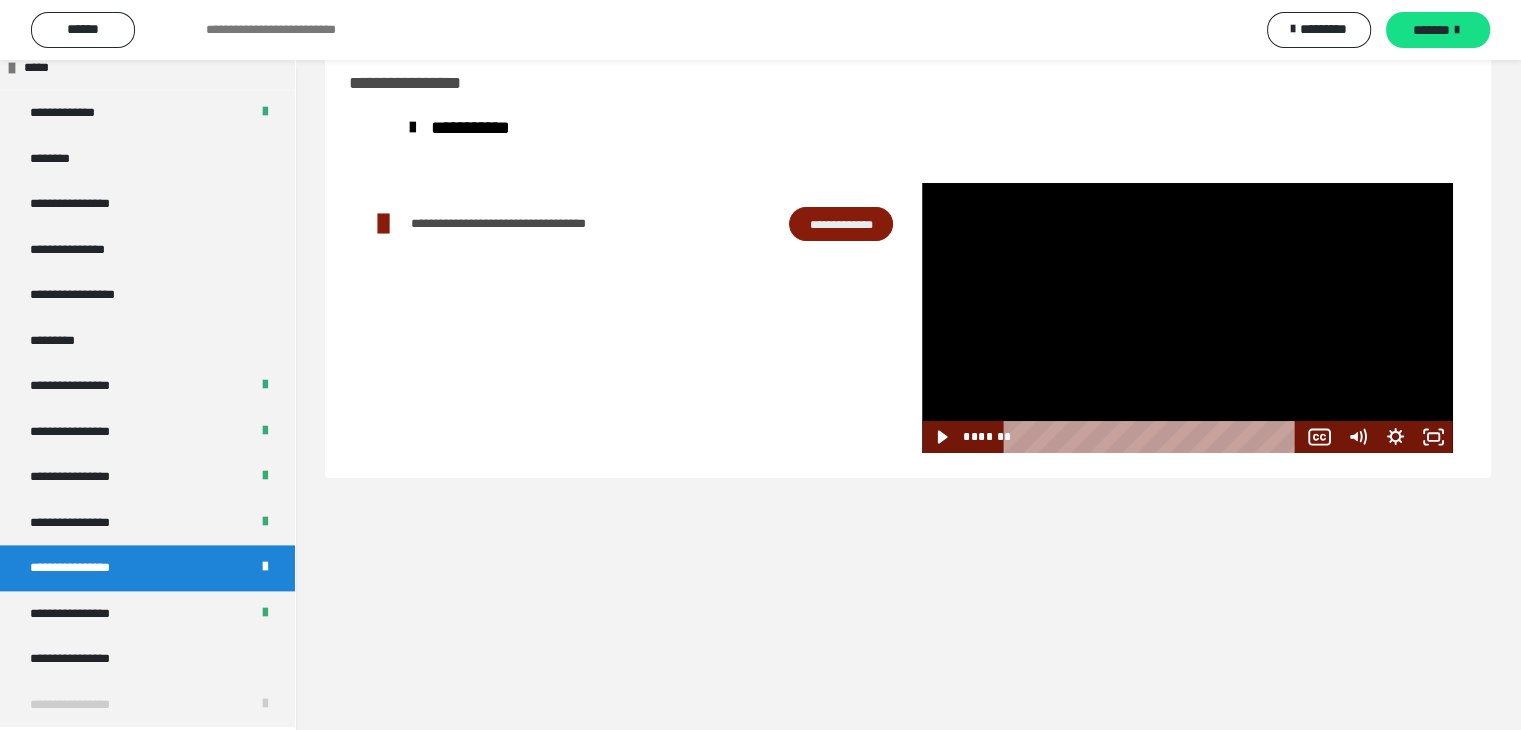 click at bounding box center (1187, 318) 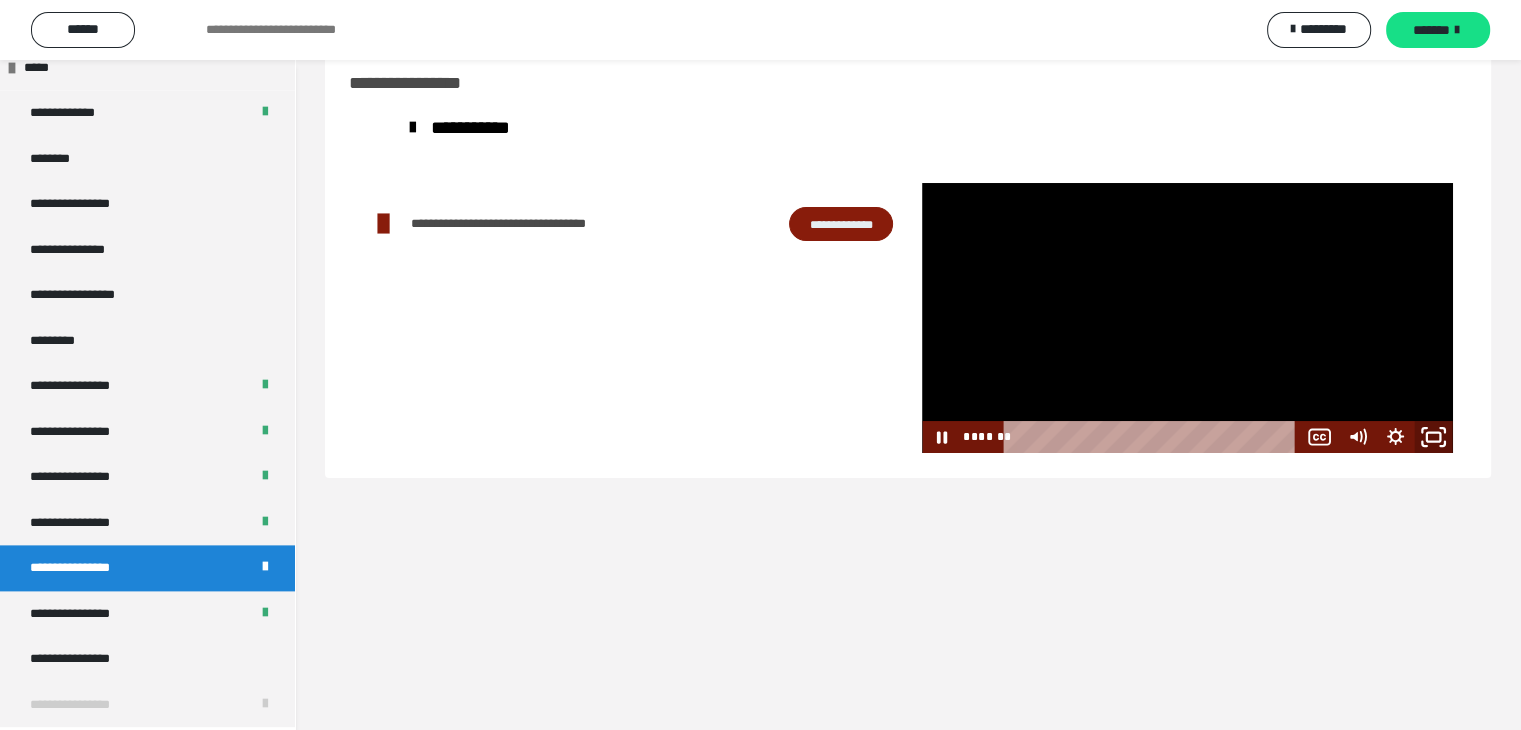 click 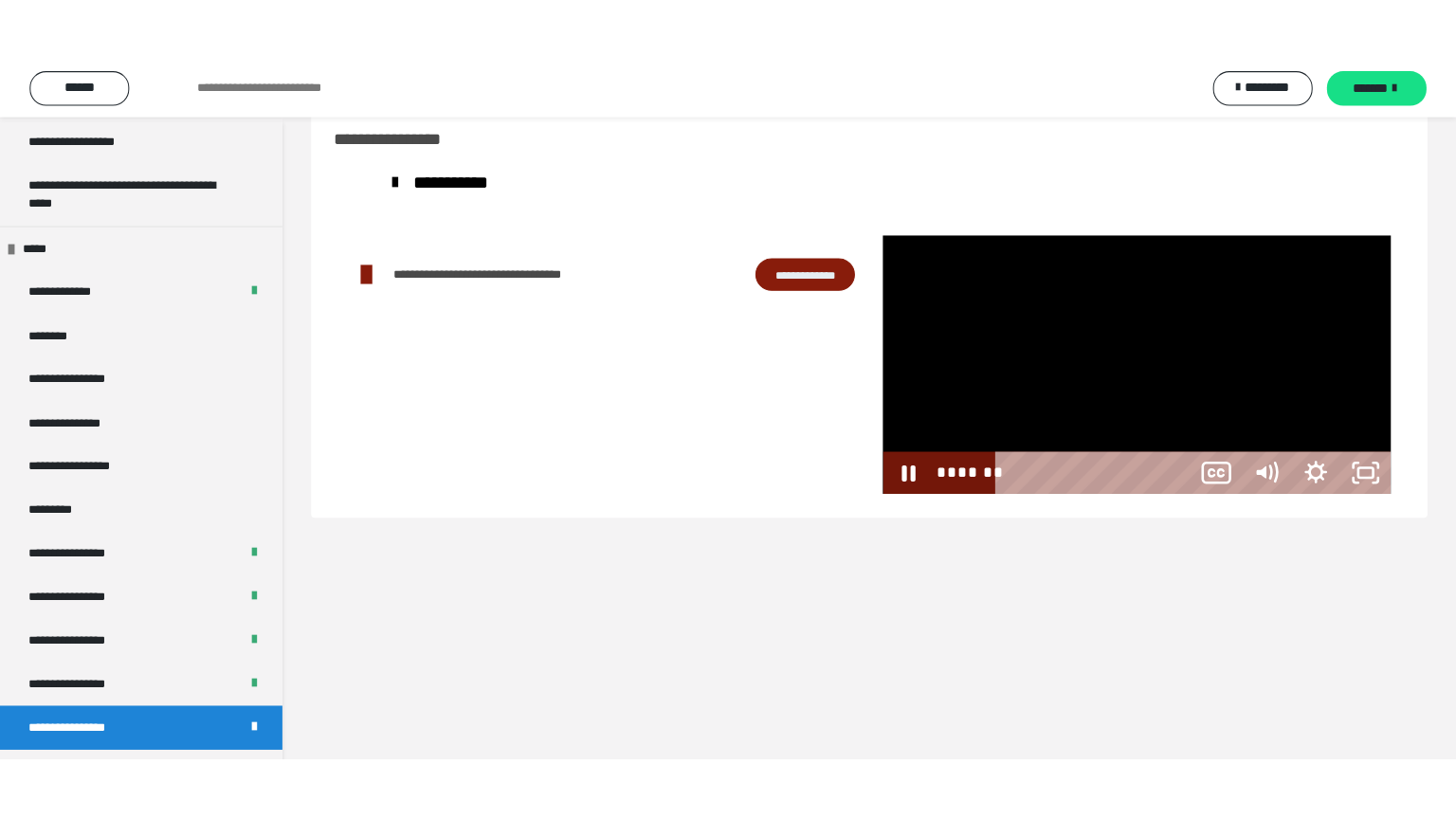 scroll, scrollTop: 2209, scrollLeft: 0, axis: vertical 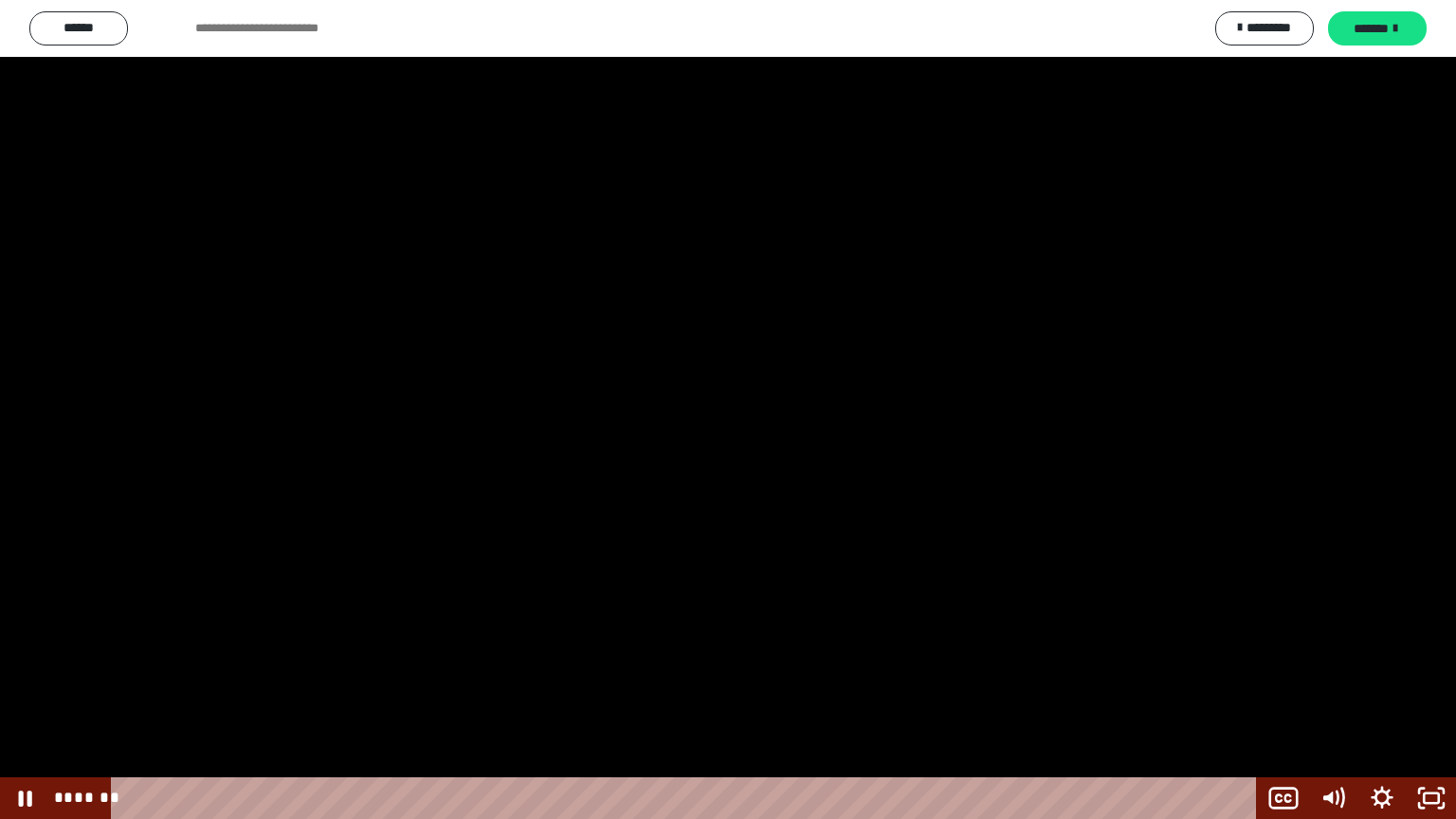 click at bounding box center [728, 410] 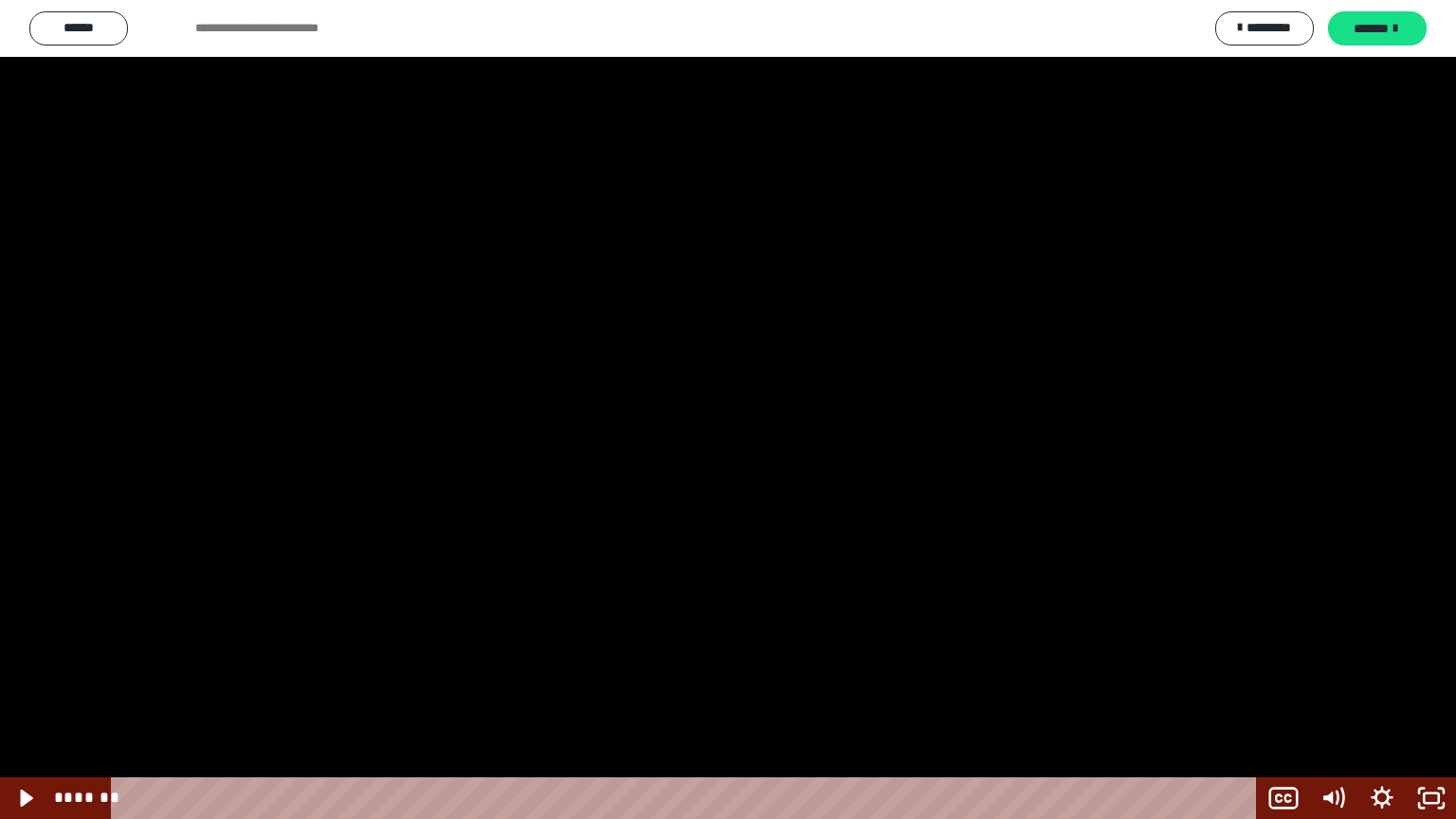 click at bounding box center (728, 410) 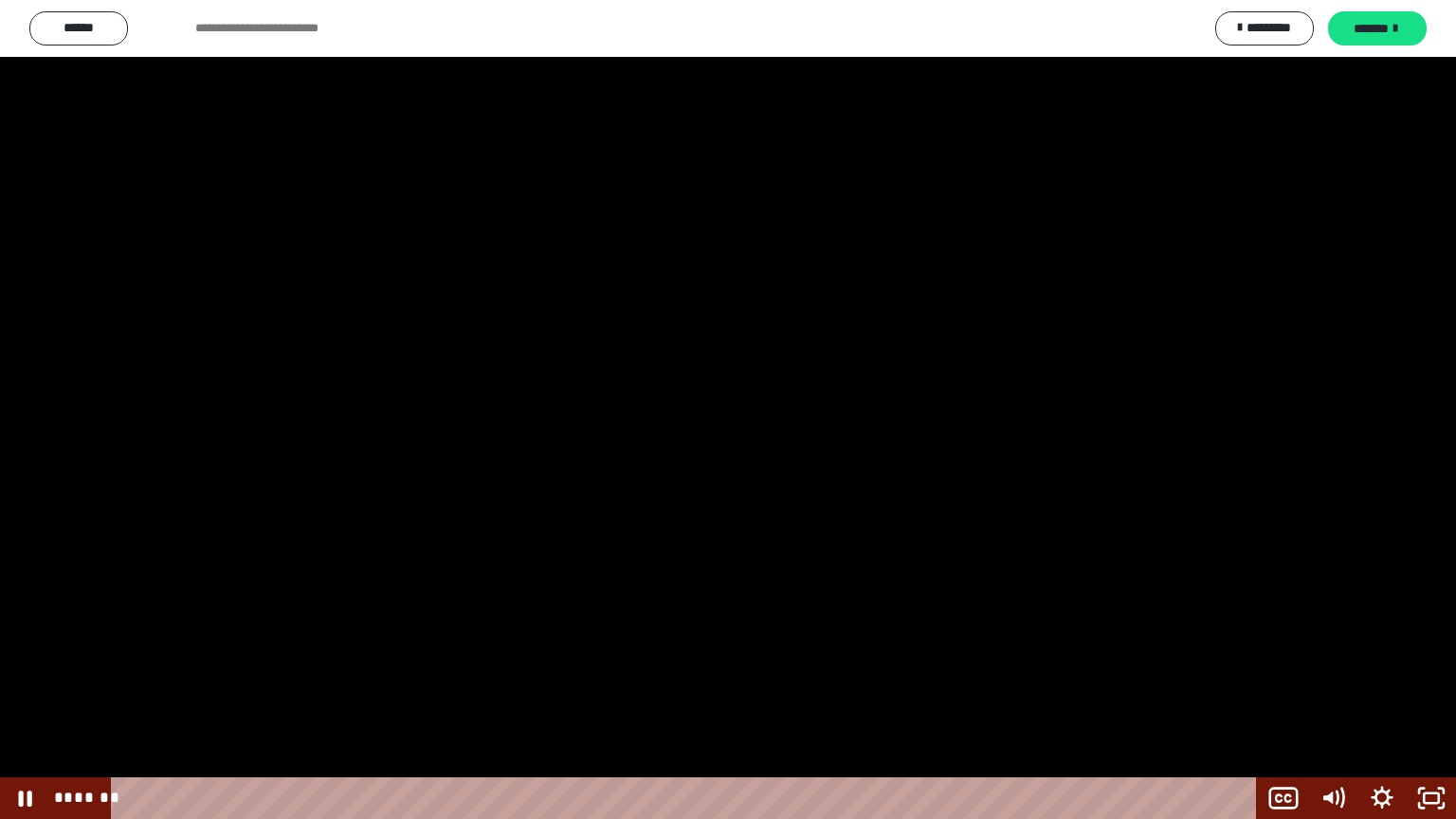 click at bounding box center [728, 410] 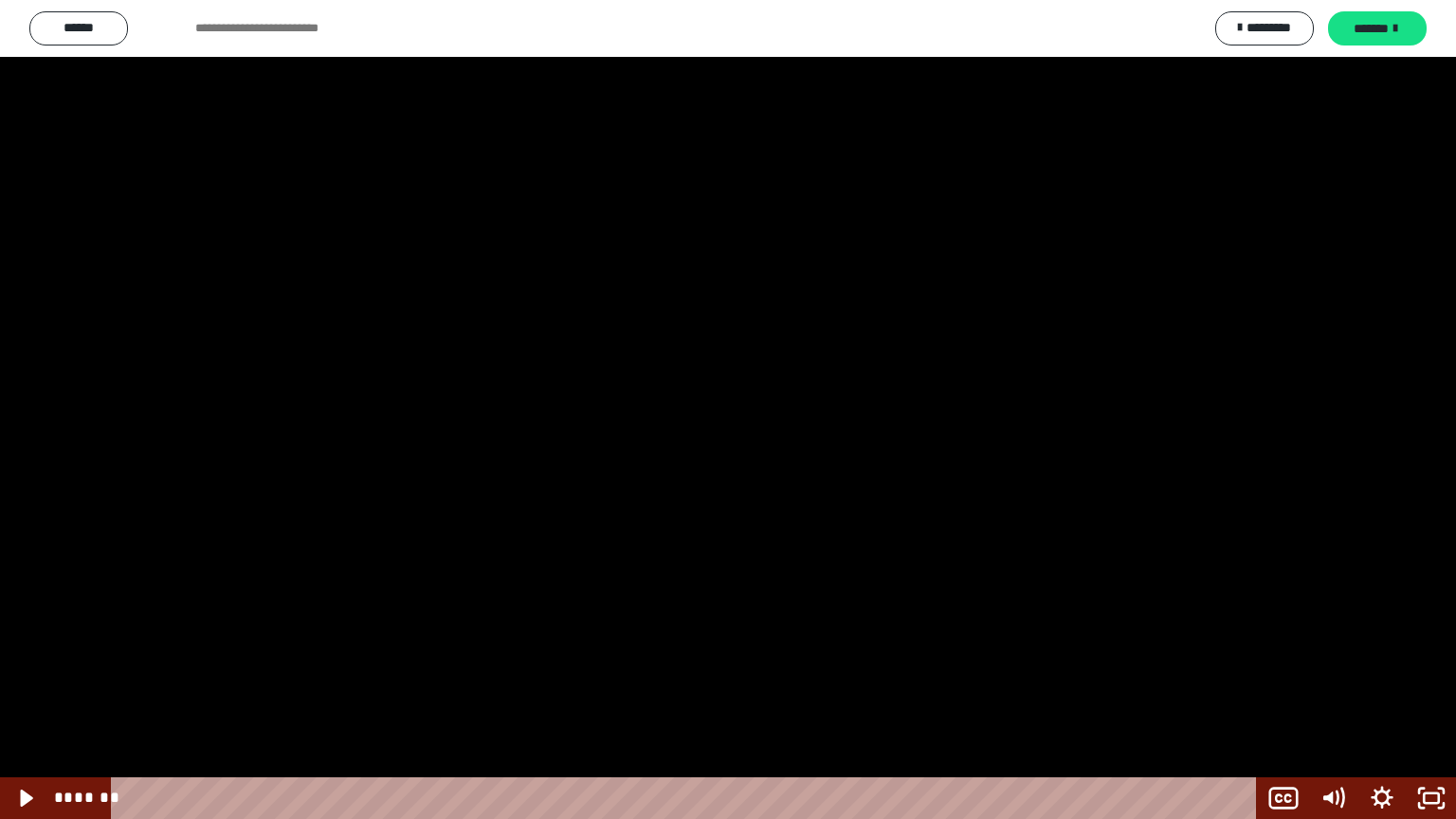 click at bounding box center [728, 410] 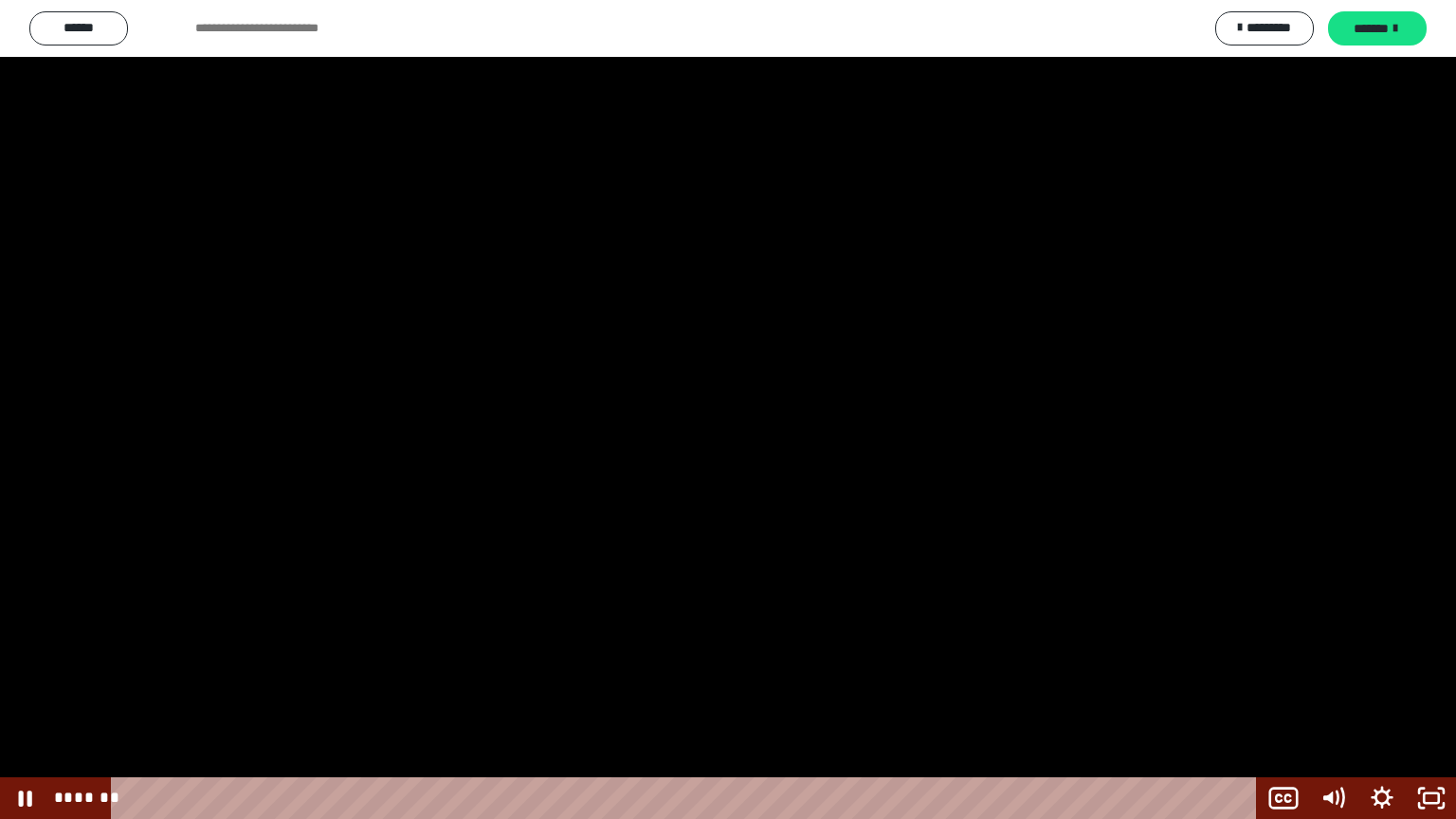 click at bounding box center [728, 410] 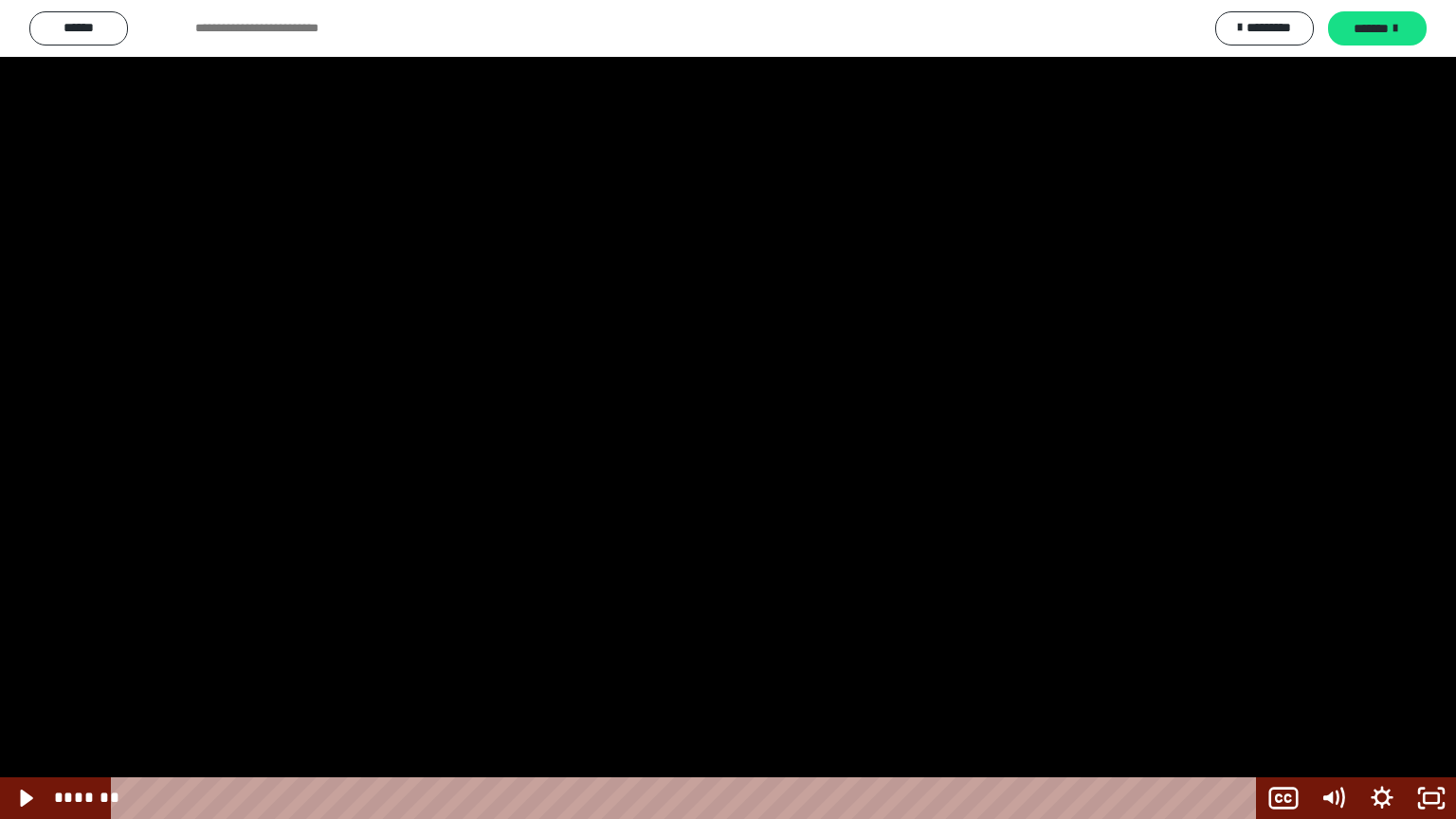 click at bounding box center (728, 410) 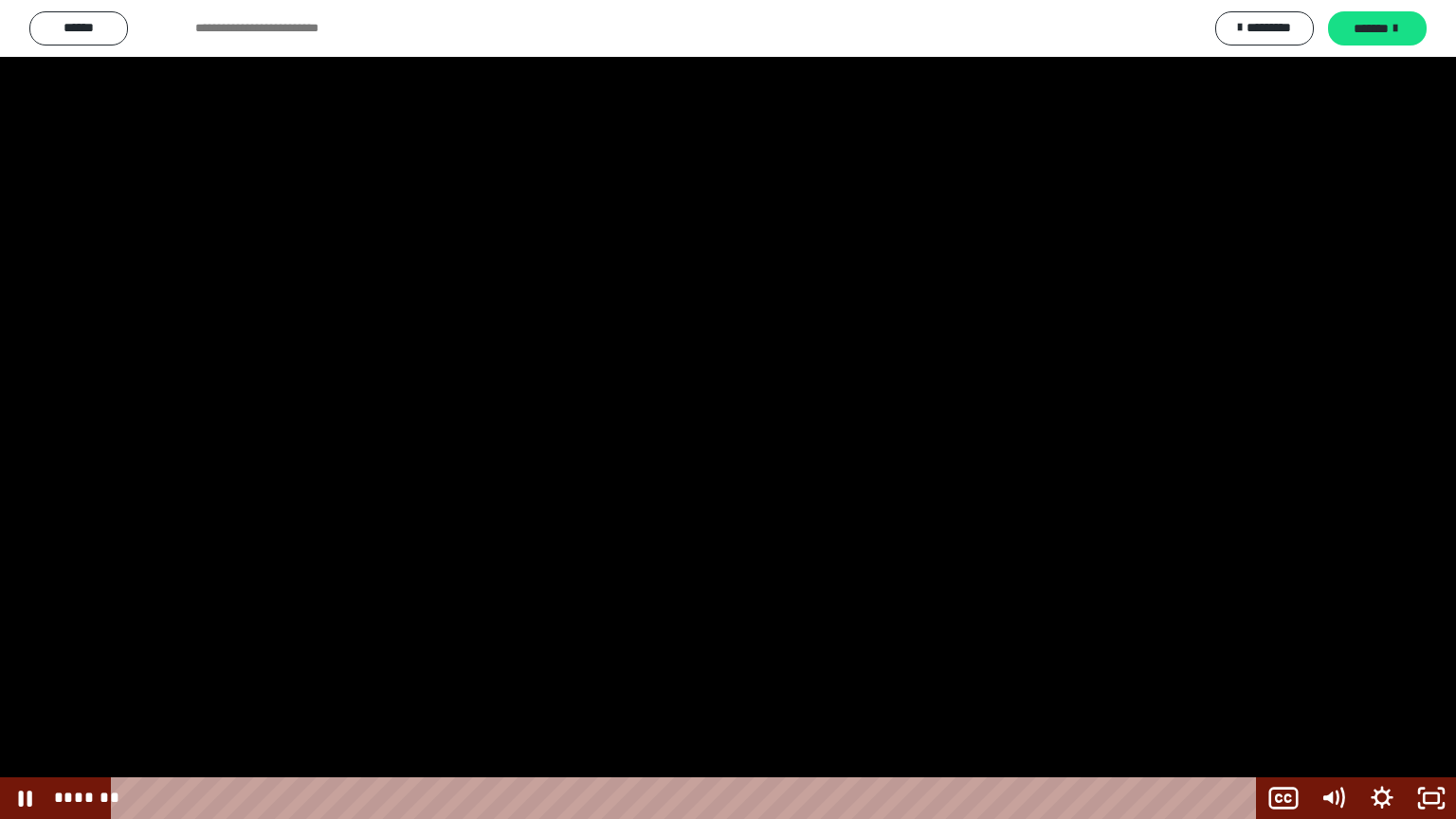 click at bounding box center [728, 410] 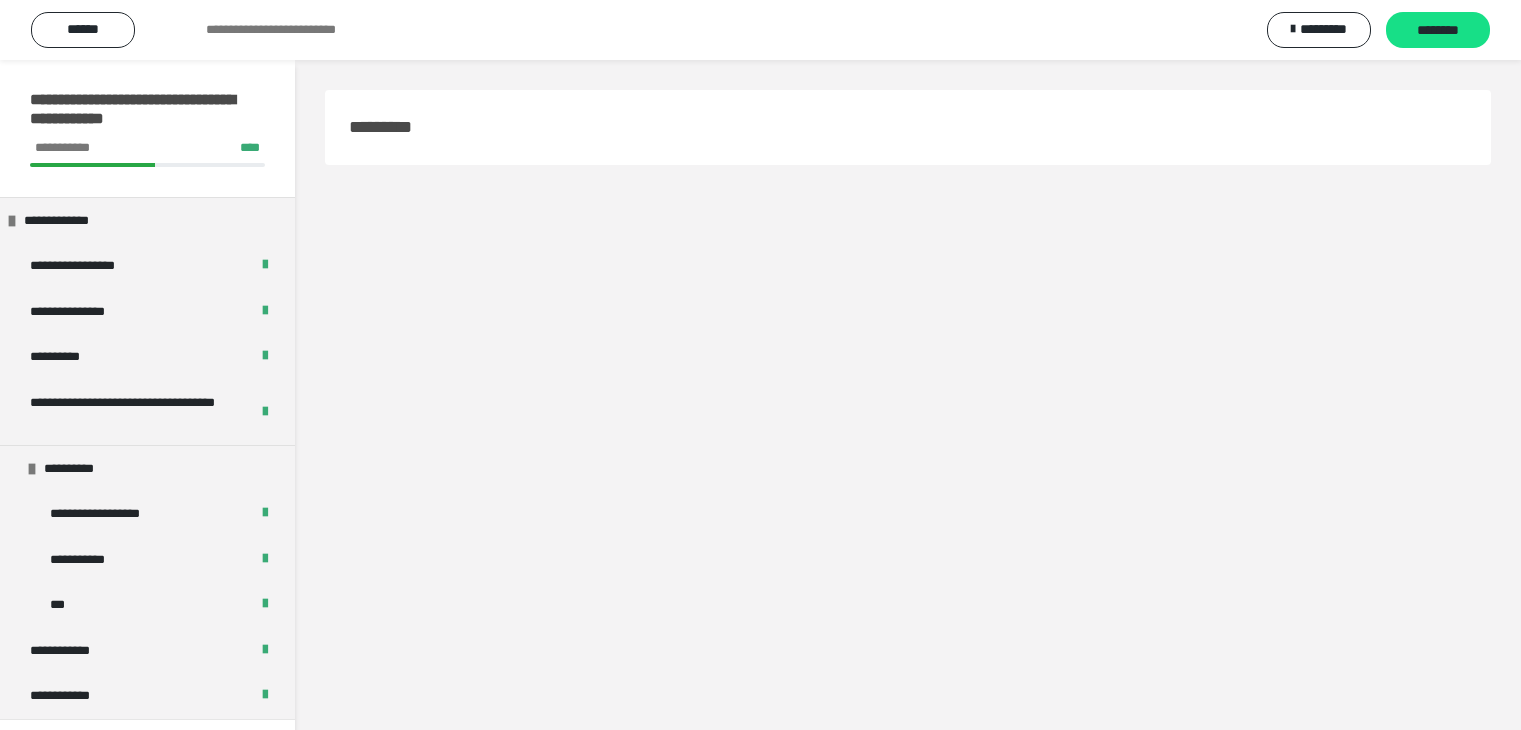 scroll, scrollTop: 0, scrollLeft: 0, axis: both 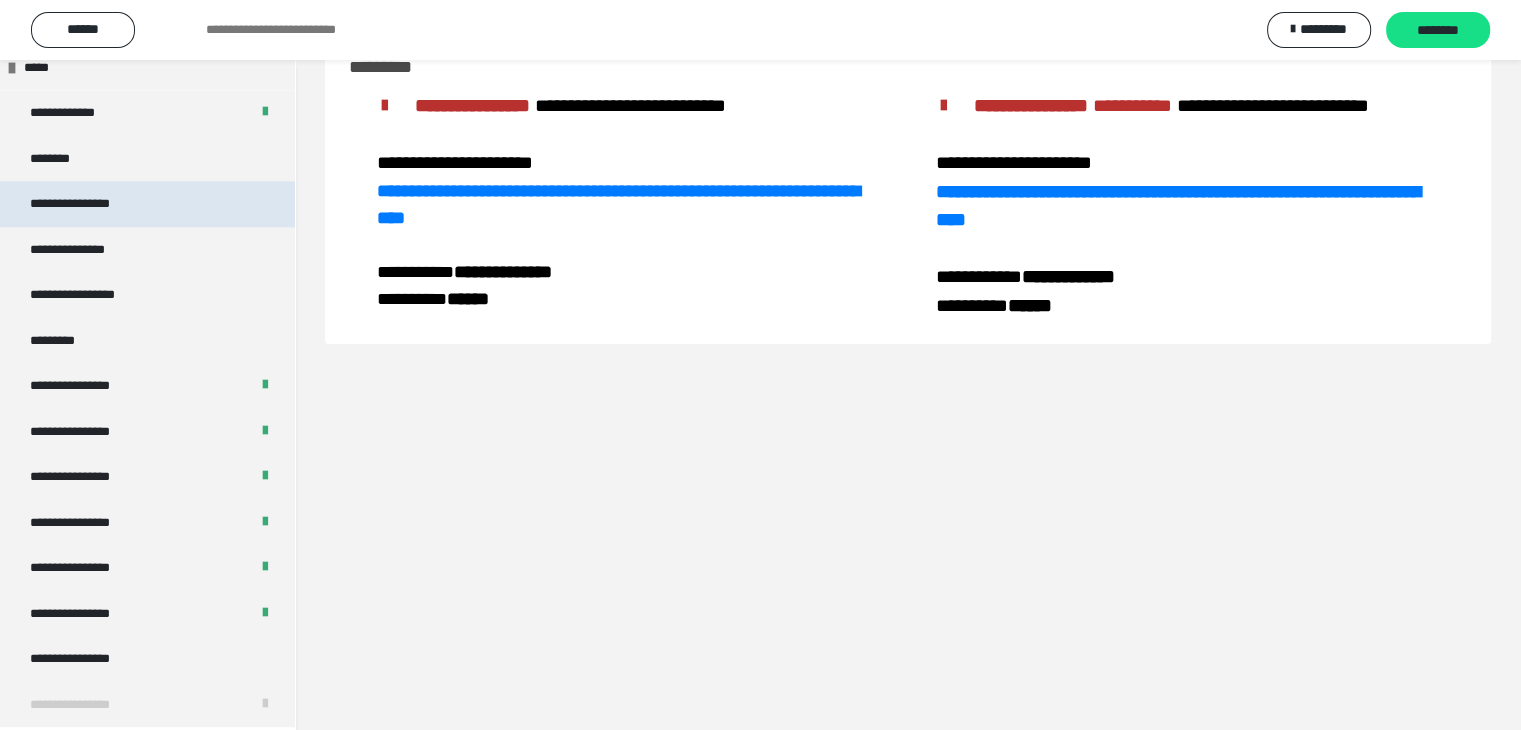 click on "**********" at bounding box center [88, 204] 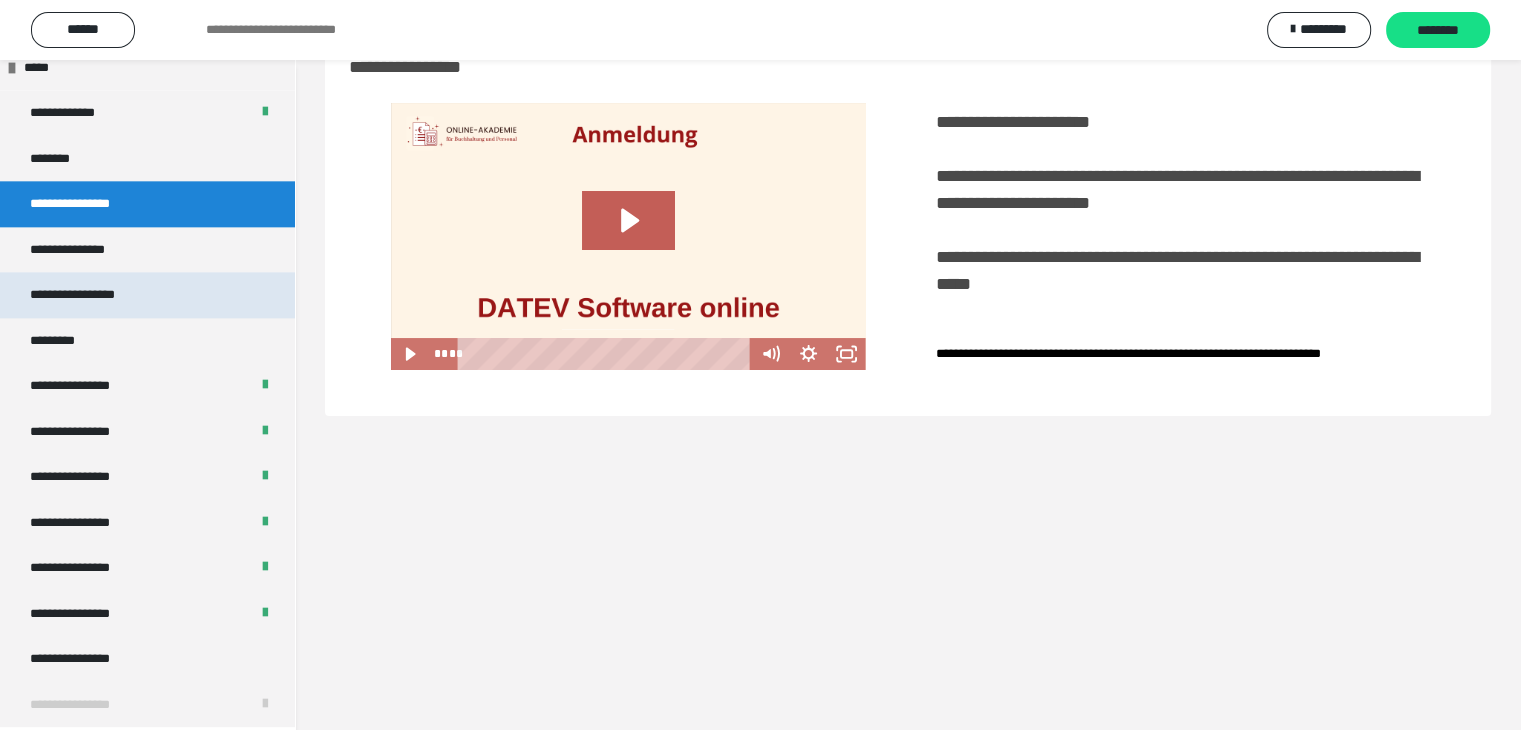 click on "**********" at bounding box center (93, 295) 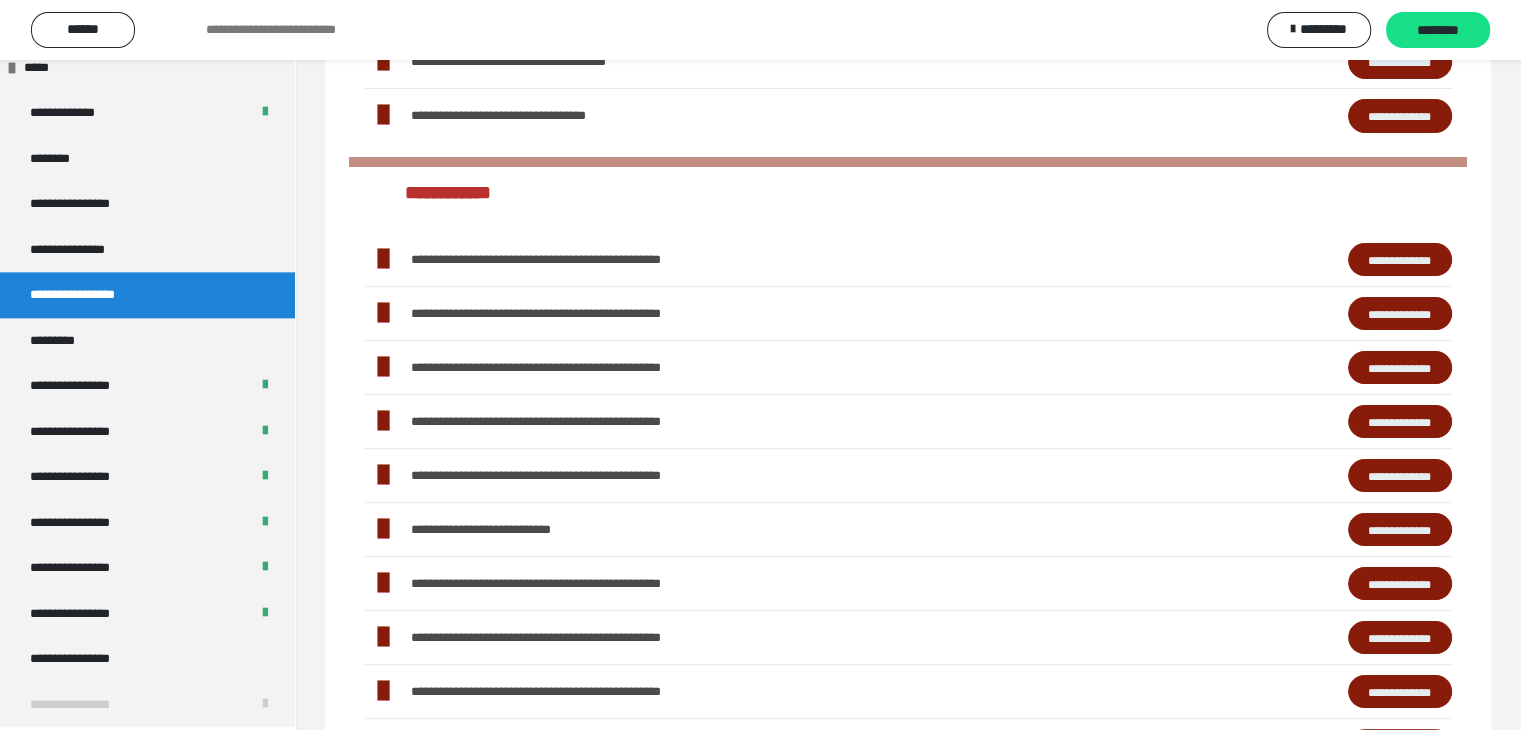 scroll, scrollTop: 240, scrollLeft: 0, axis: vertical 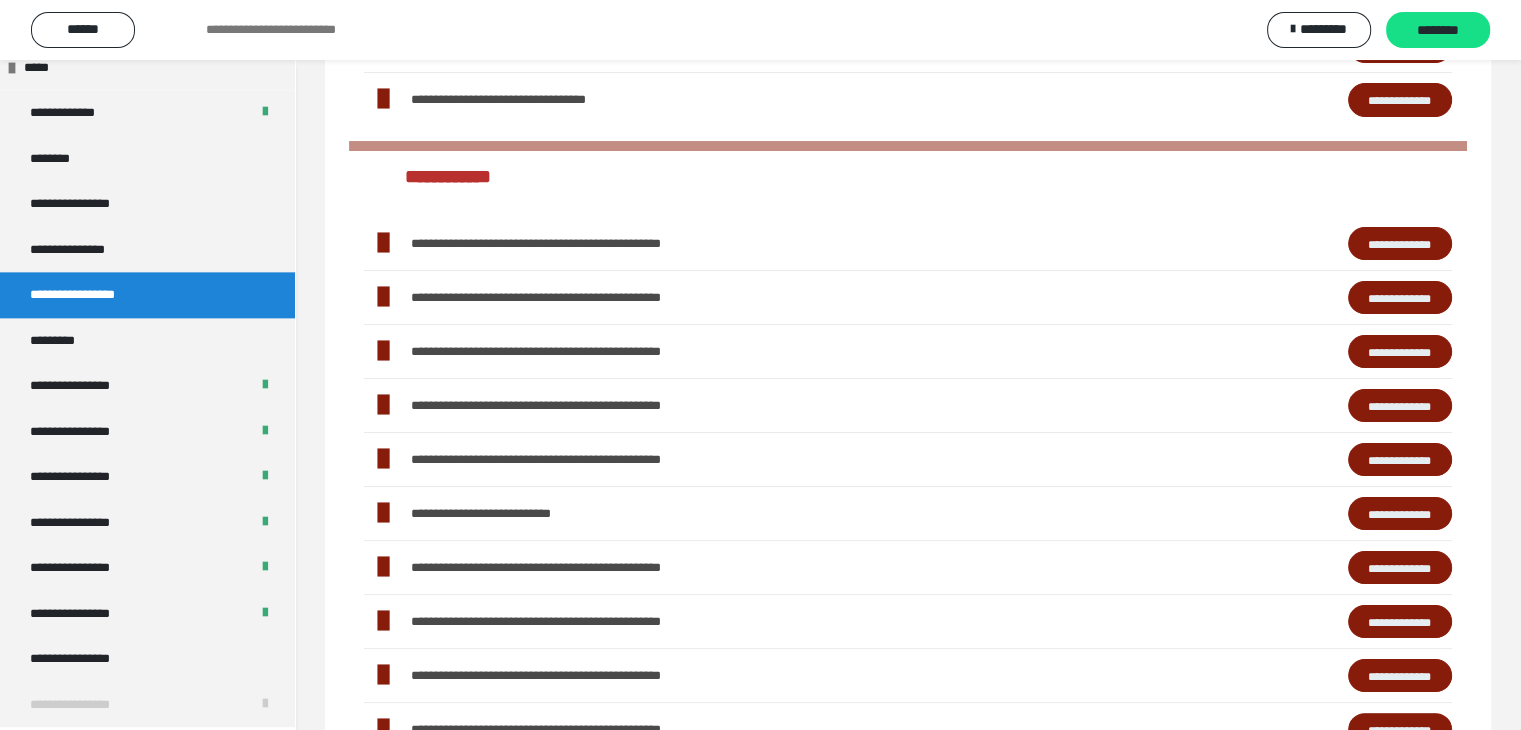 click on "**********" at bounding box center (591, 297) 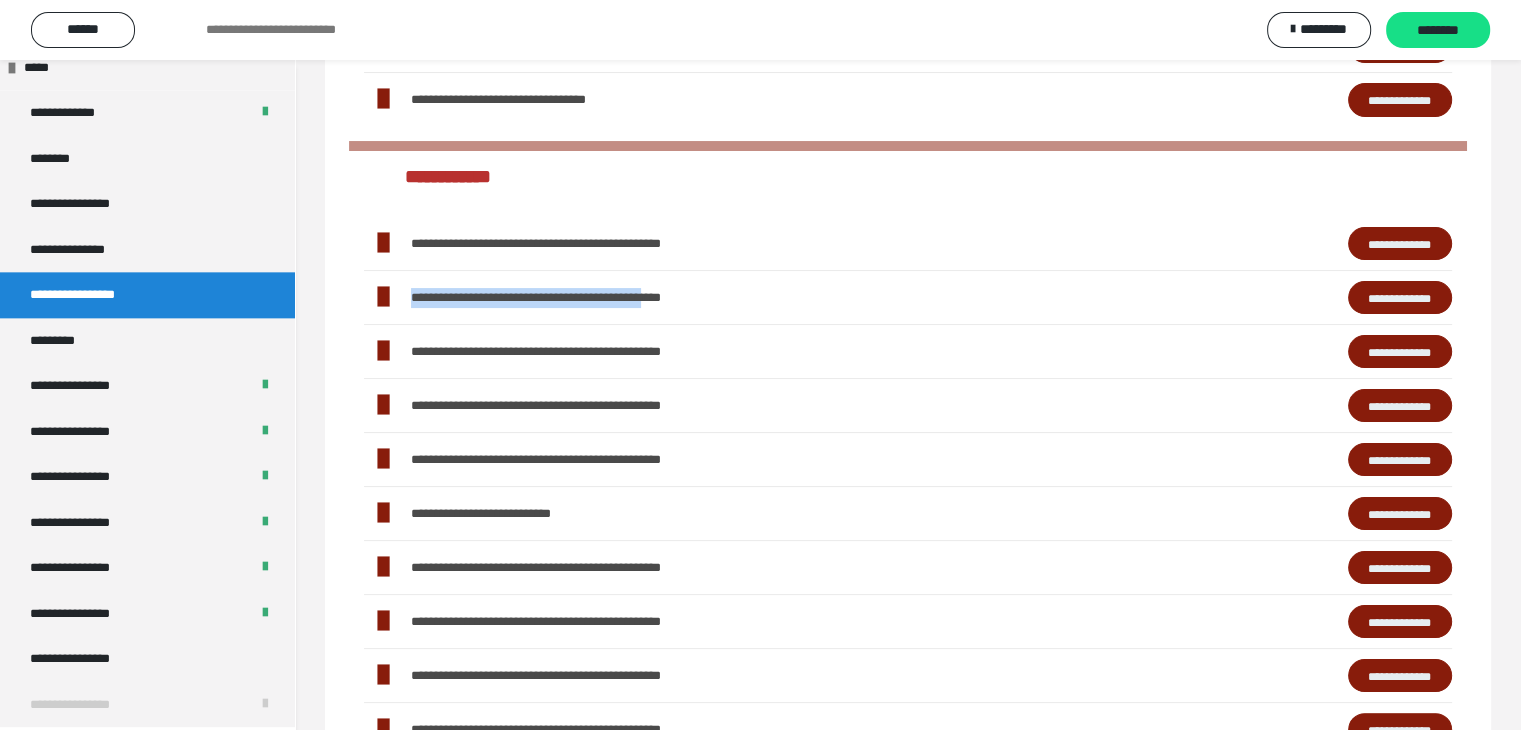 click on "**********" at bounding box center [591, 297] 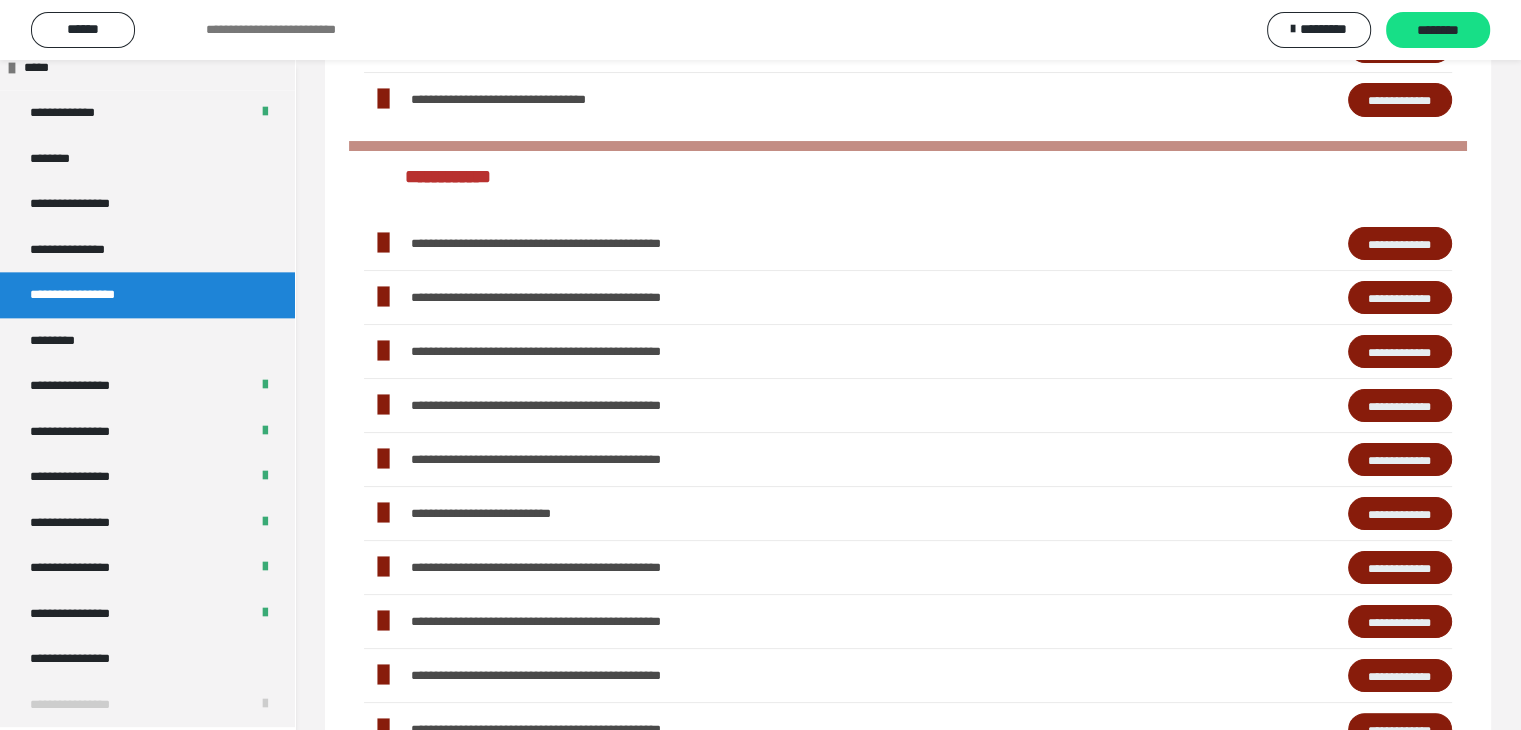click on "**********" at bounding box center (590, 351) 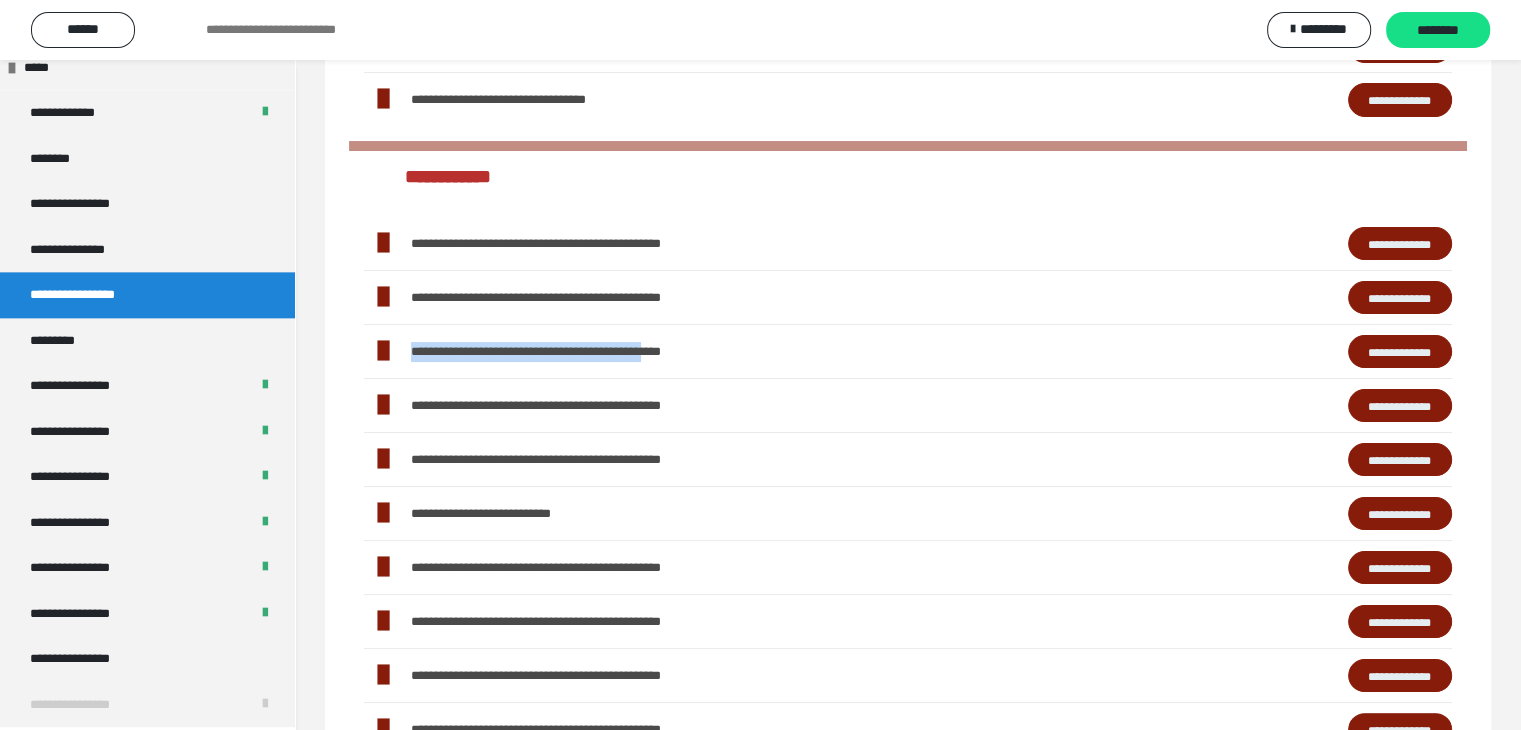 click on "**********" at bounding box center (590, 351) 